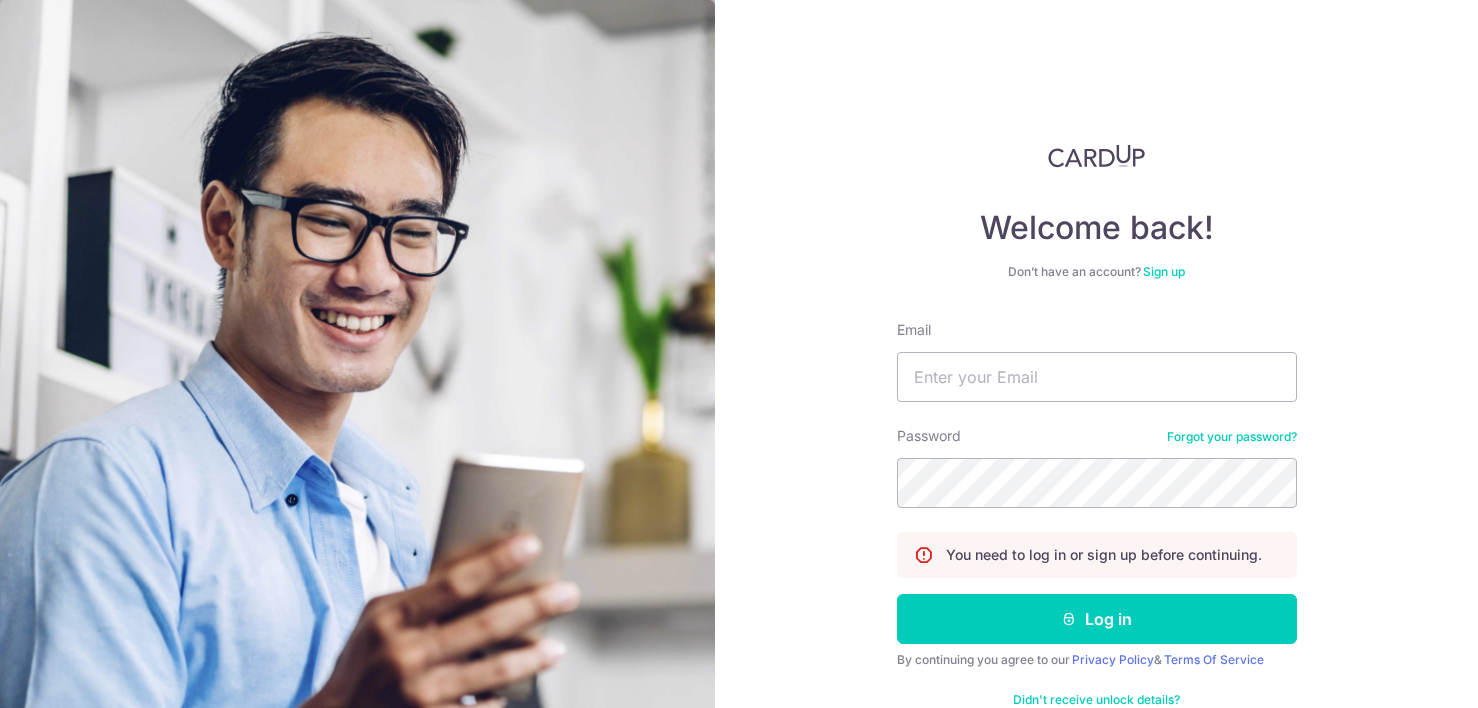 scroll, scrollTop: 0, scrollLeft: 0, axis: both 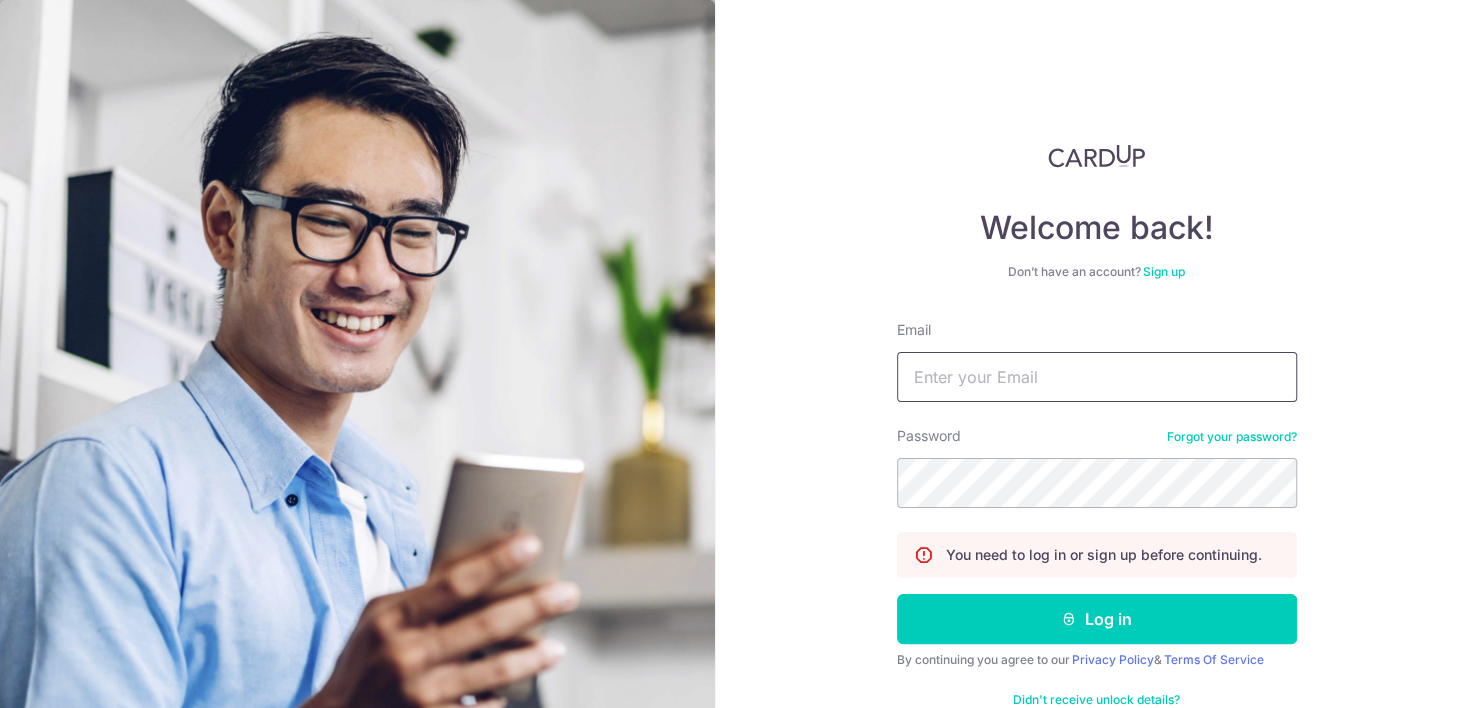 click on "Email" at bounding box center [1097, 377] 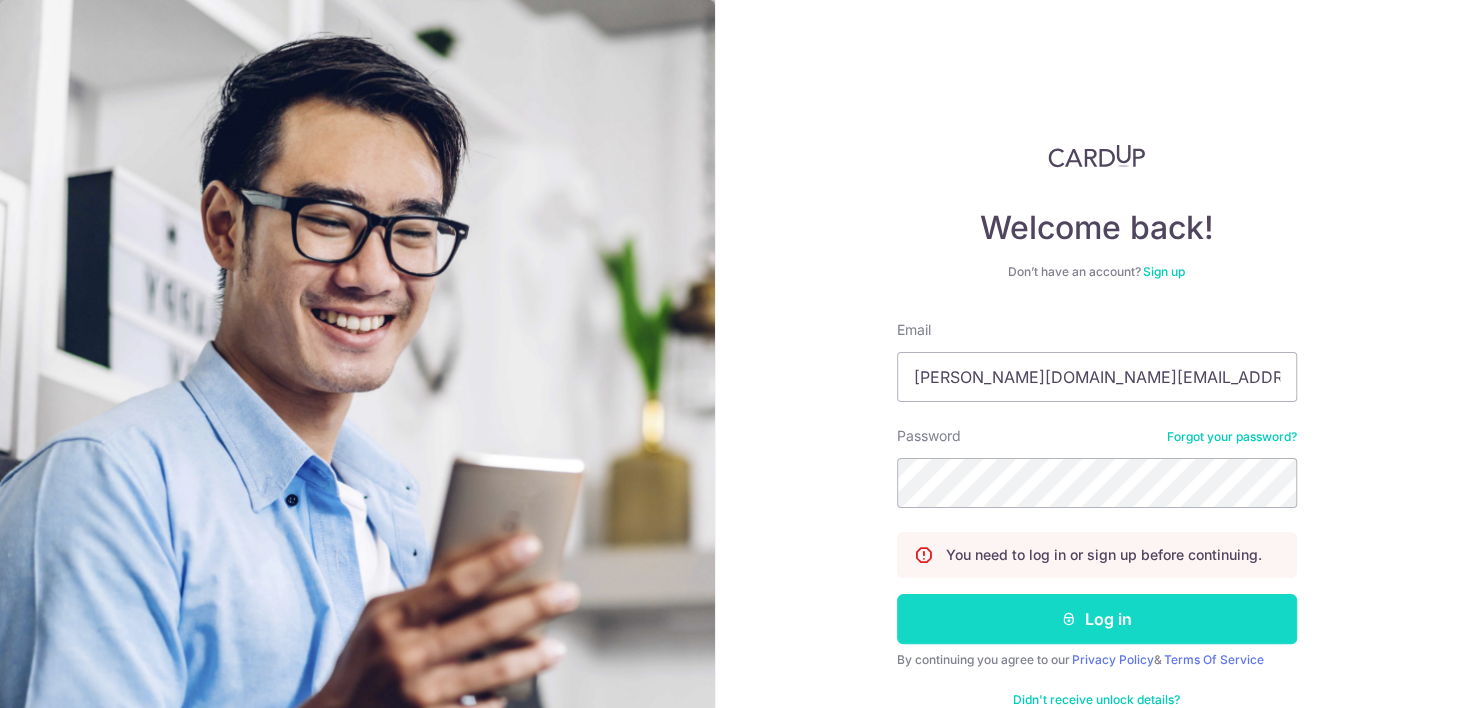 click on "Log in" at bounding box center (1097, 619) 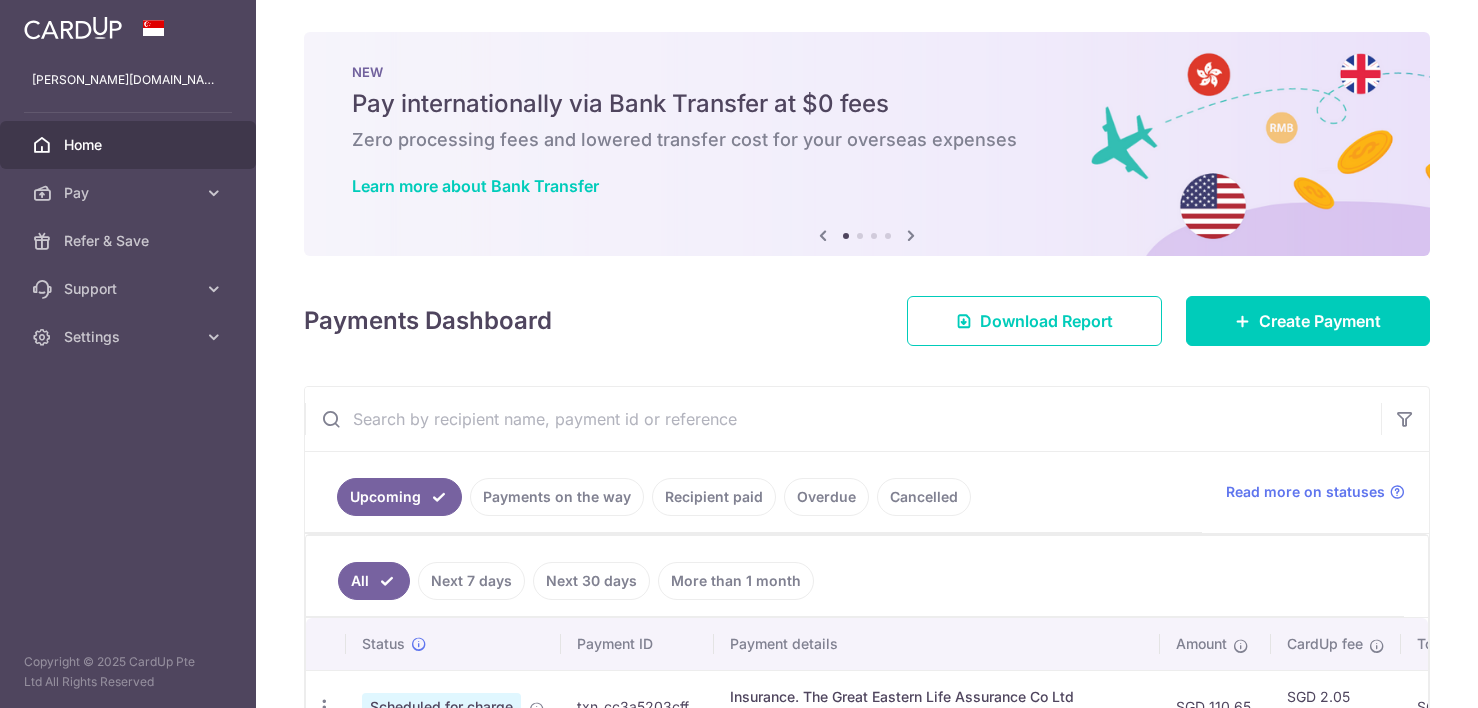 scroll, scrollTop: 0, scrollLeft: 0, axis: both 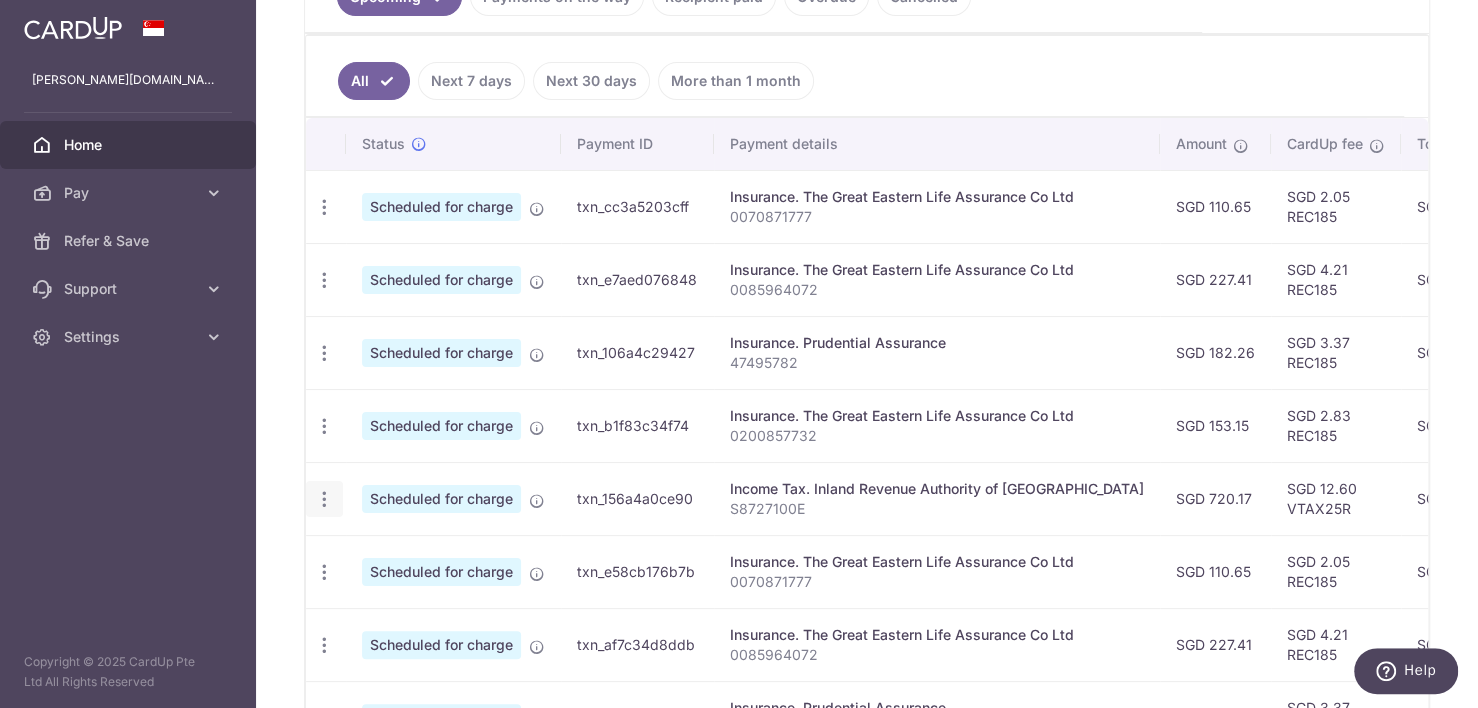 click at bounding box center (324, 207) 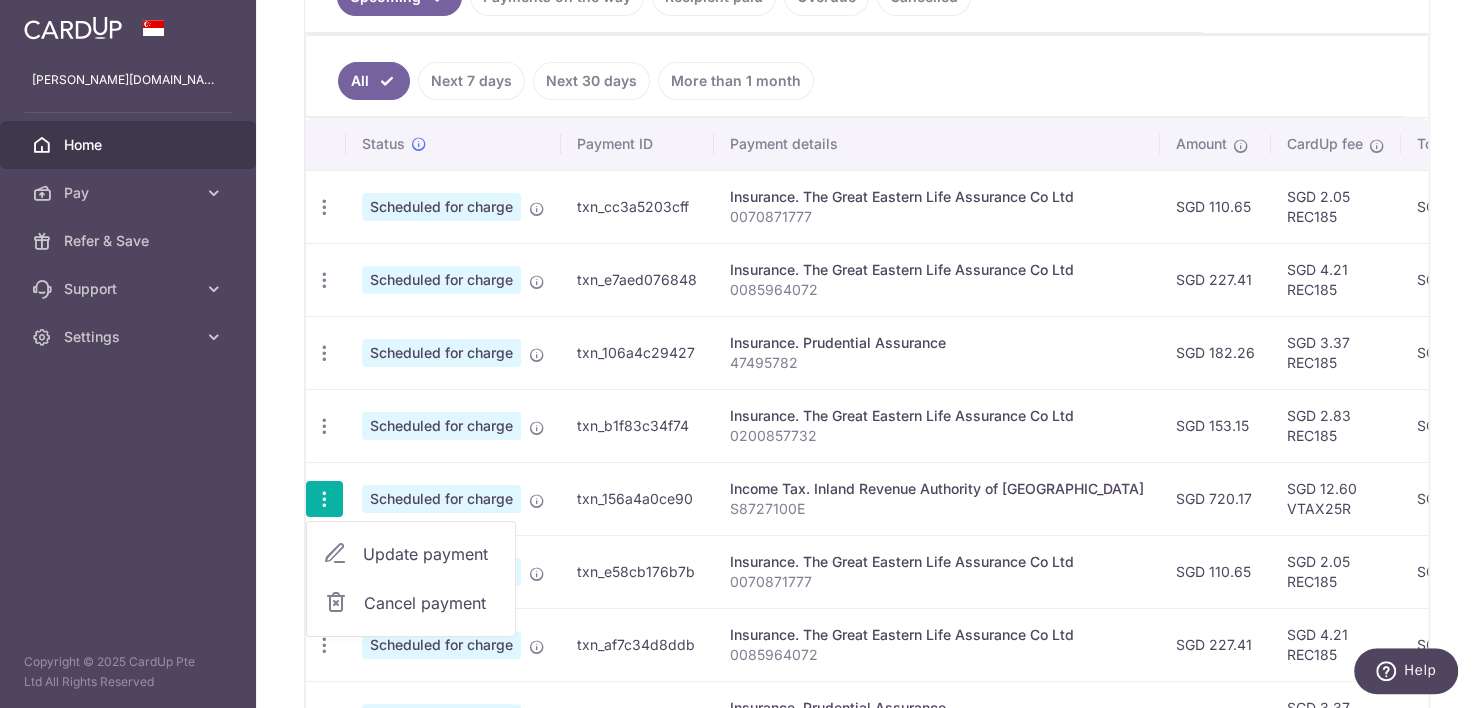 click on "Update payment" at bounding box center (431, 554) 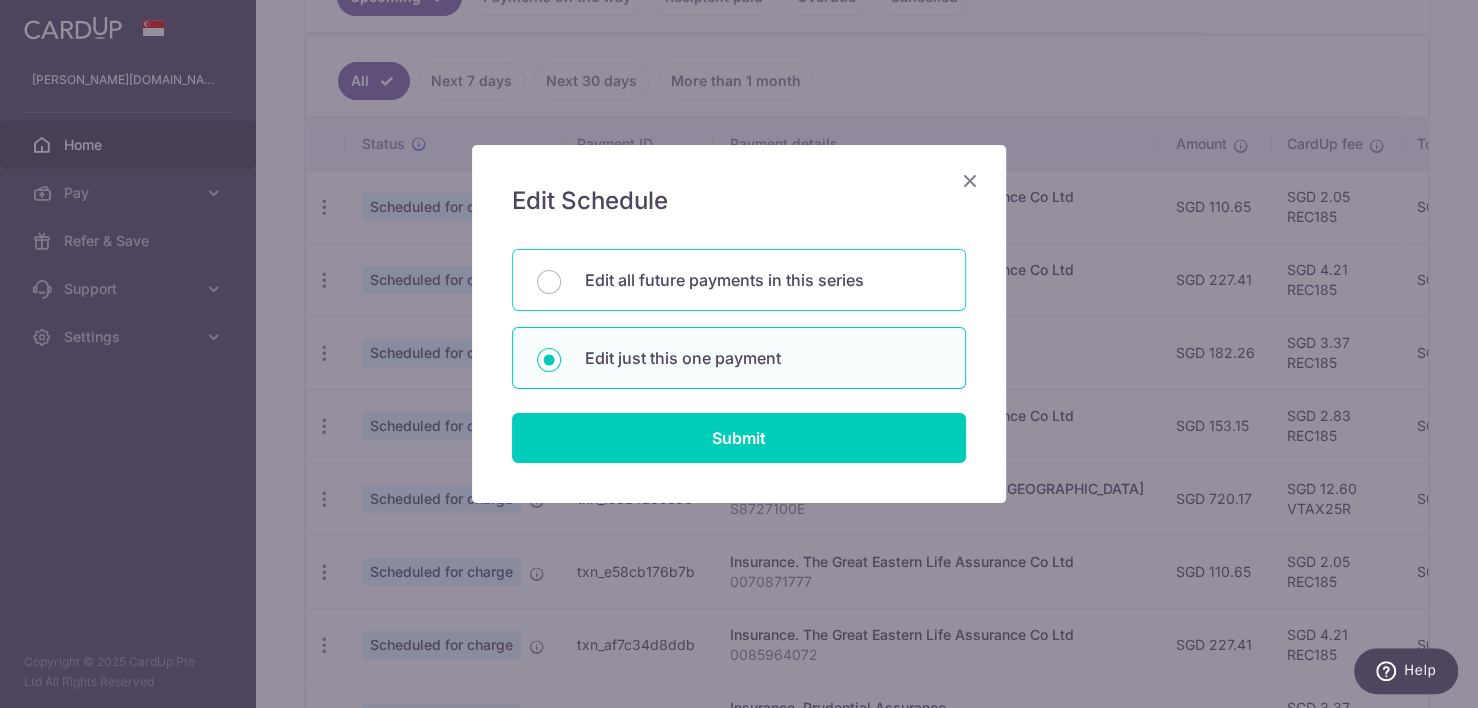 click on "Edit all future payments in this series" at bounding box center (763, 280) 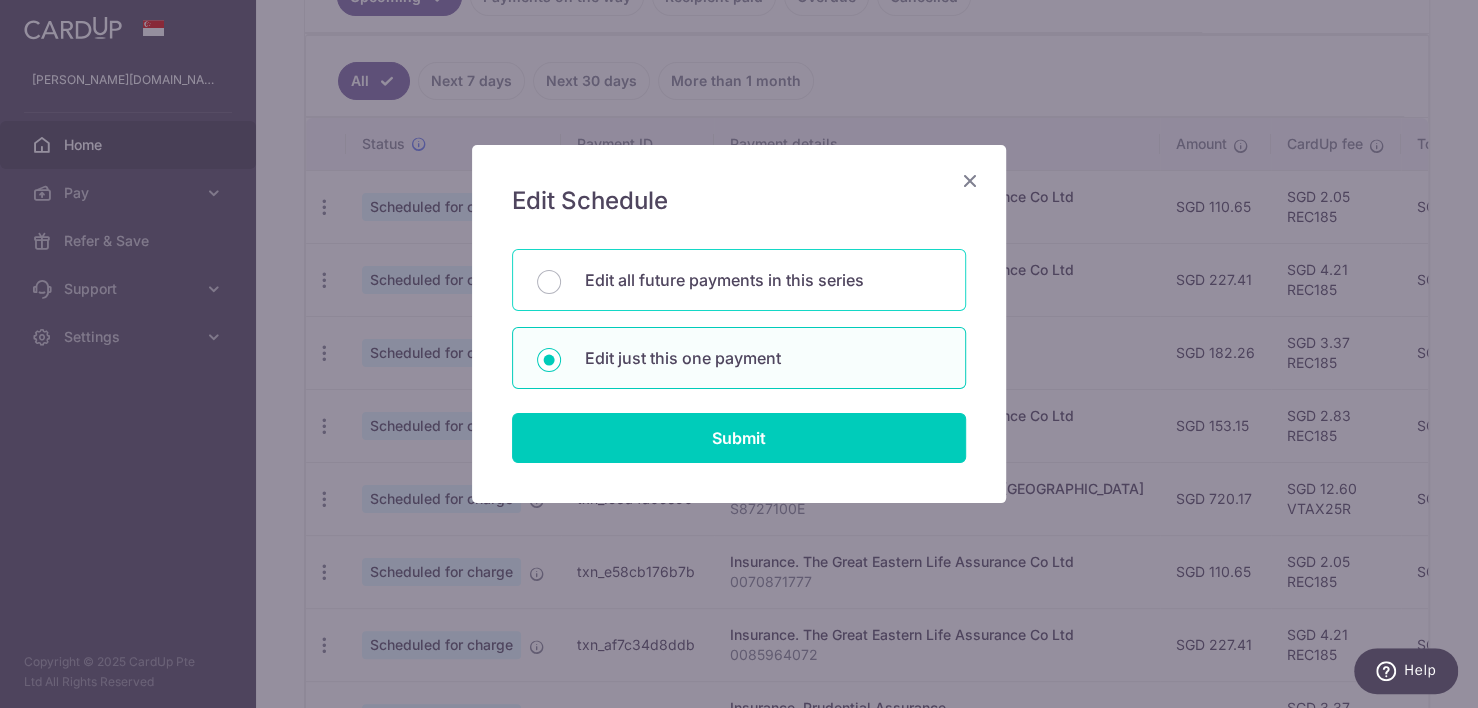 radio on "true" 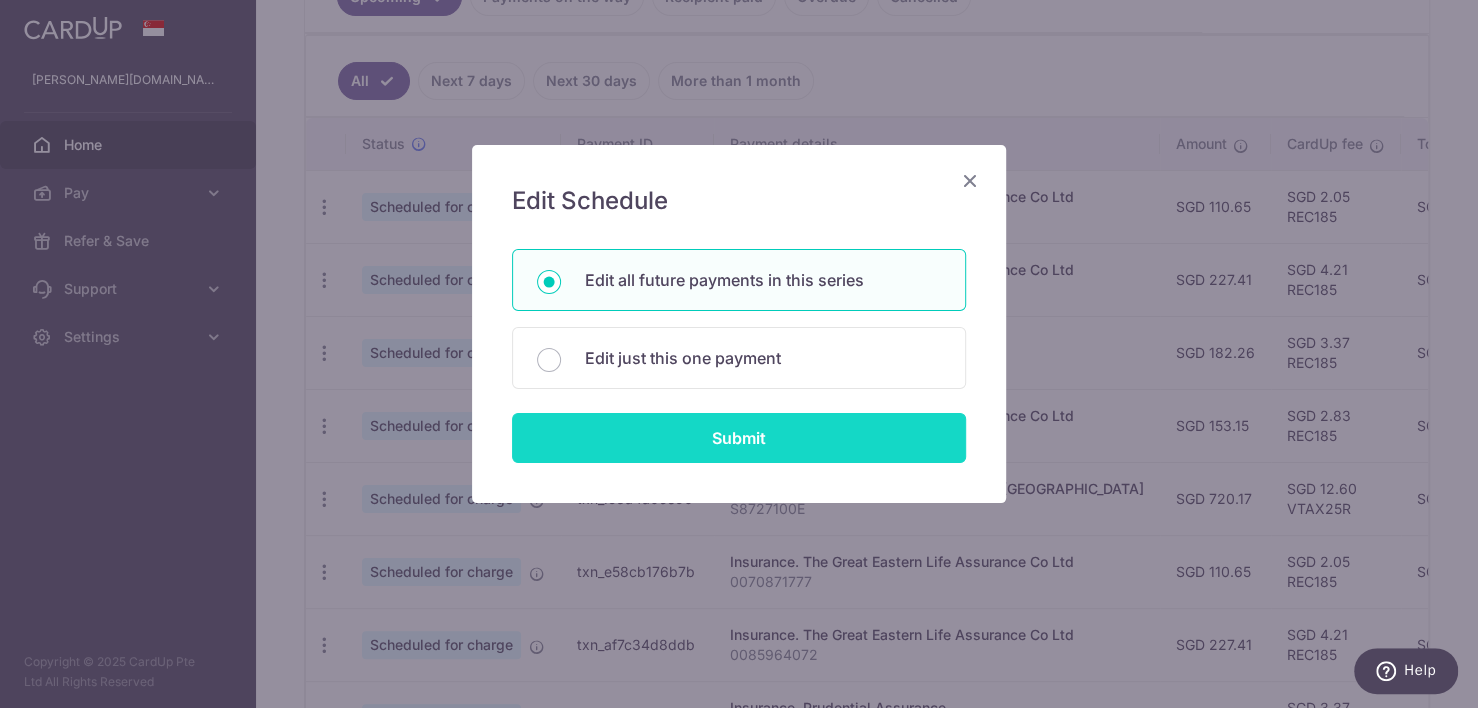 click on "Submit" at bounding box center (739, 438) 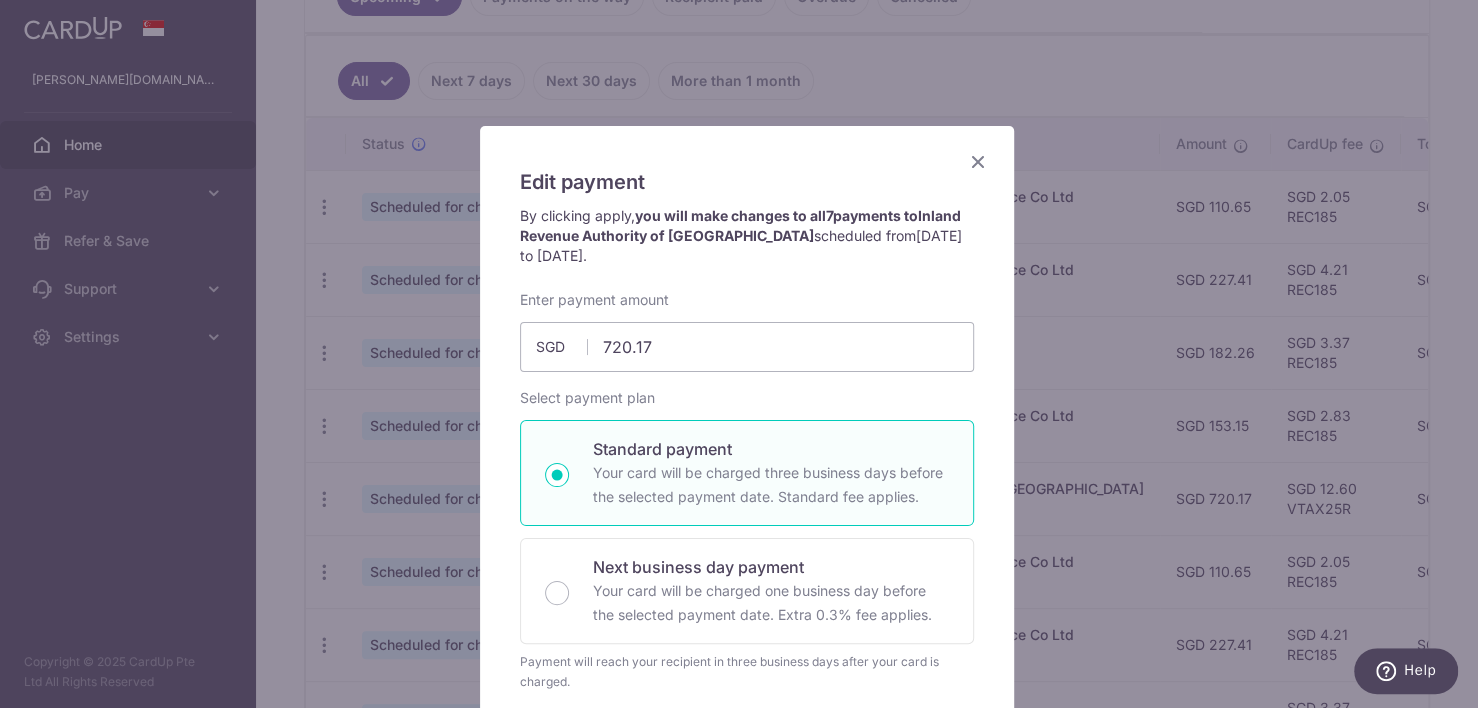 scroll, scrollTop: 0, scrollLeft: 0, axis: both 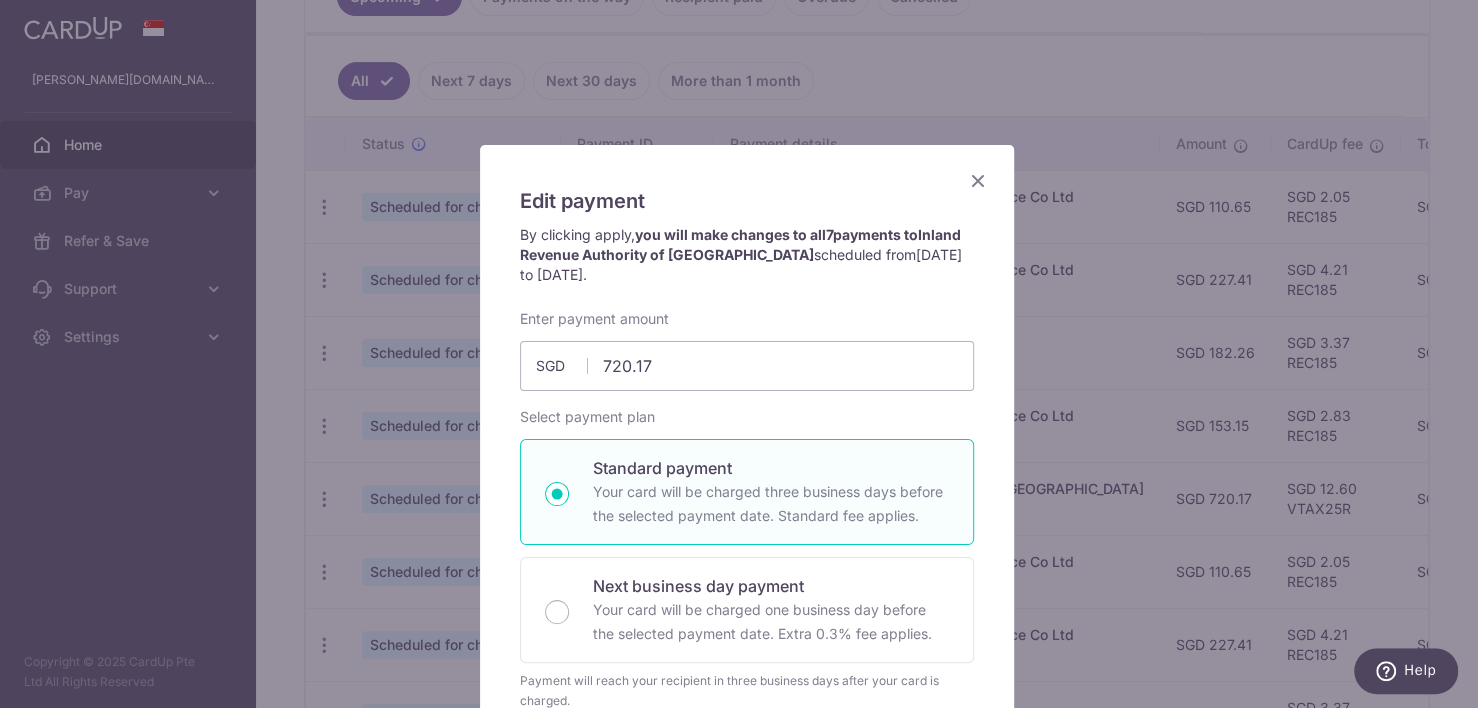 drag, startPoint x: 963, startPoint y: 176, endPoint x: 968, endPoint y: 163, distance: 13.928389 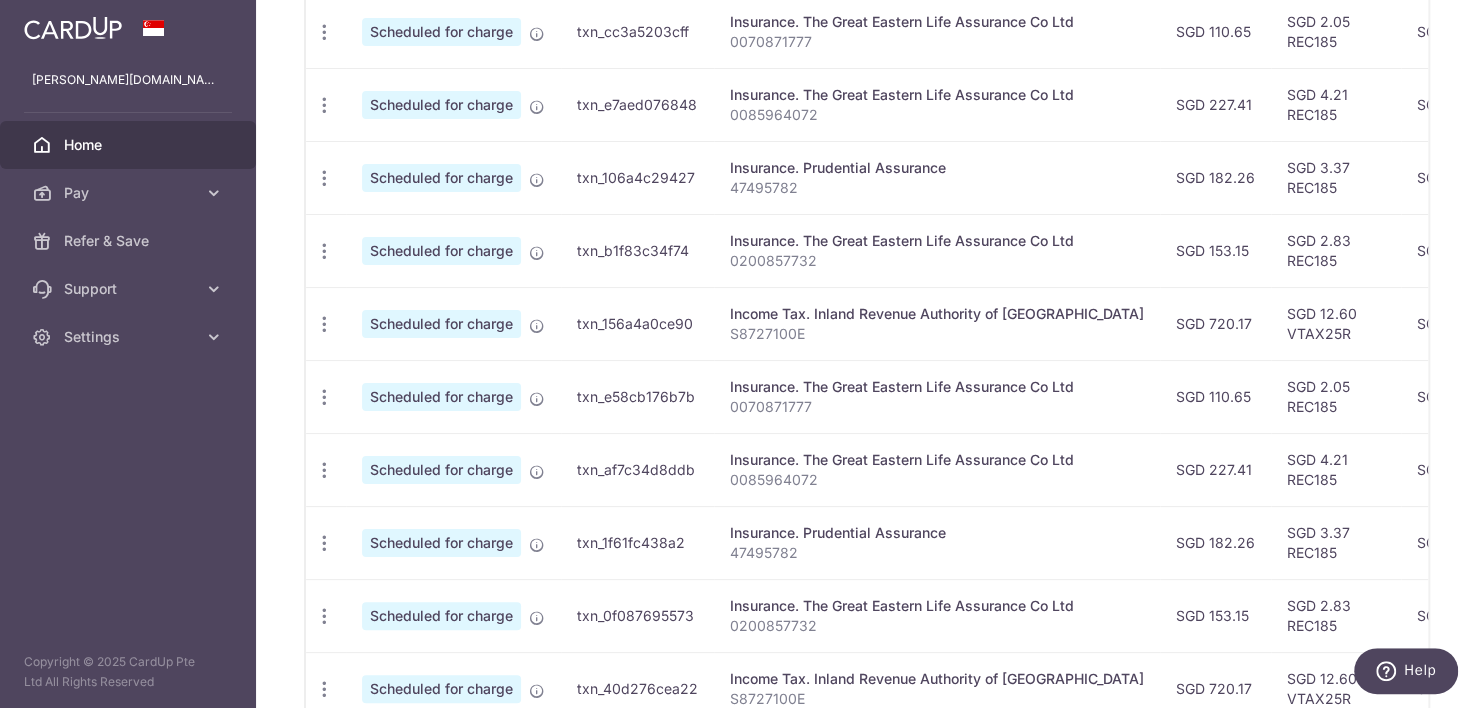 scroll, scrollTop: 641, scrollLeft: 0, axis: vertical 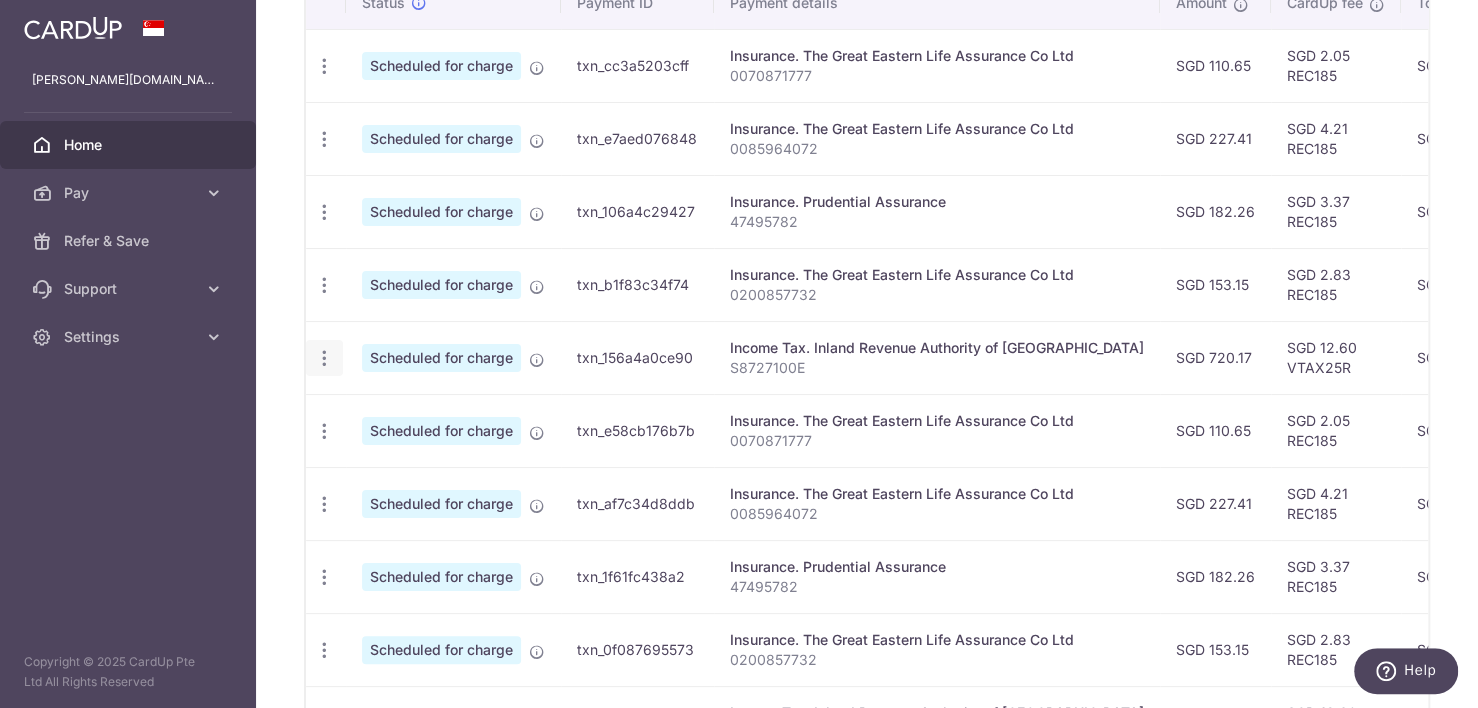 click at bounding box center (324, 66) 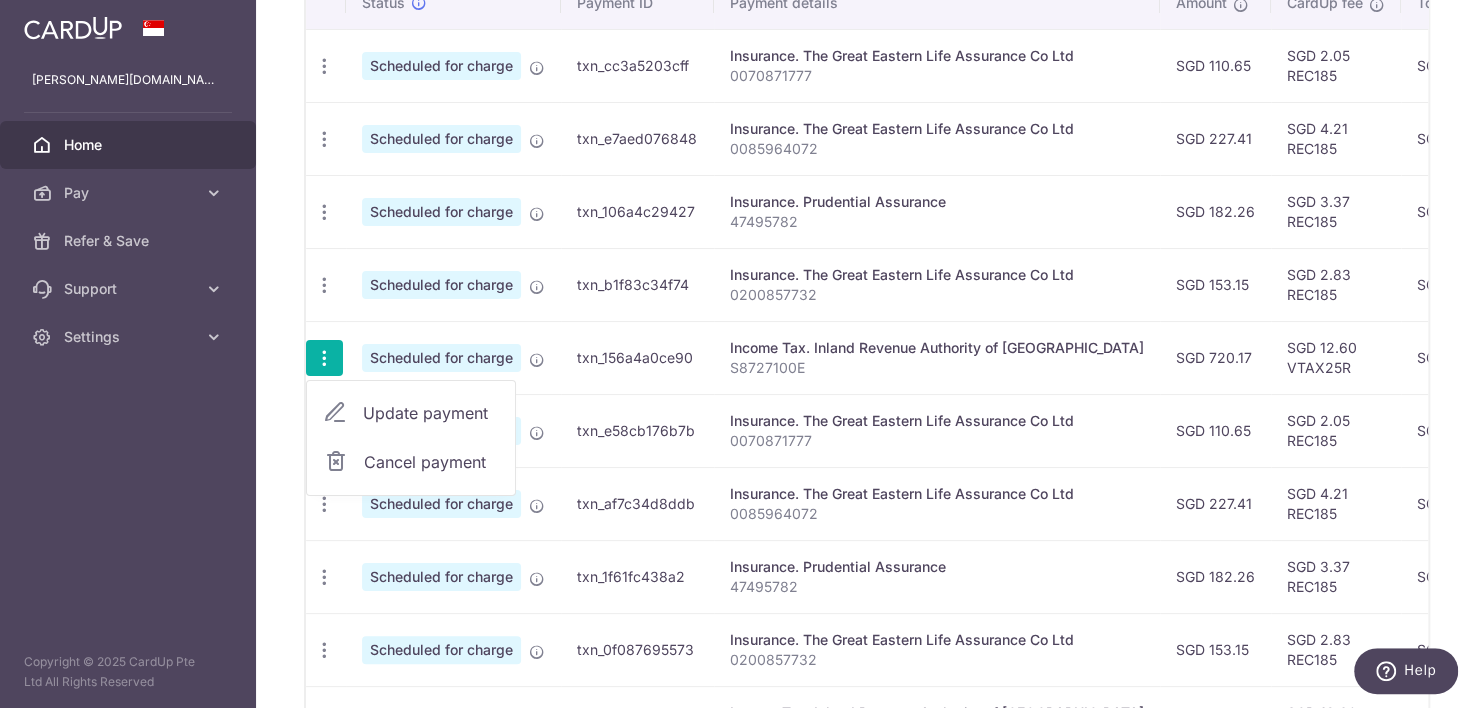 click on "Cancel payment" at bounding box center (411, 462) 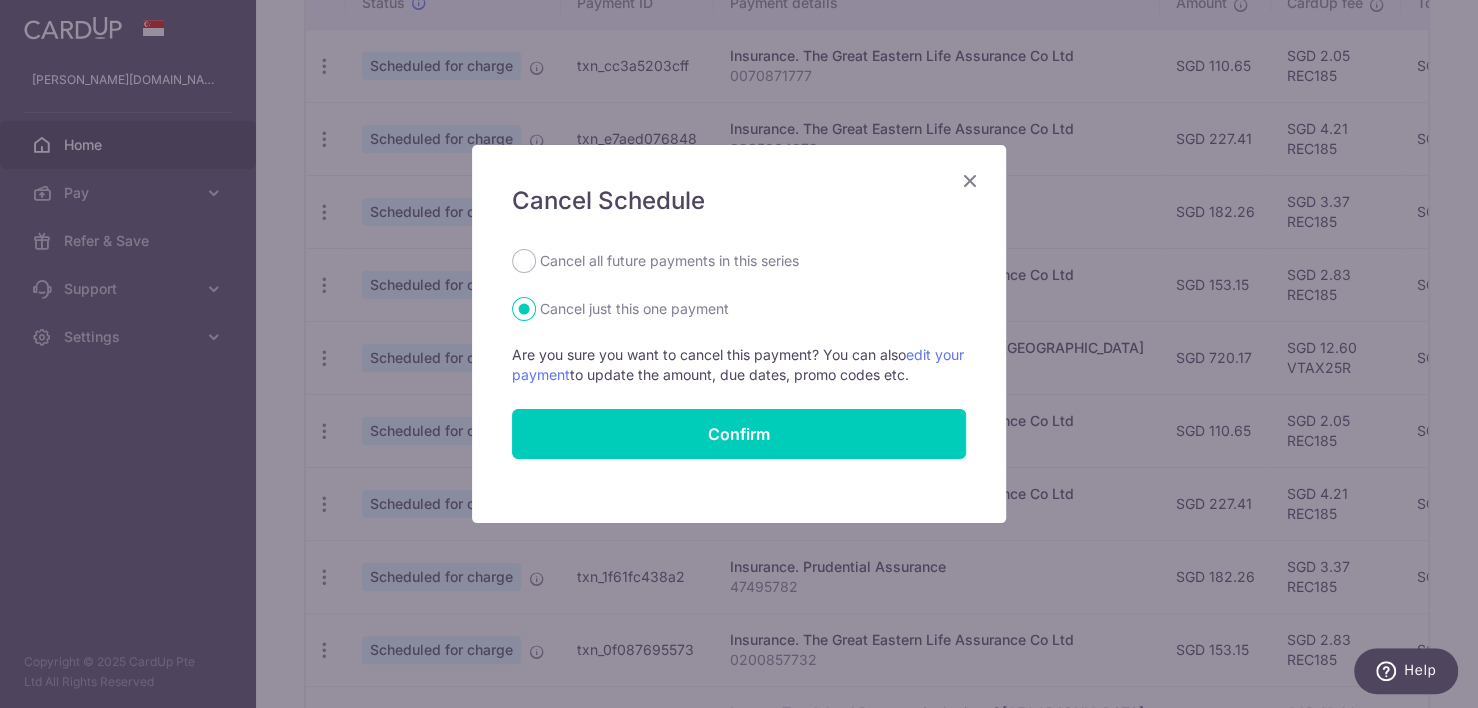 click on "Cancel all future payments in this series" at bounding box center [669, 261] 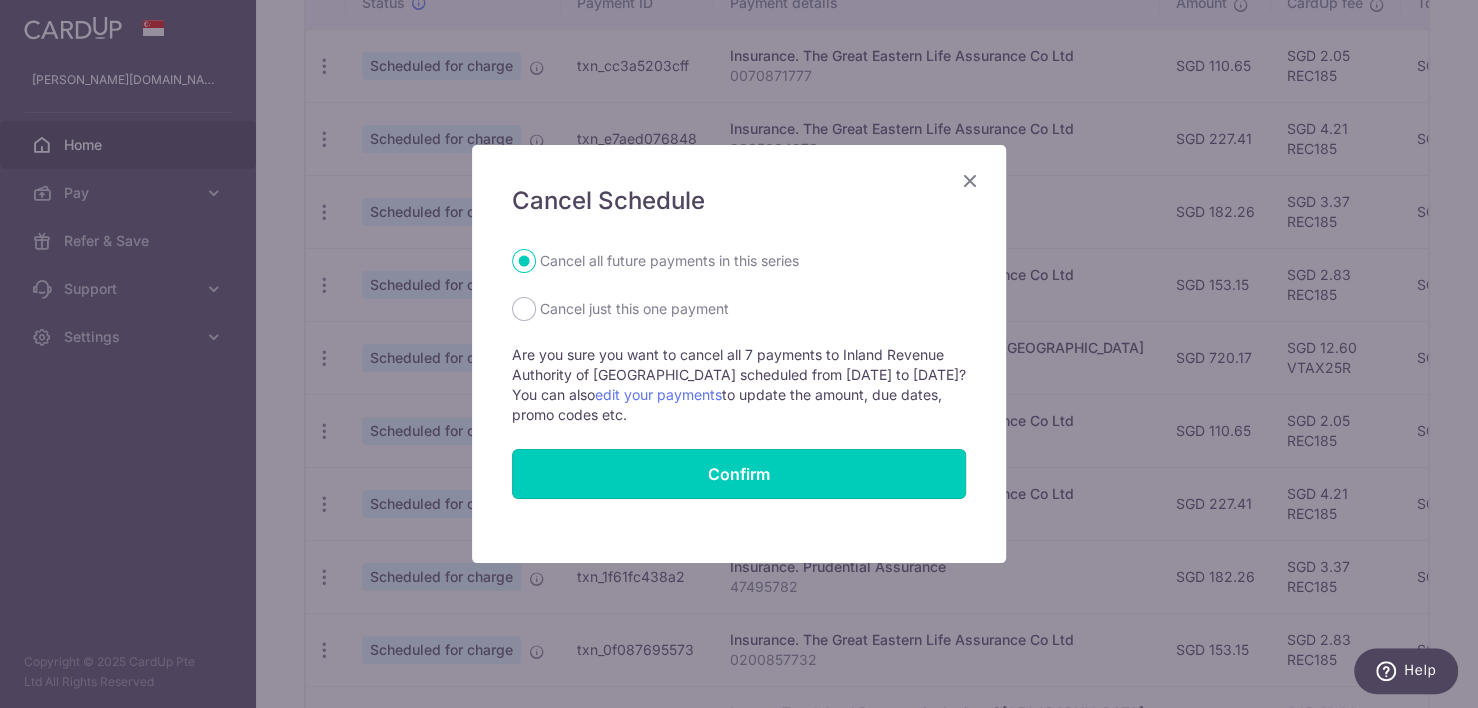 drag, startPoint x: 746, startPoint y: 472, endPoint x: 753, endPoint y: 356, distance: 116.21101 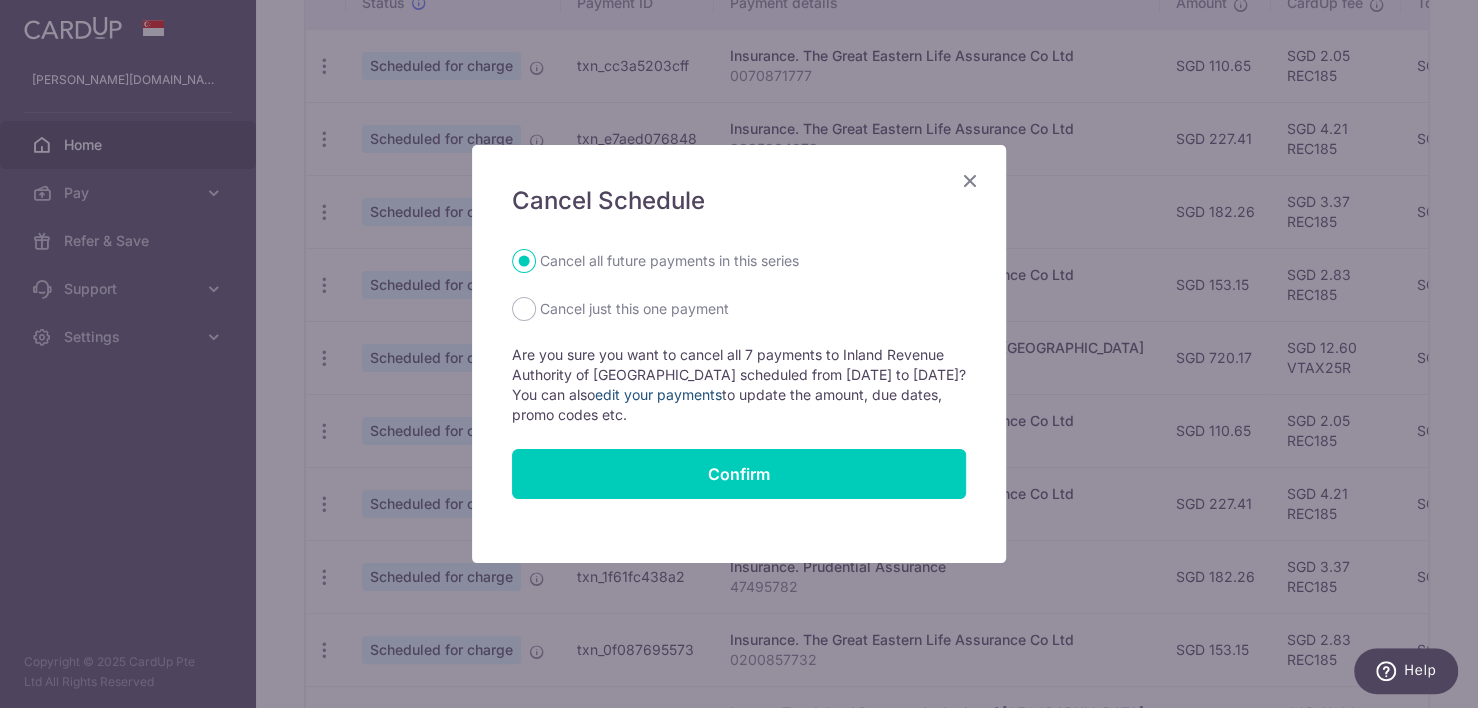 click on "edit your payments" at bounding box center [658, 394] 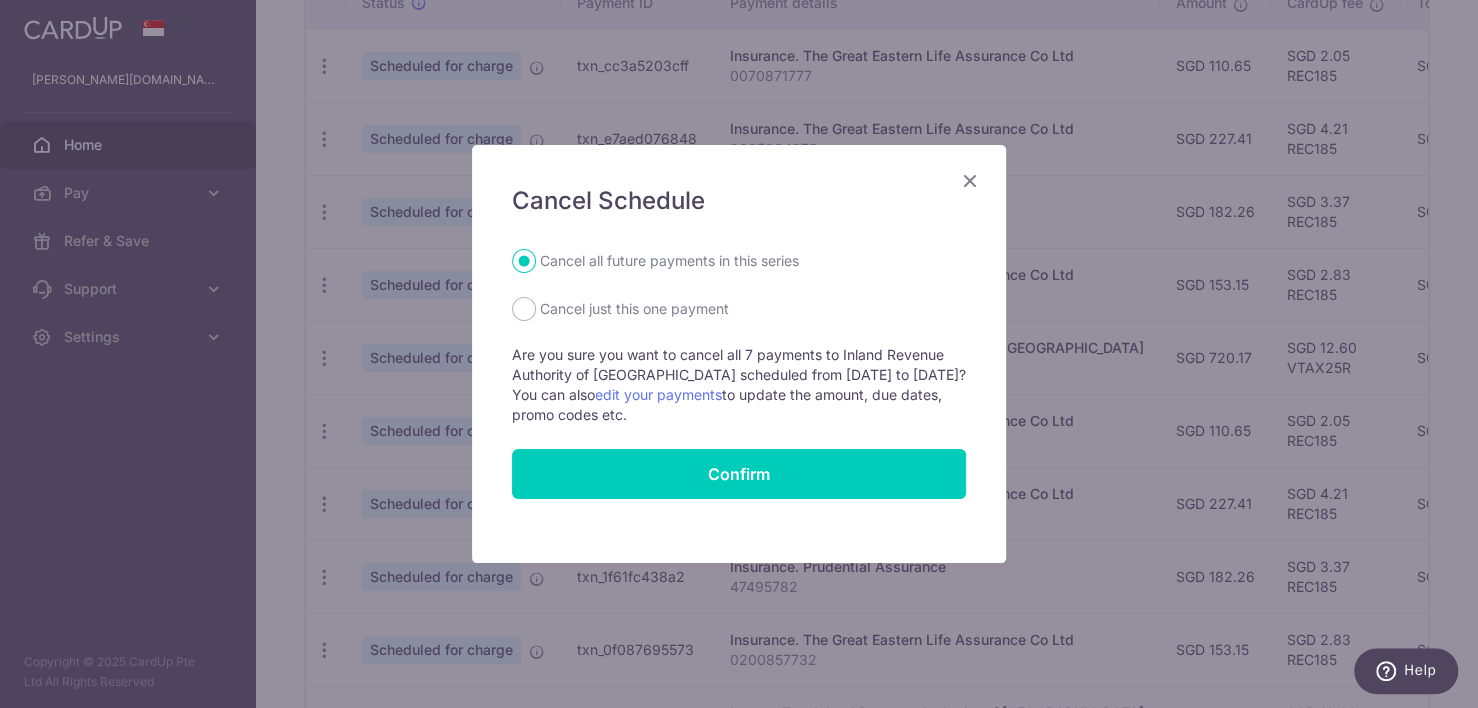 click at bounding box center [970, 180] 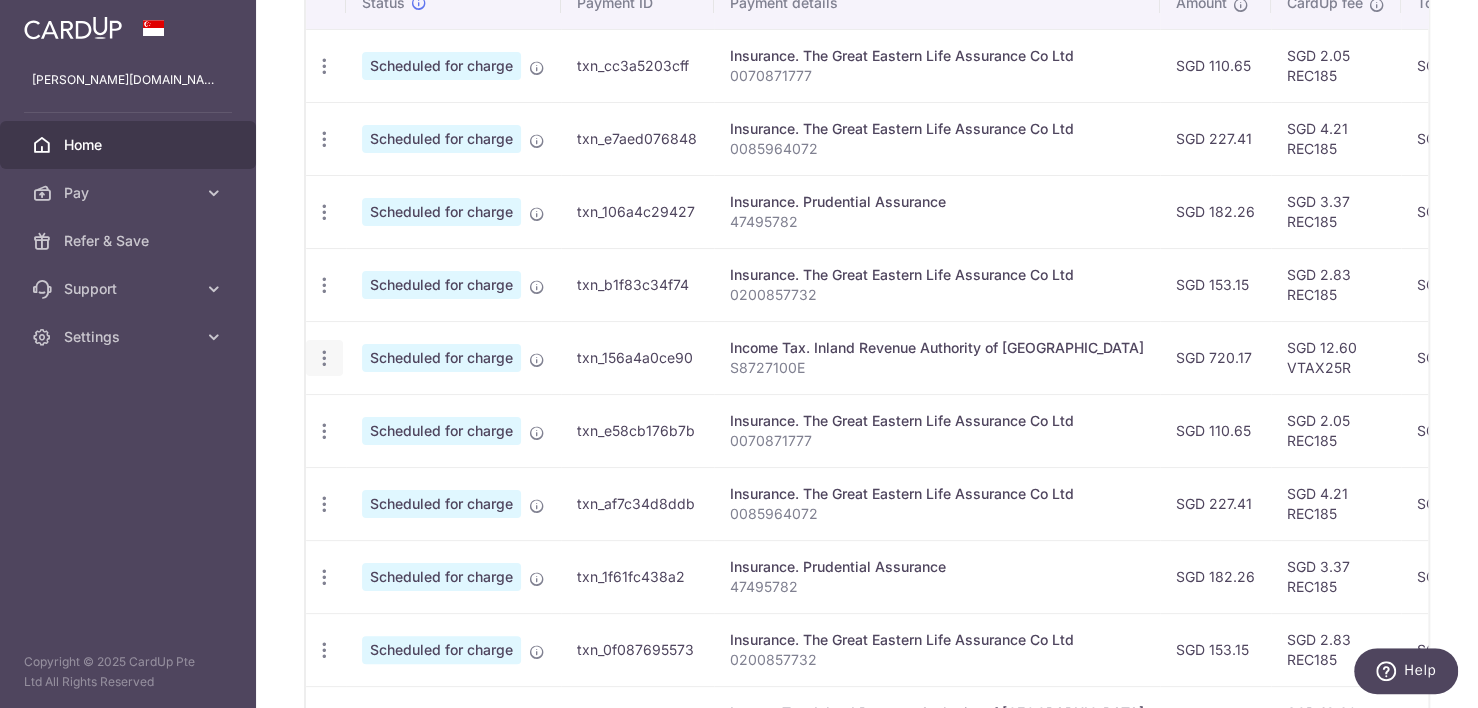 click at bounding box center (324, 66) 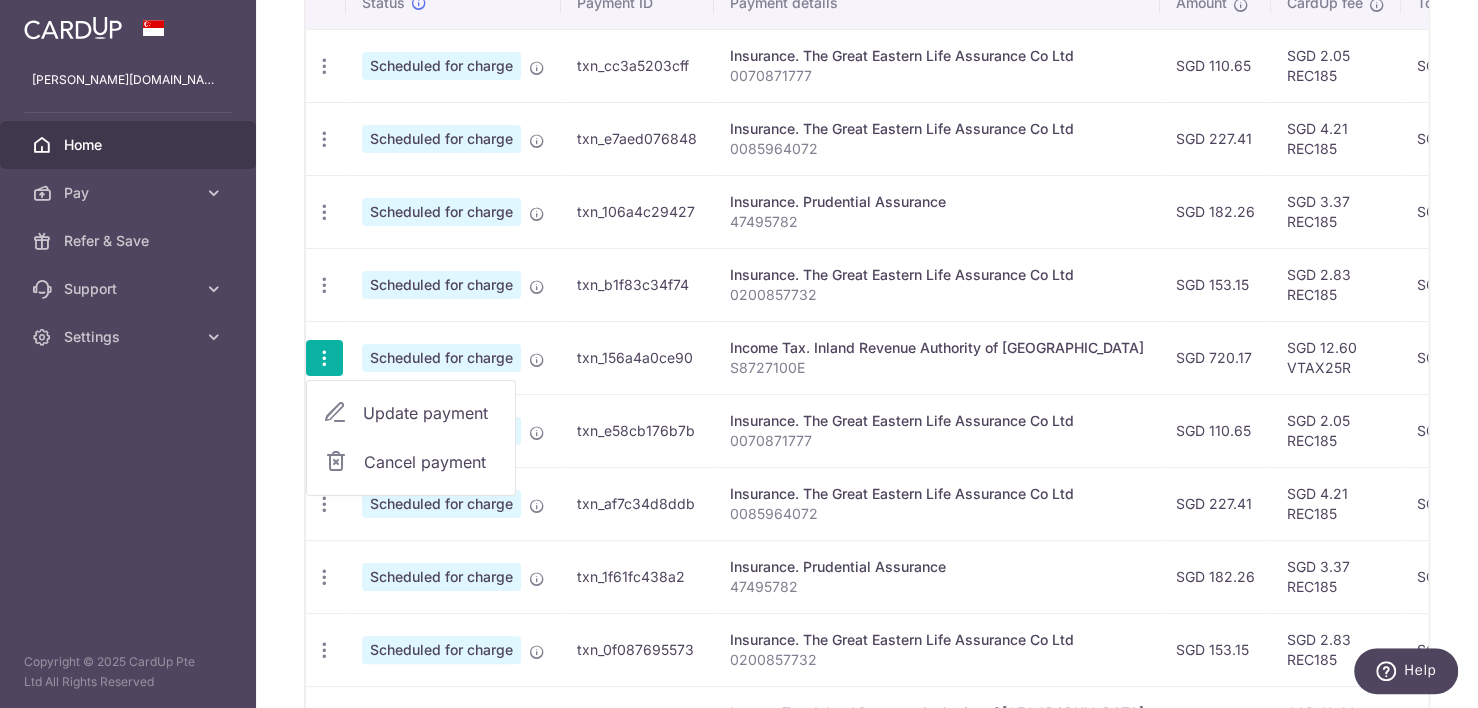 click on "Update payment" at bounding box center (431, 413) 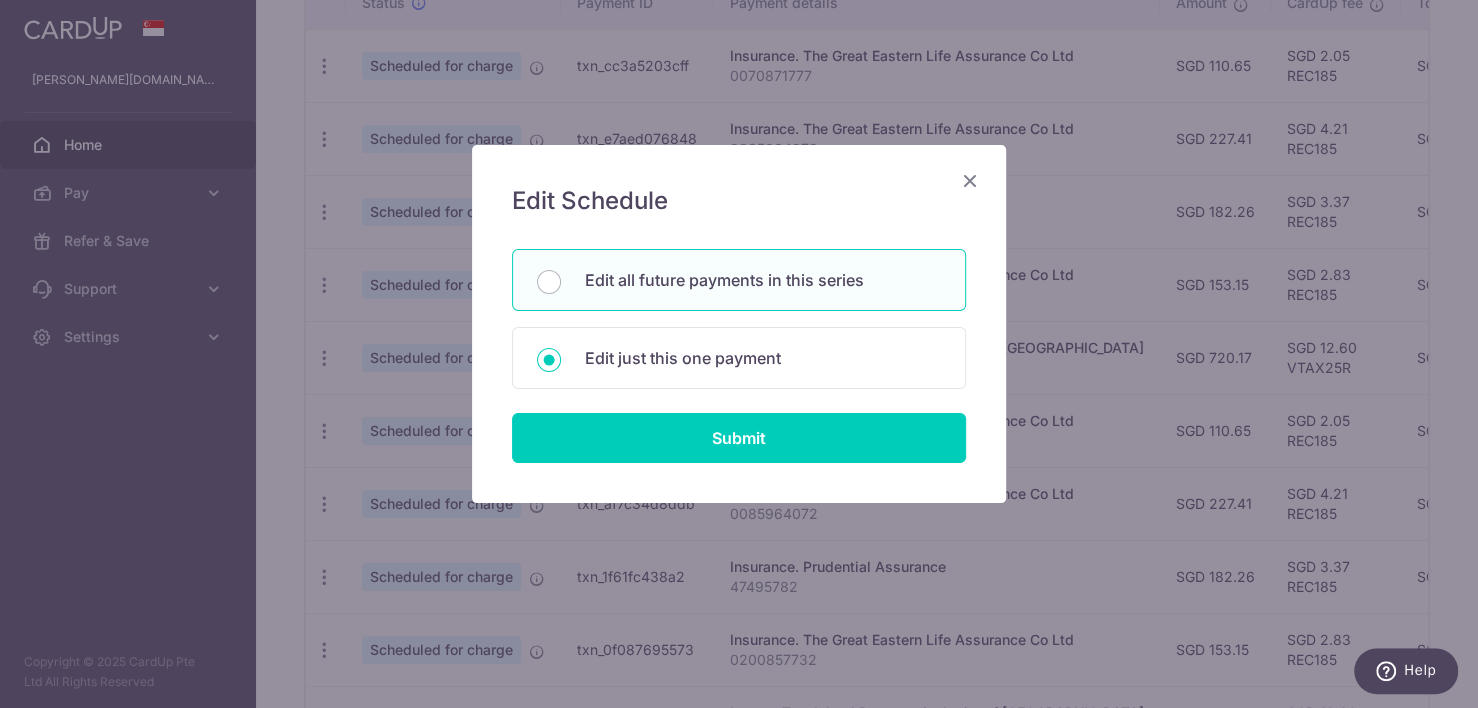 click on "Edit all future payments in this series" at bounding box center (739, 280) 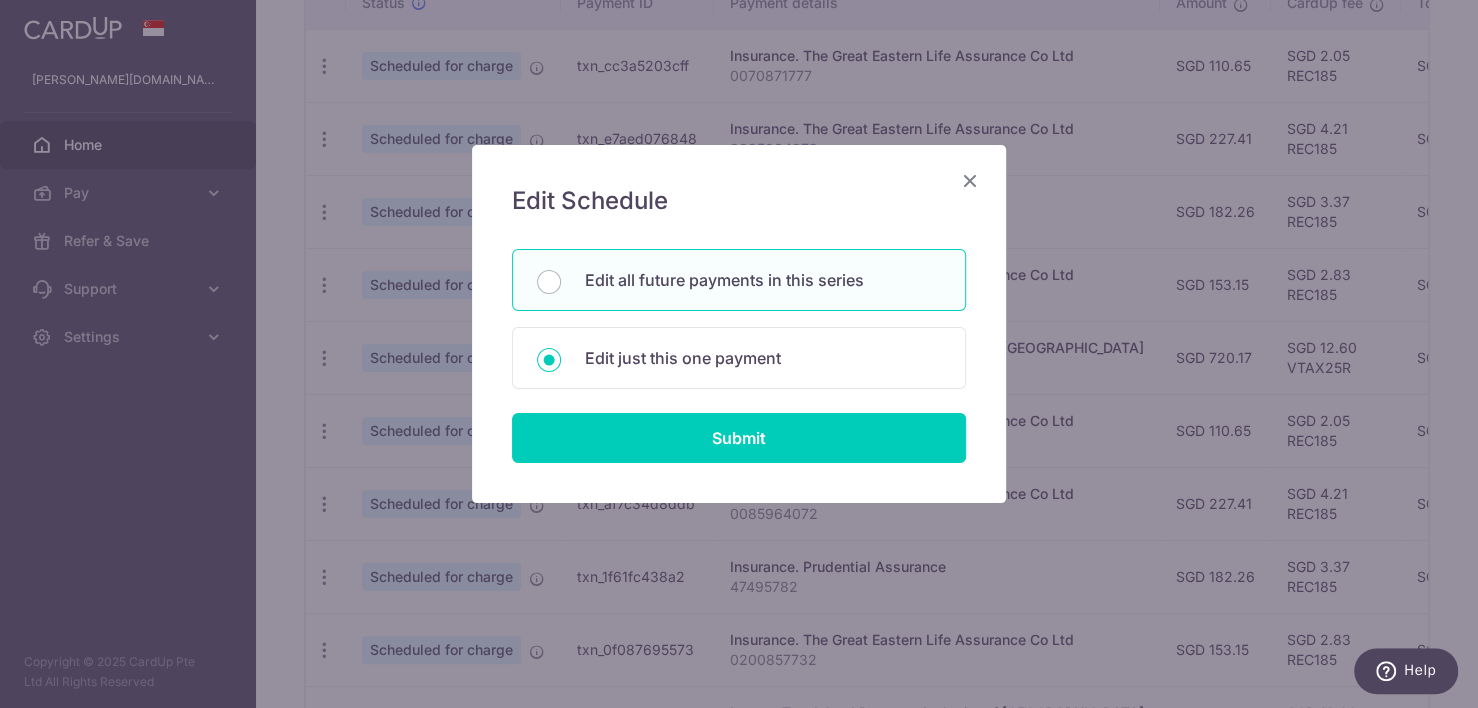 radio on "true" 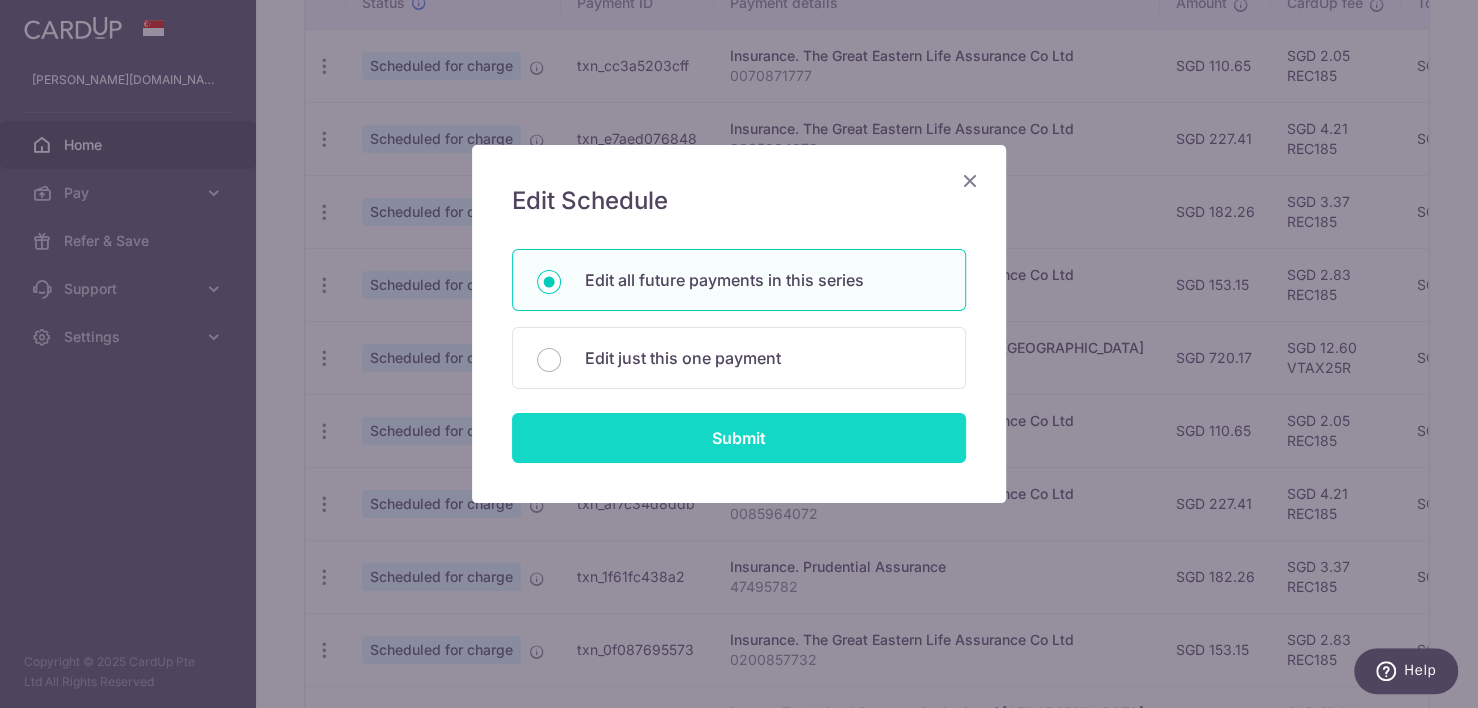 click on "Submit" at bounding box center [739, 438] 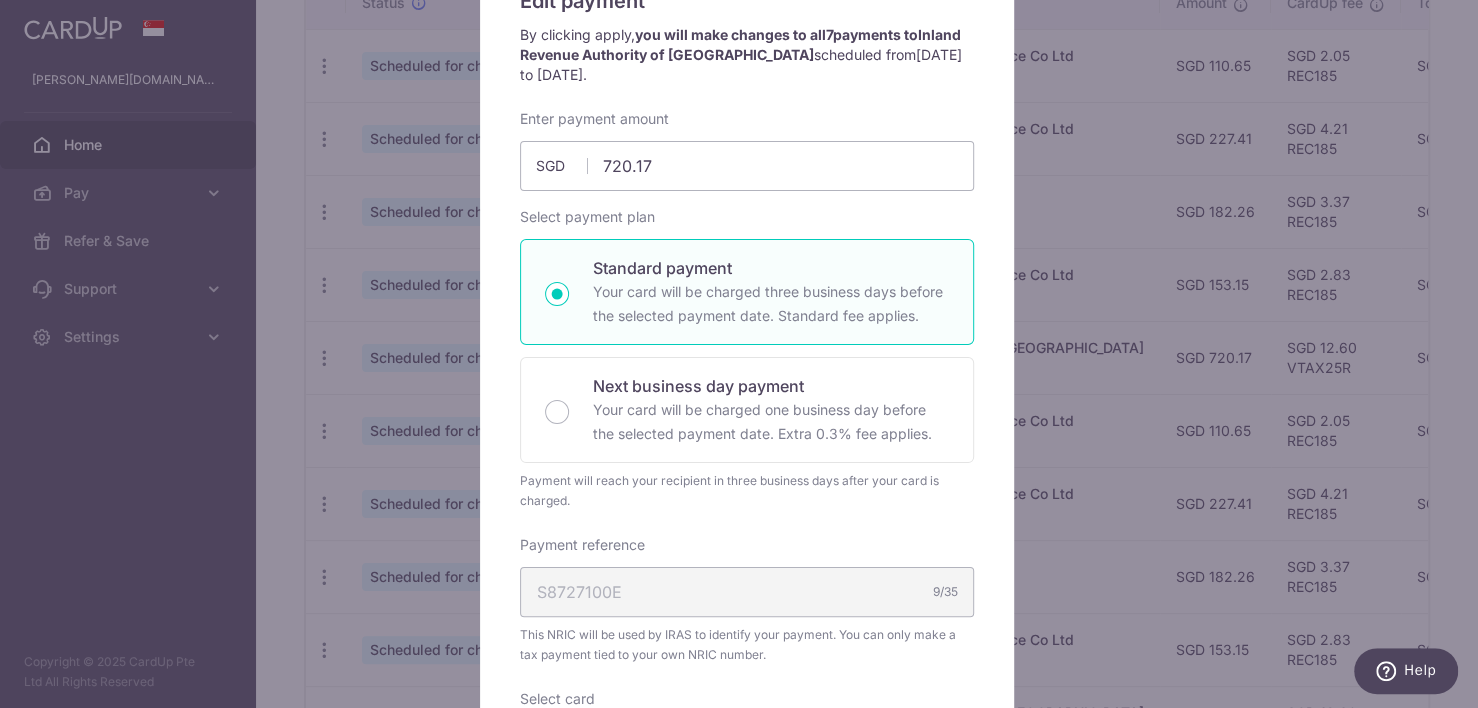 scroll, scrollTop: 0, scrollLeft: 0, axis: both 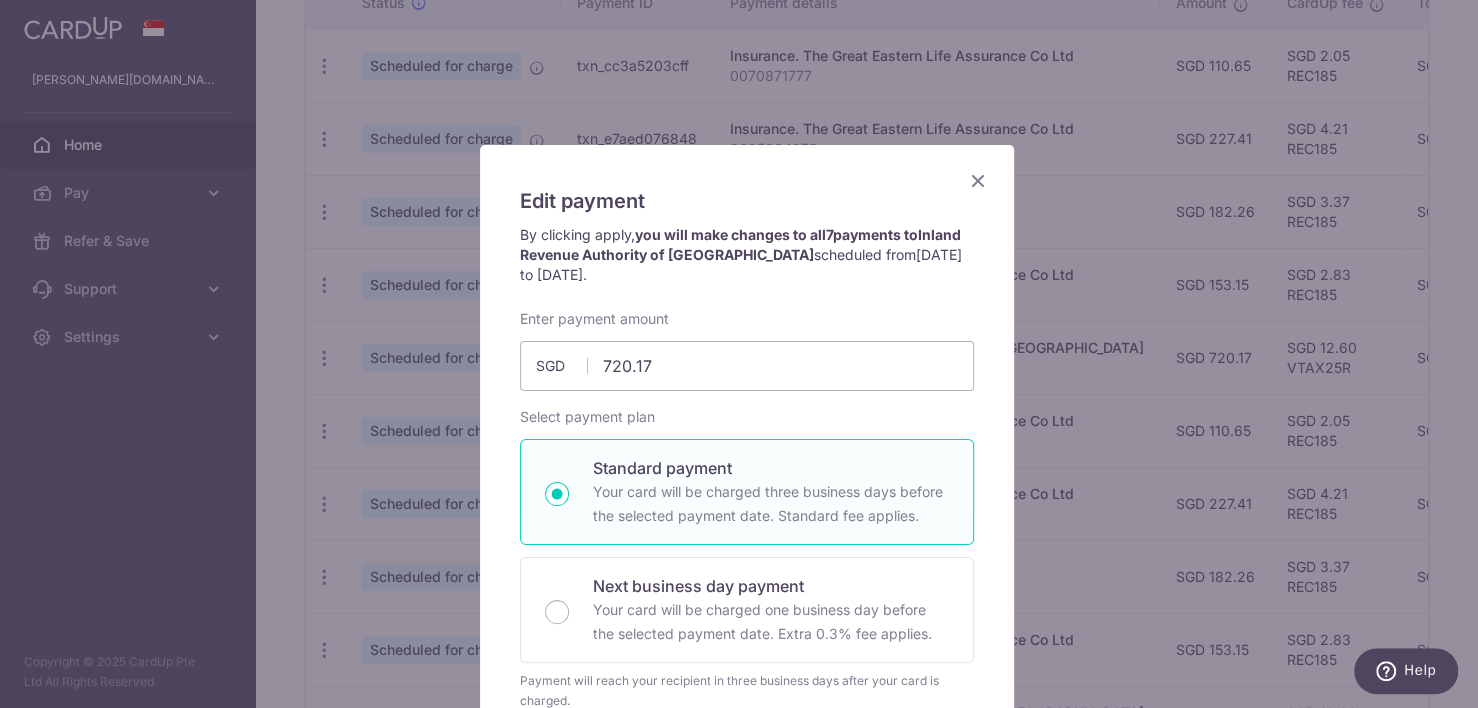 click at bounding box center [978, 180] 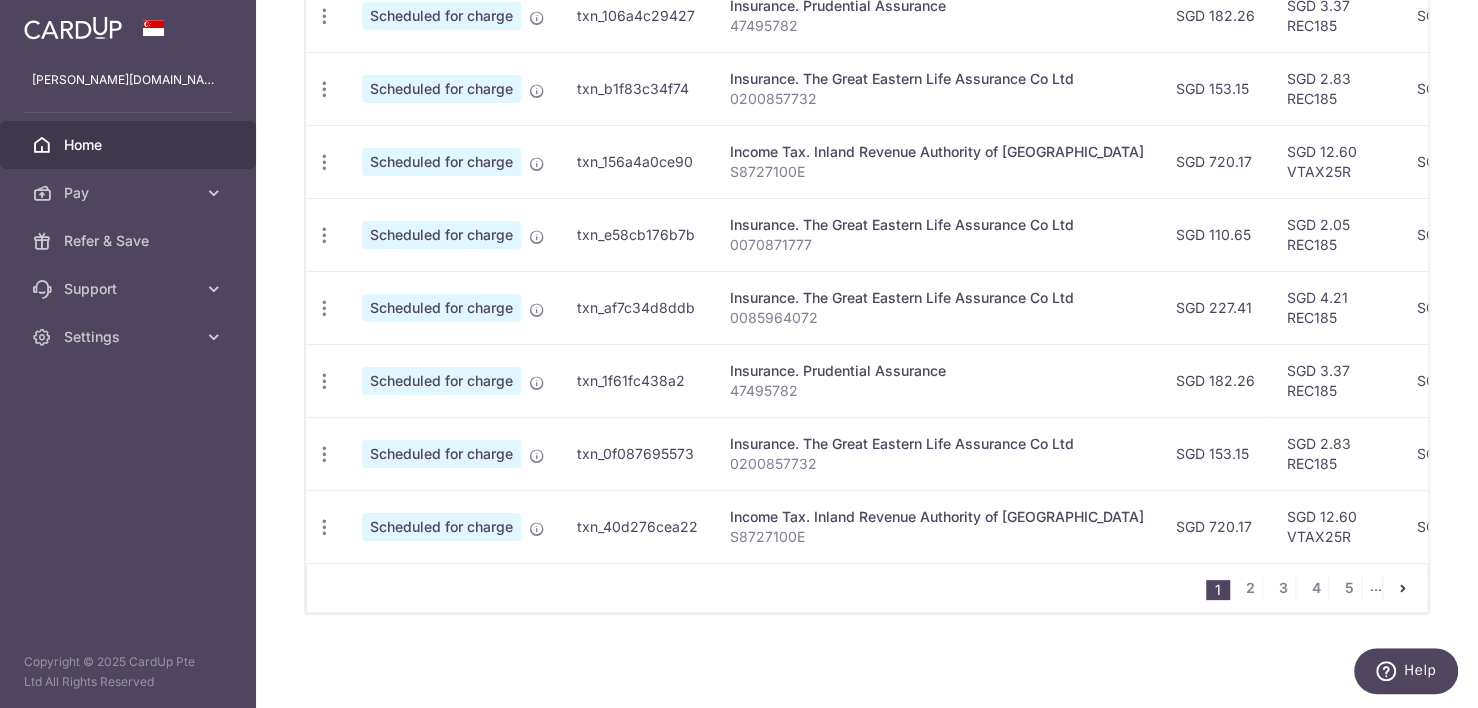 scroll, scrollTop: 841, scrollLeft: 0, axis: vertical 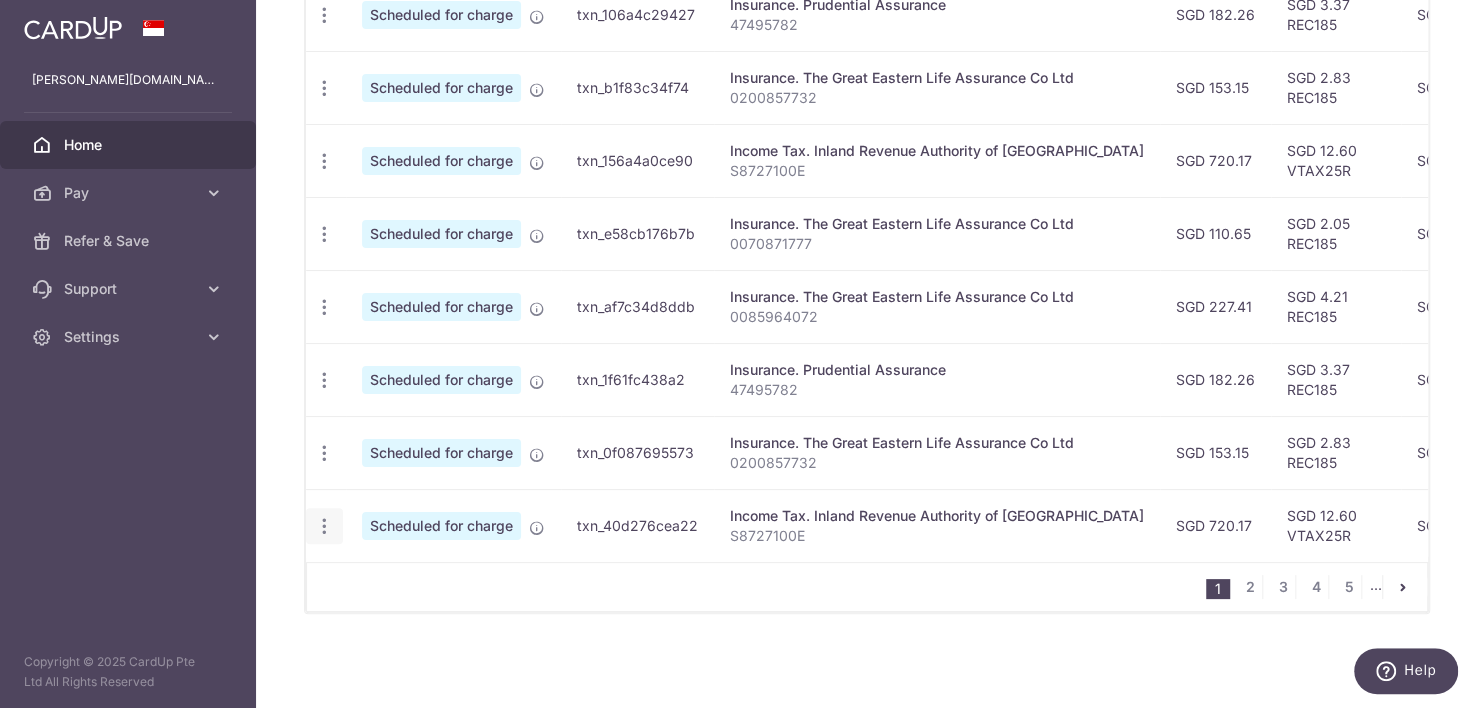 click at bounding box center [324, -131] 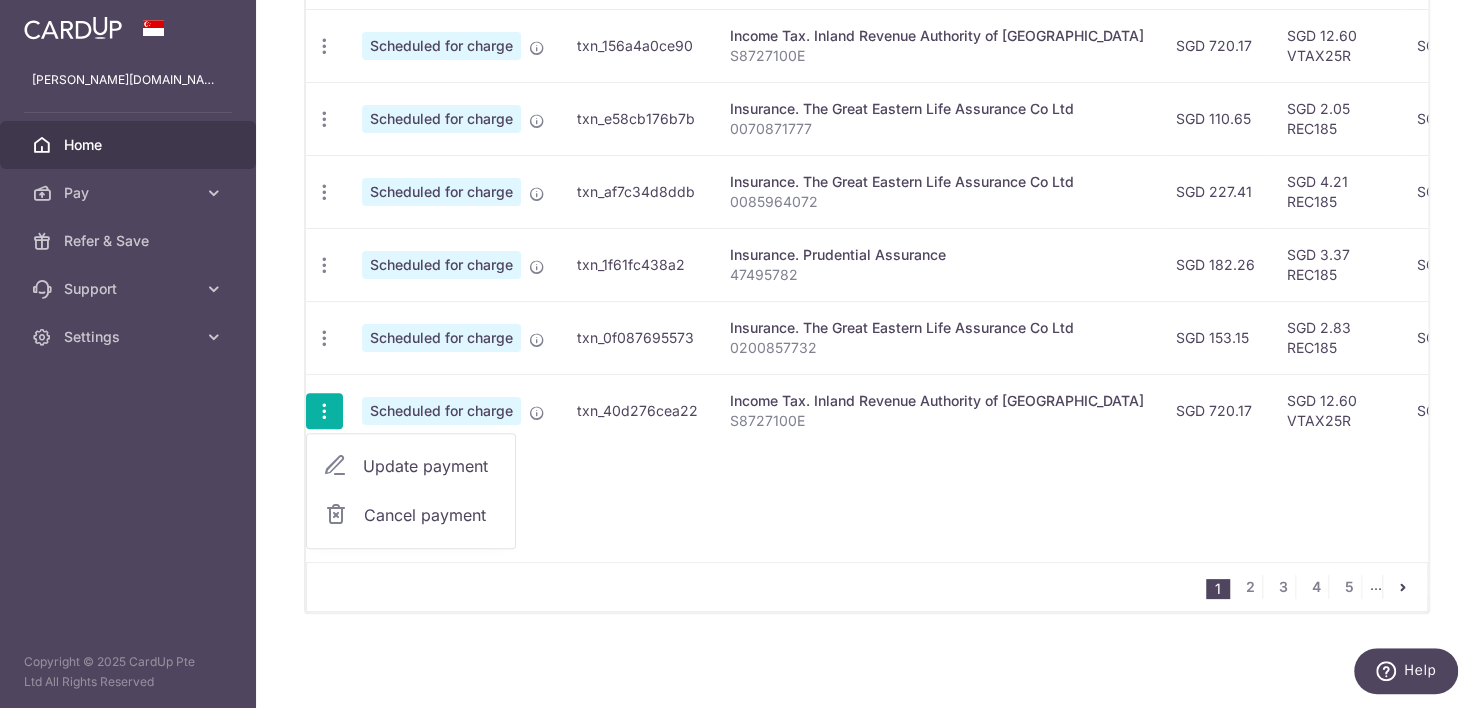 scroll, scrollTop: 956, scrollLeft: 0, axis: vertical 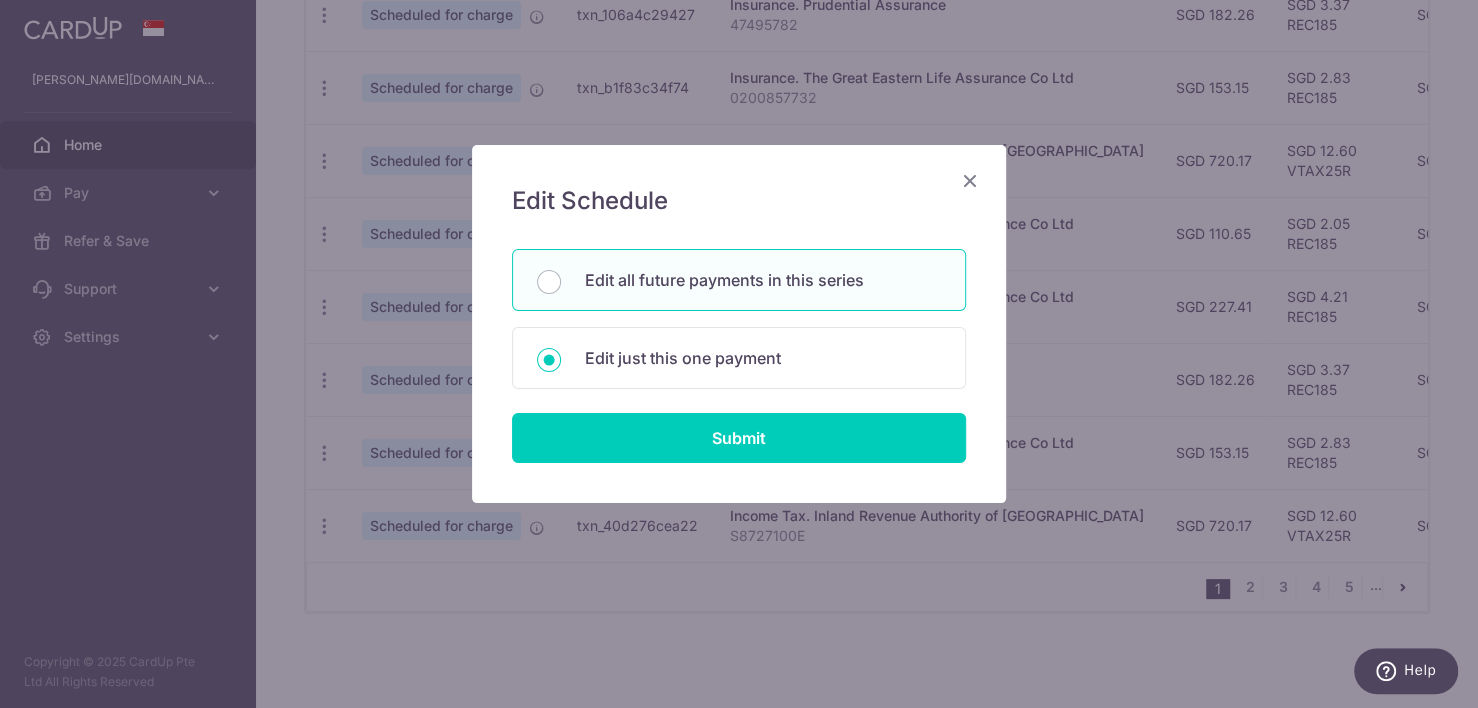 click on "Edit all future payments in this series" at bounding box center [763, 280] 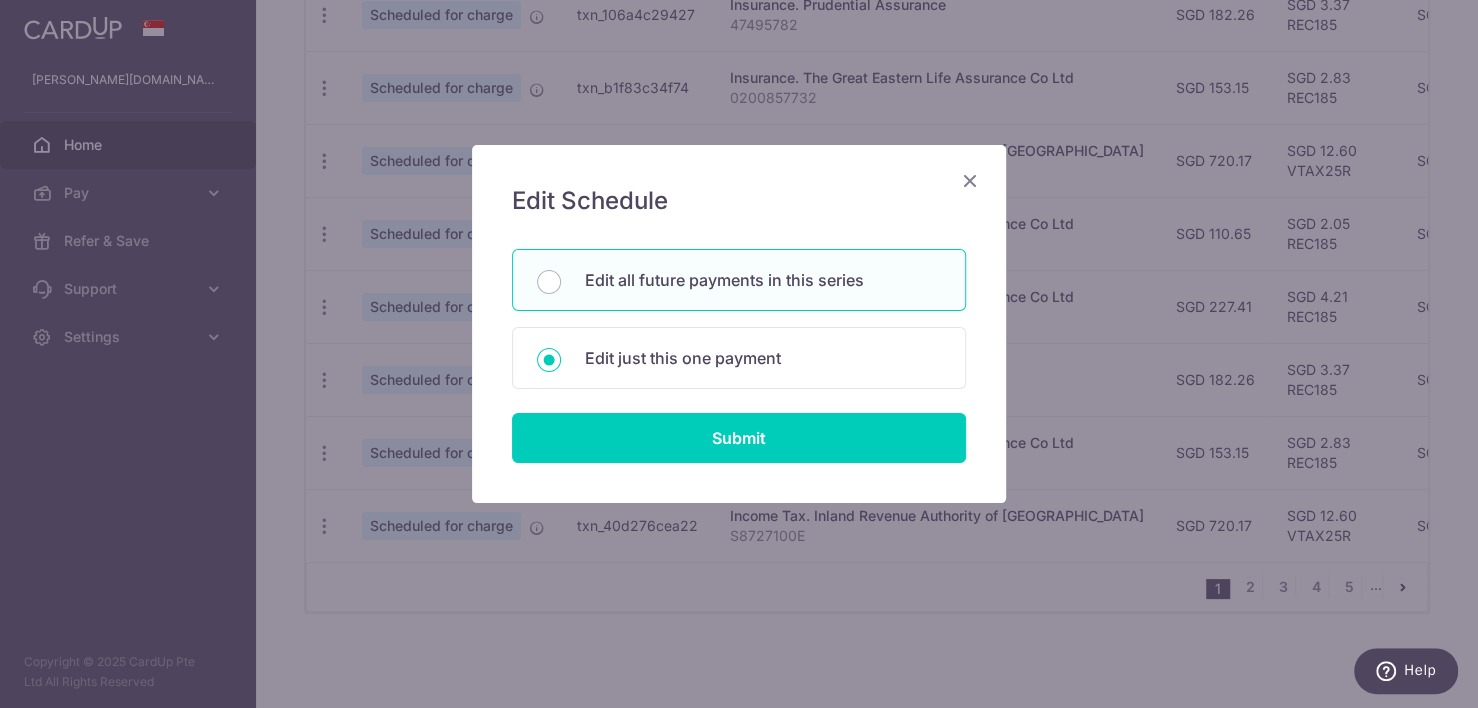 click on "Edit all future payments in this series" at bounding box center [549, 282] 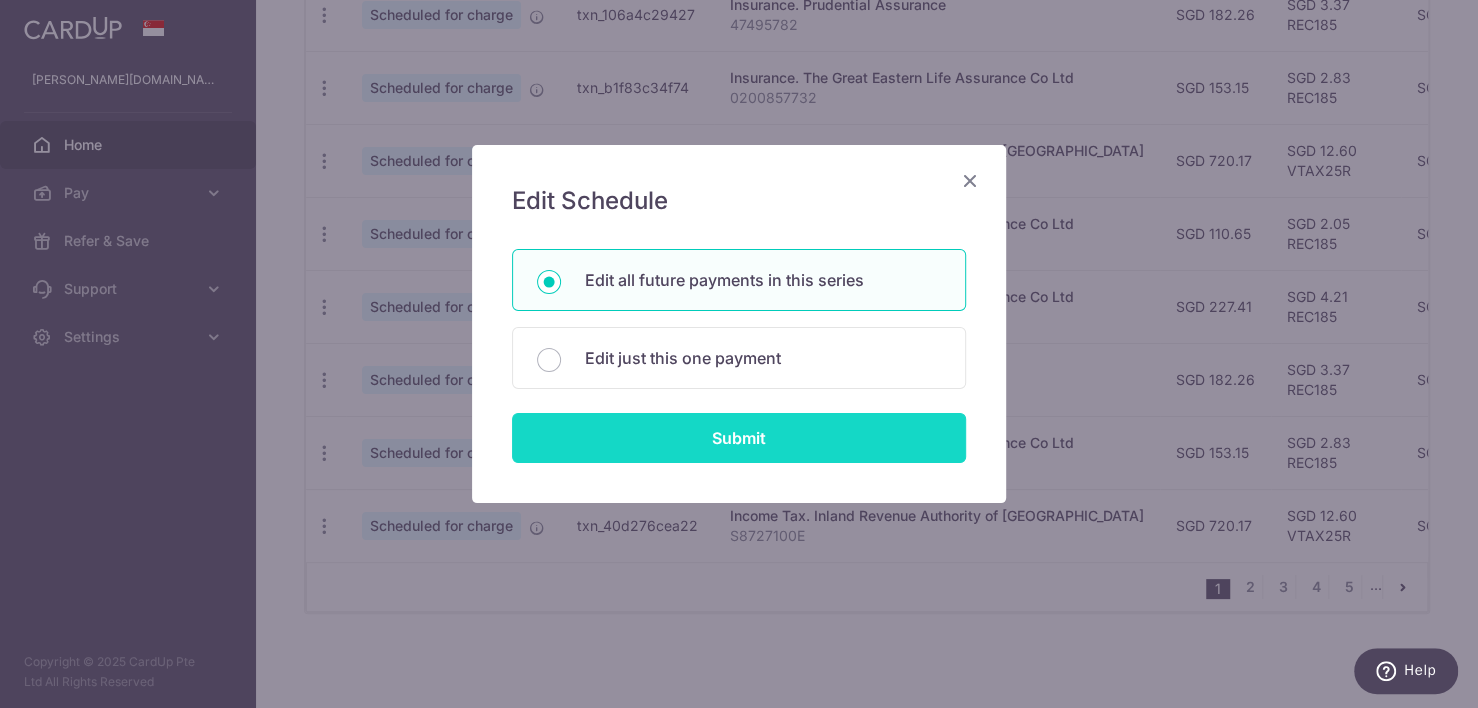click on "Submit" at bounding box center (739, 438) 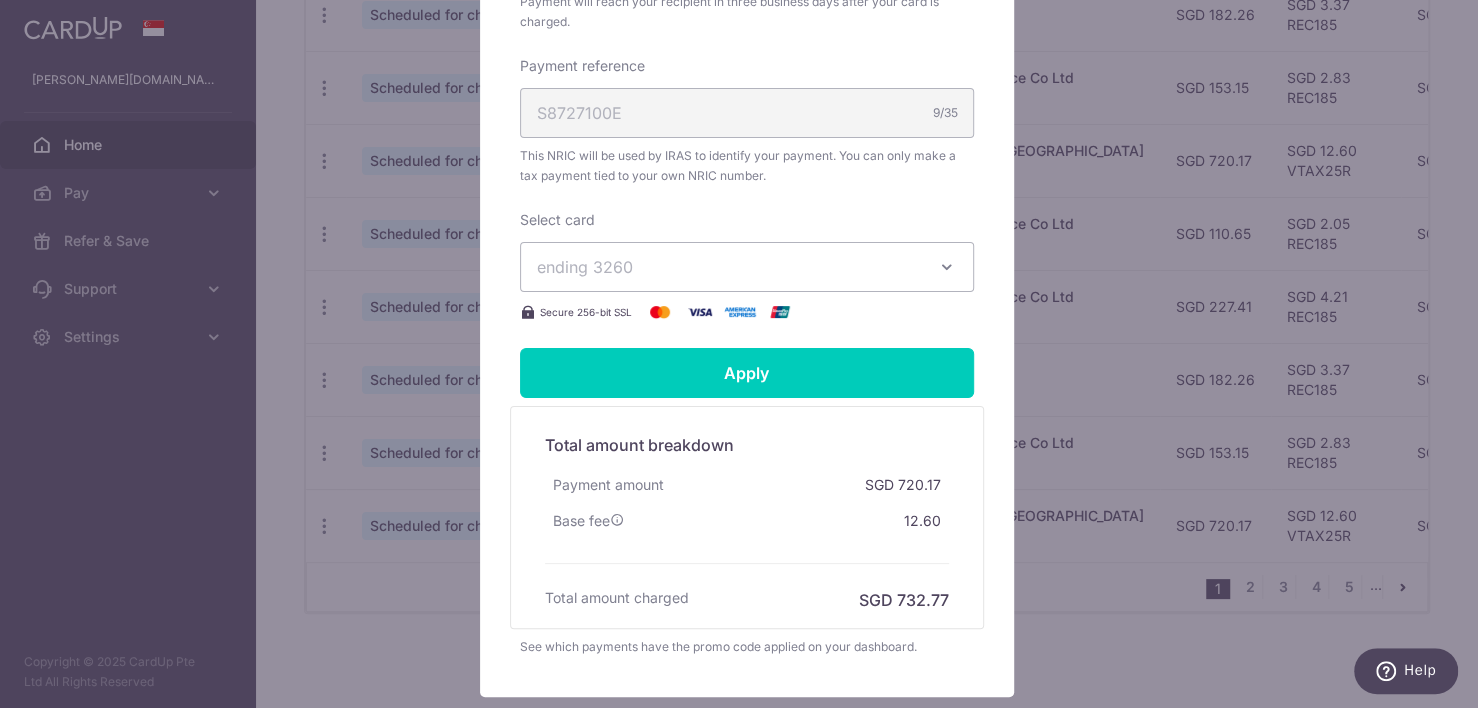 scroll, scrollTop: 700, scrollLeft: 0, axis: vertical 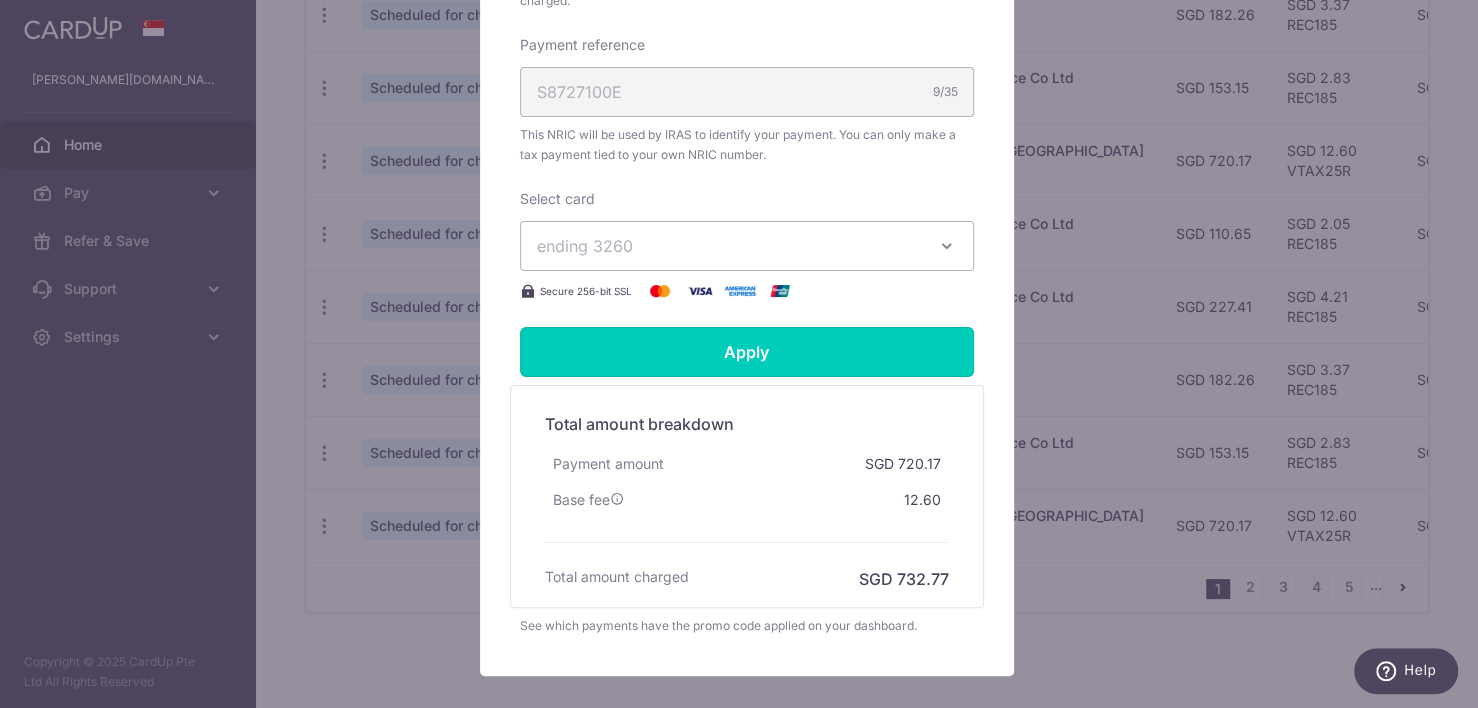 click on "Apply" at bounding box center [747, 352] 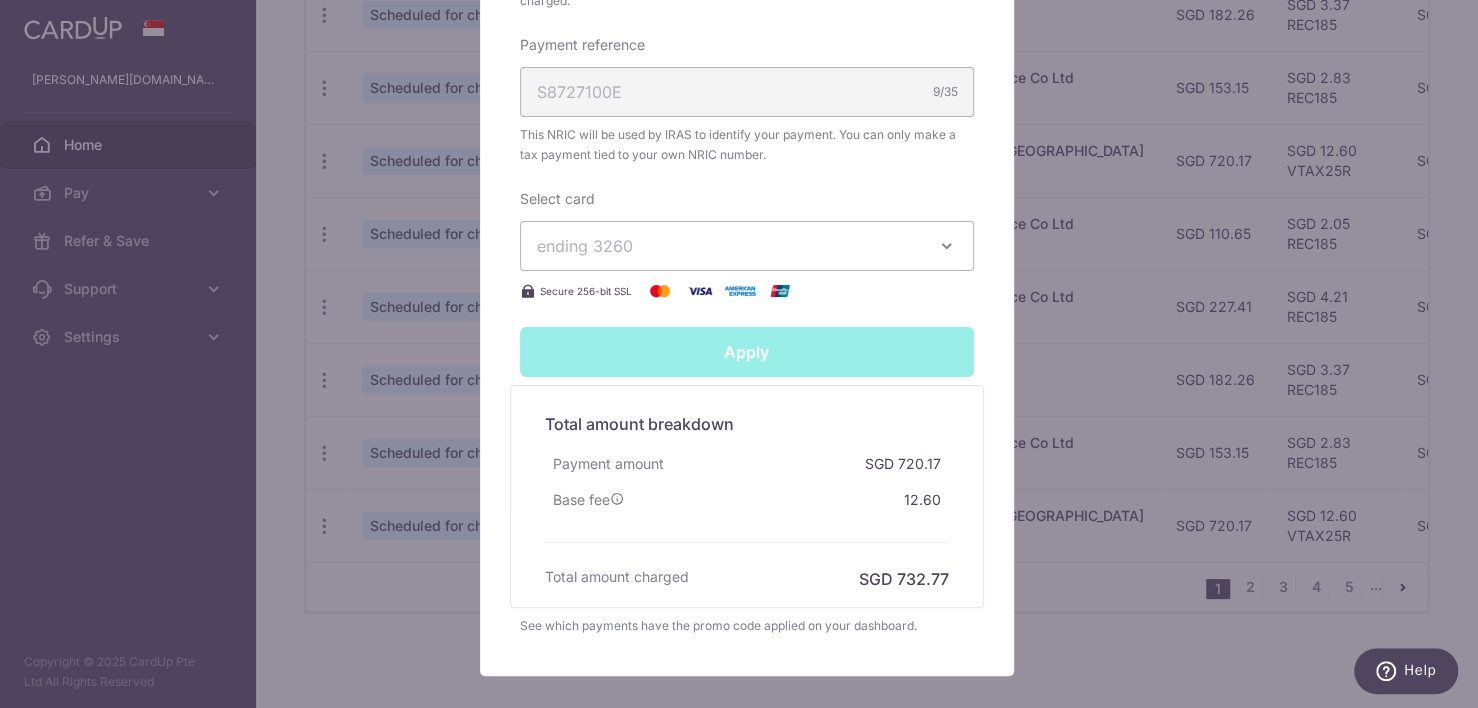 type on "Successfully Applied" 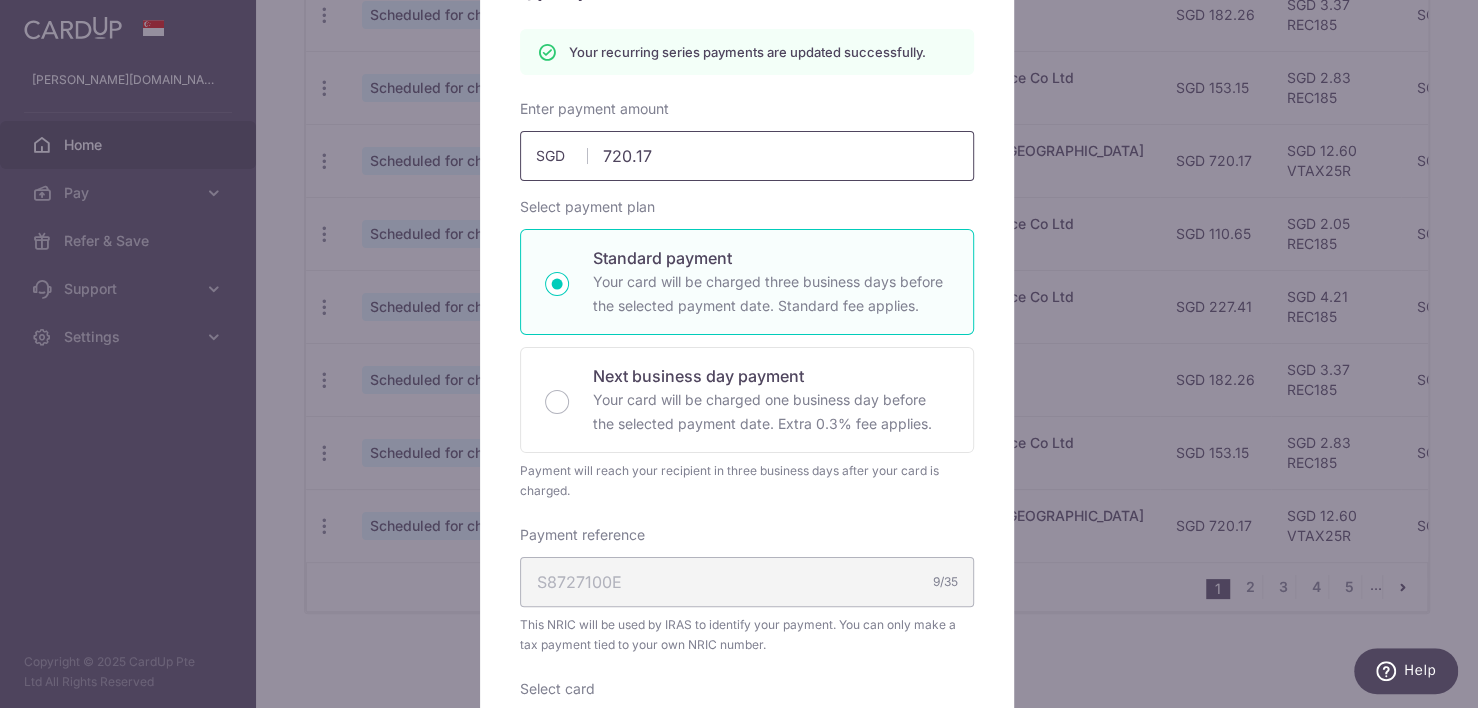scroll, scrollTop: 0, scrollLeft: 0, axis: both 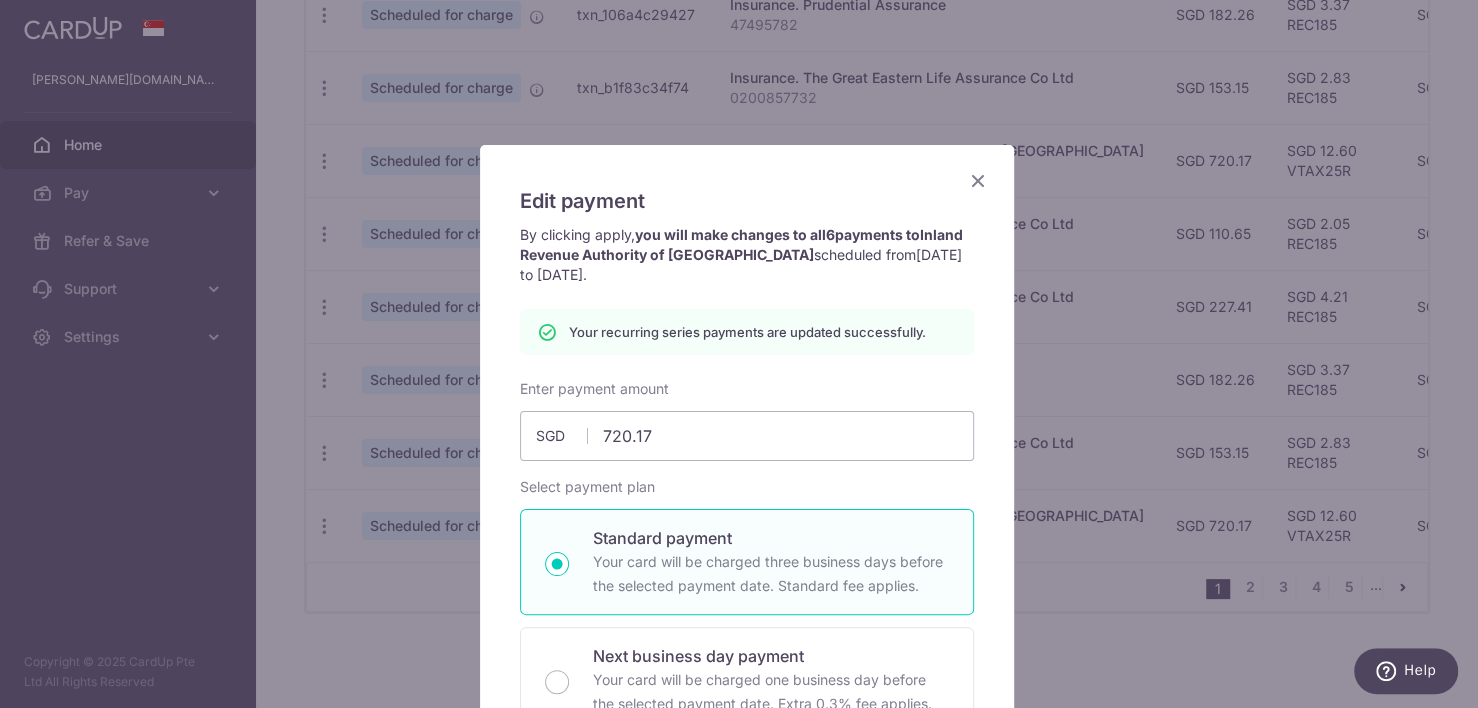 click at bounding box center [978, 180] 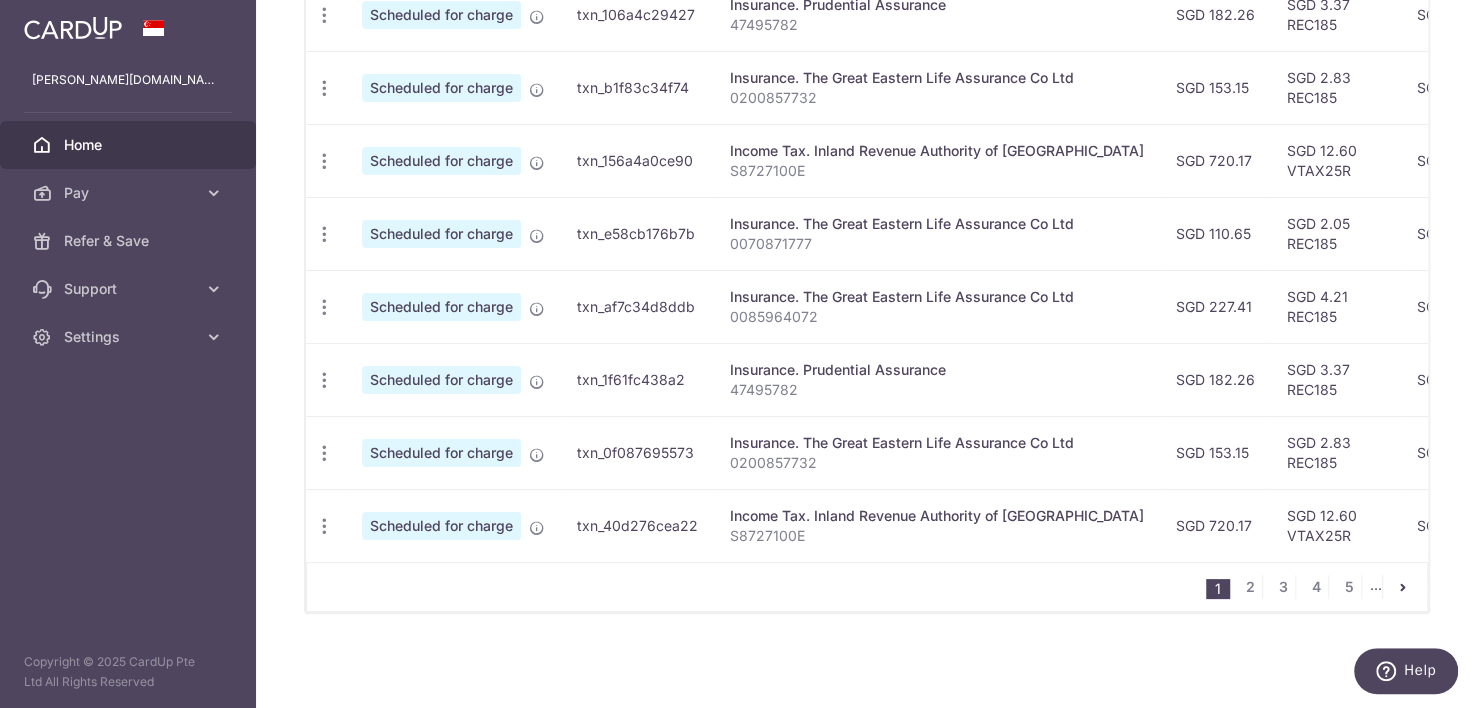 scroll, scrollTop: 749, scrollLeft: 0, axis: vertical 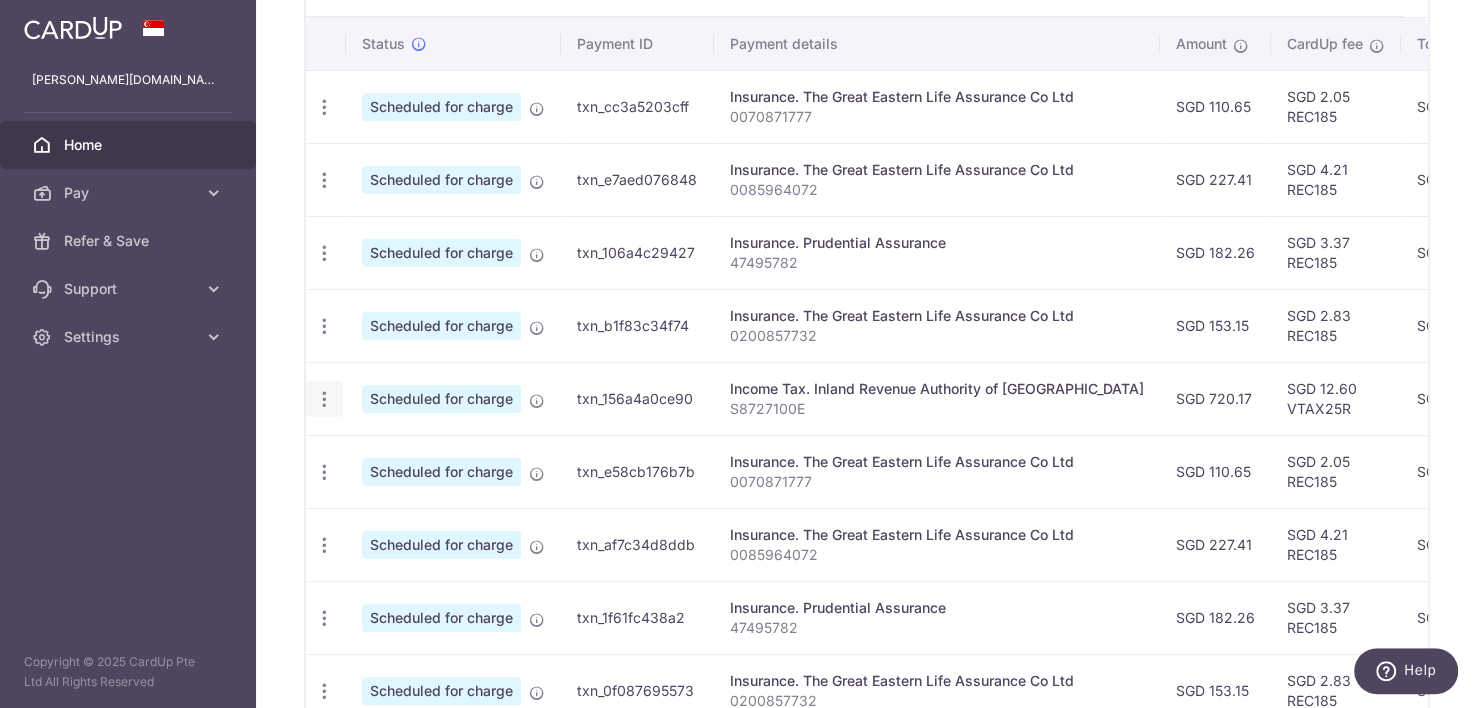 click at bounding box center (324, 107) 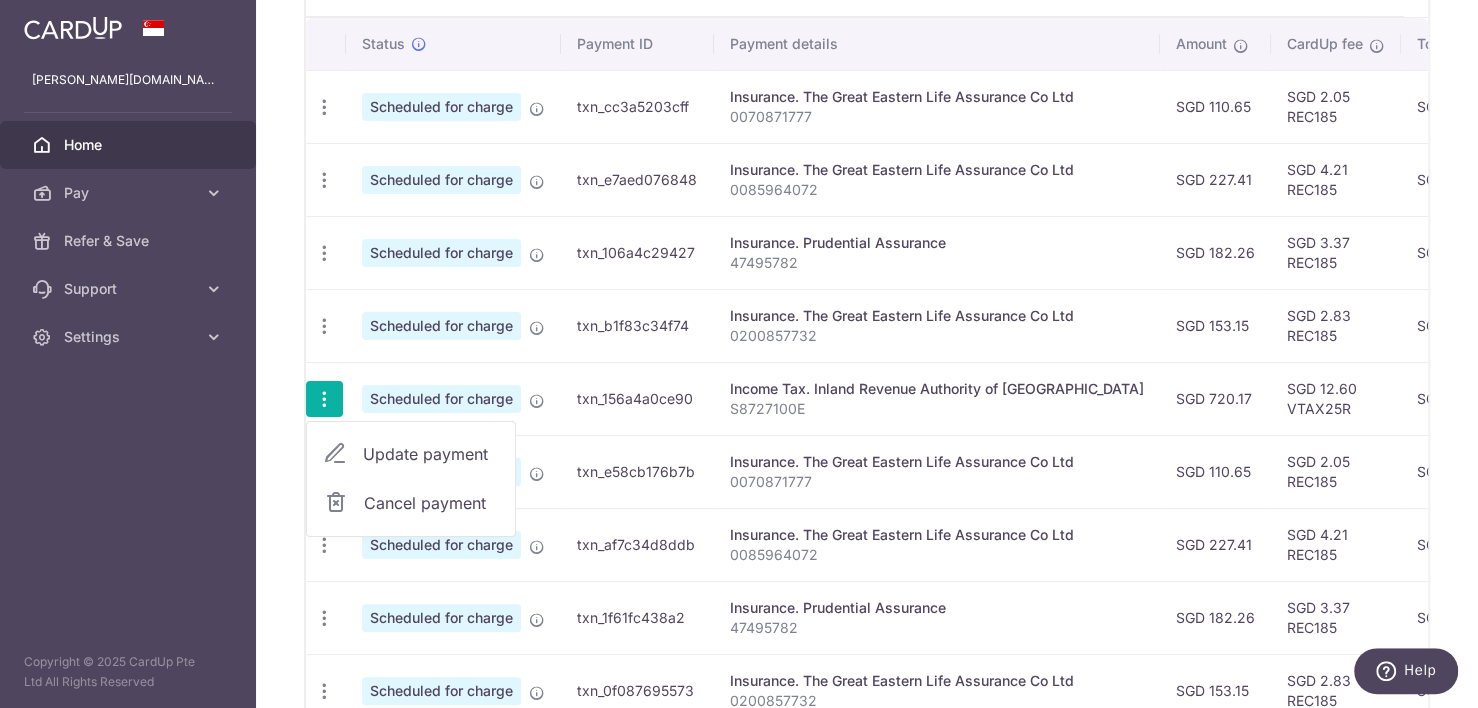 click on "Cancel payment" at bounding box center (431, 503) 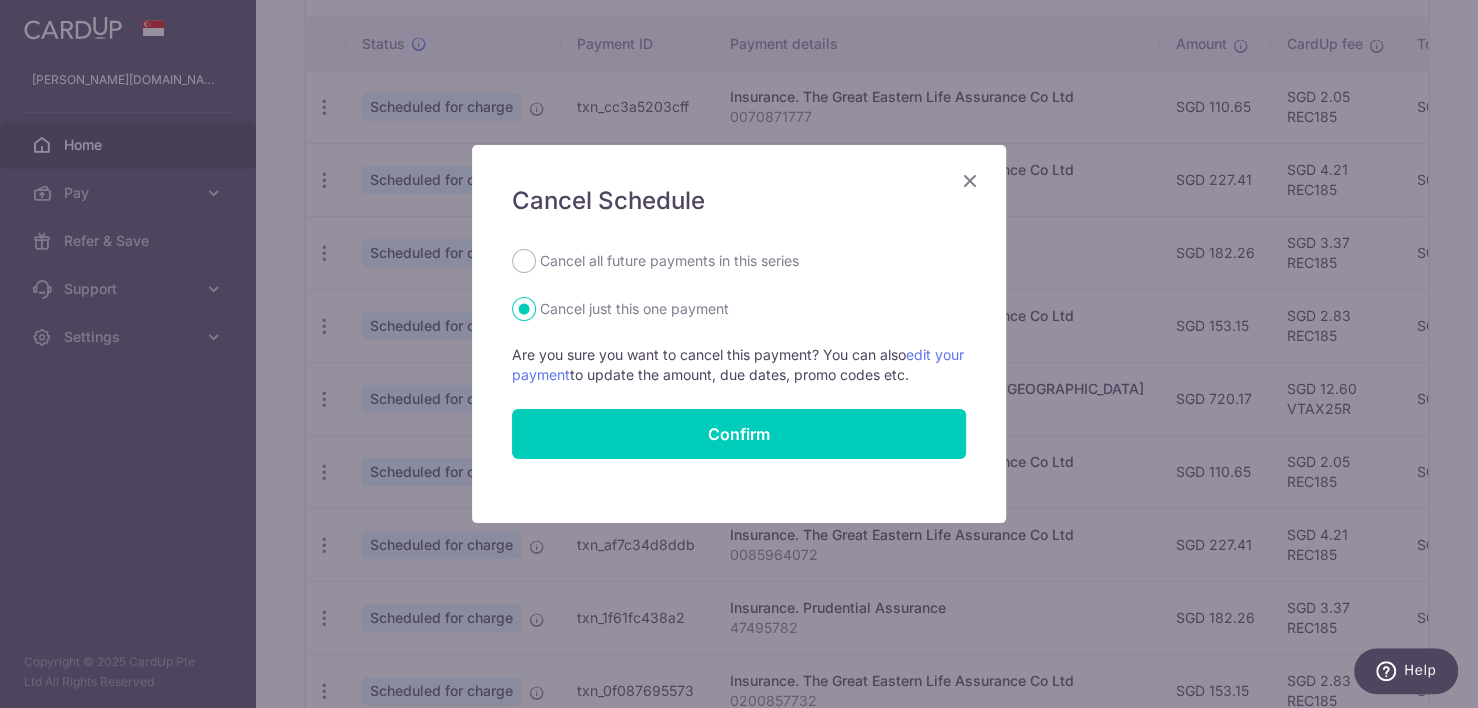 click on "Cancel all future payments in this series" at bounding box center [669, 261] 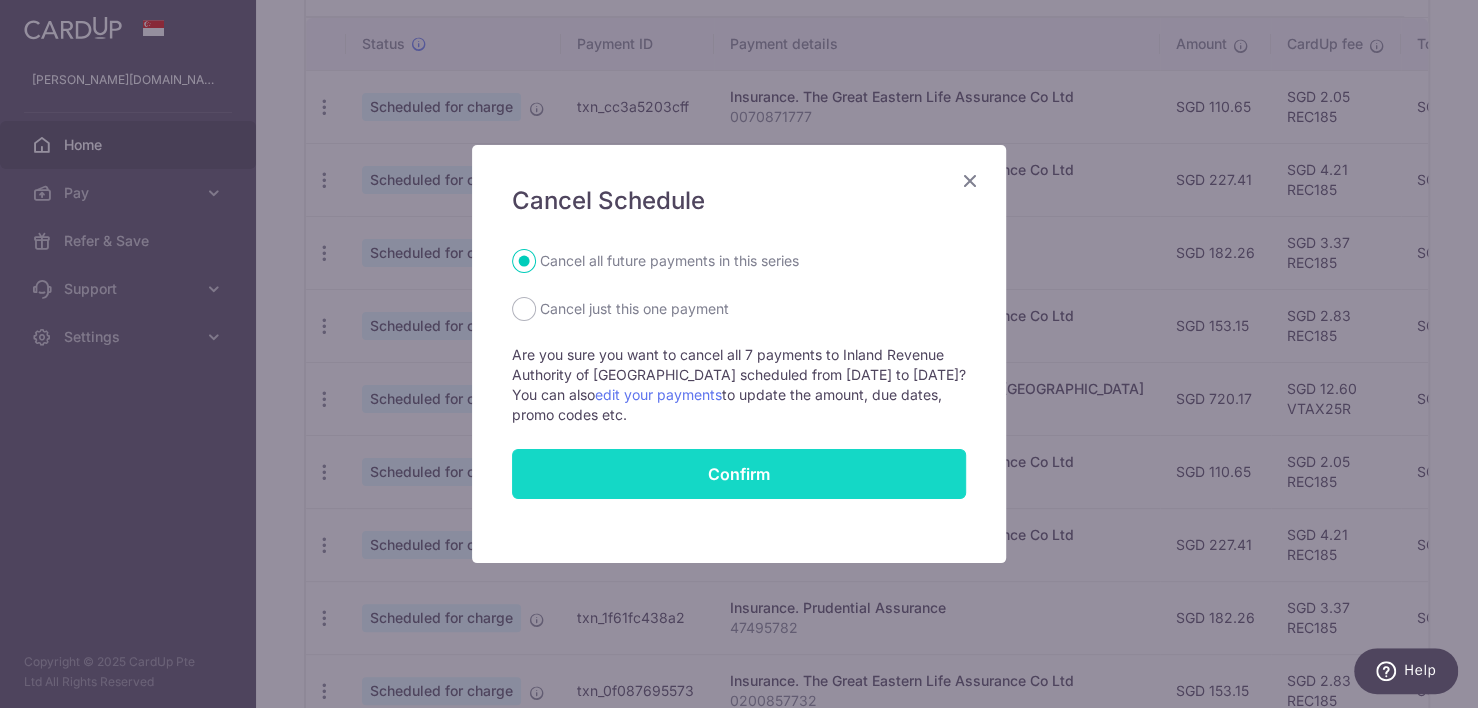 click on "Confirm" at bounding box center [739, 474] 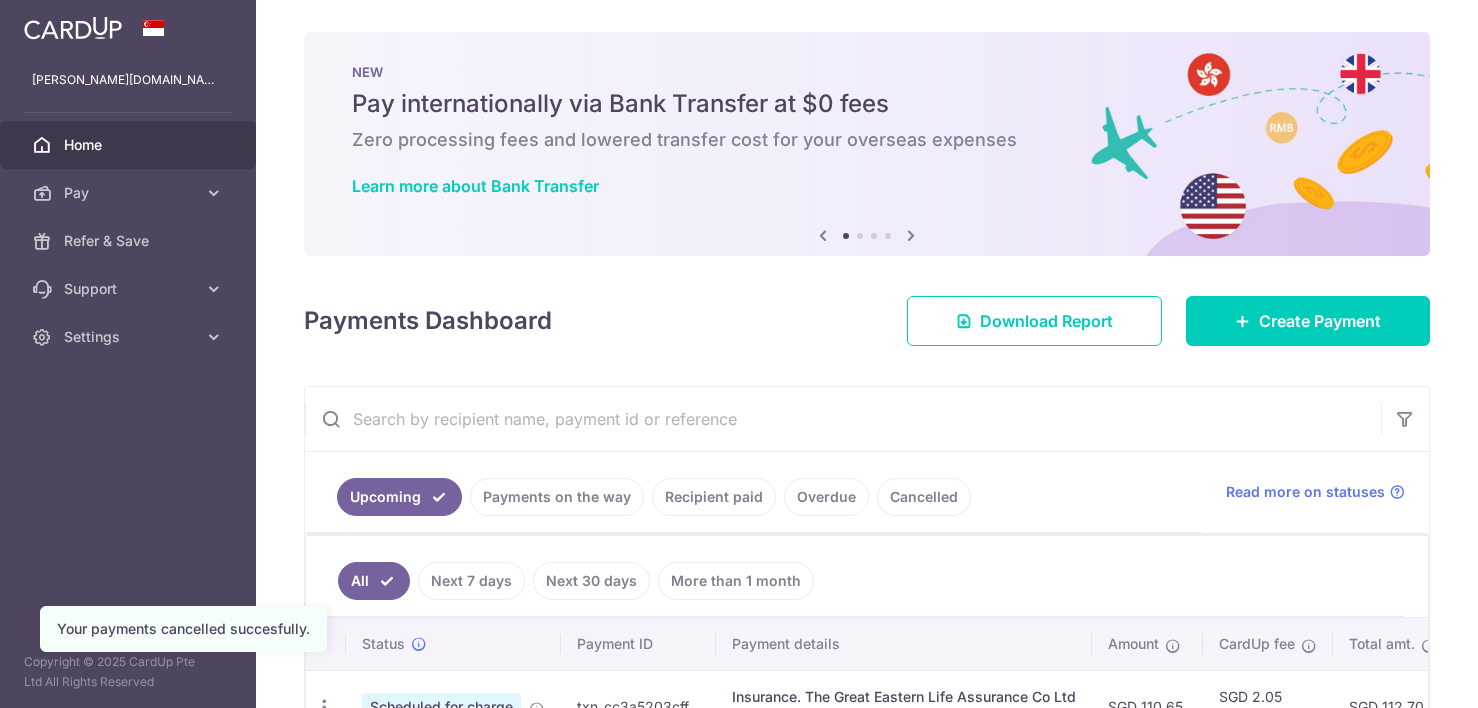 scroll, scrollTop: 0, scrollLeft: 0, axis: both 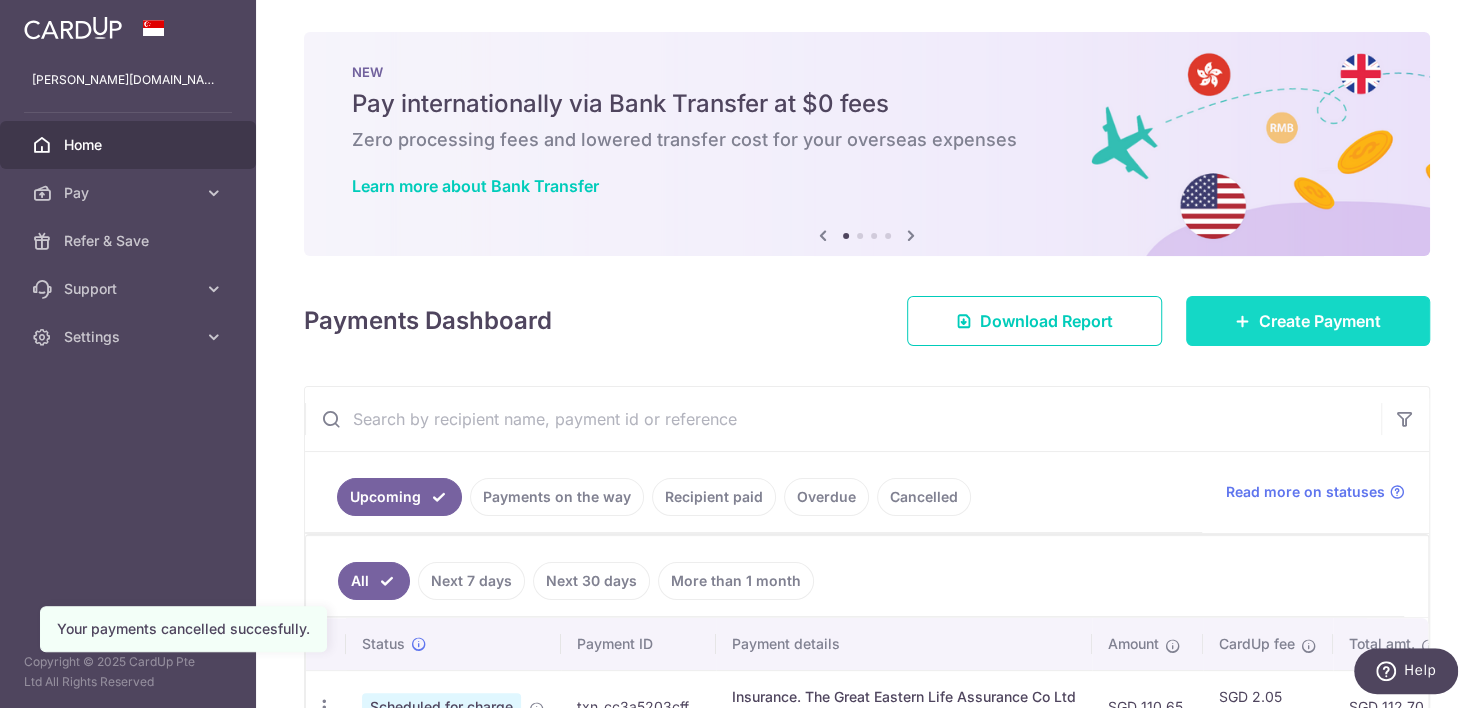 click on "Create Payment" at bounding box center [1320, 321] 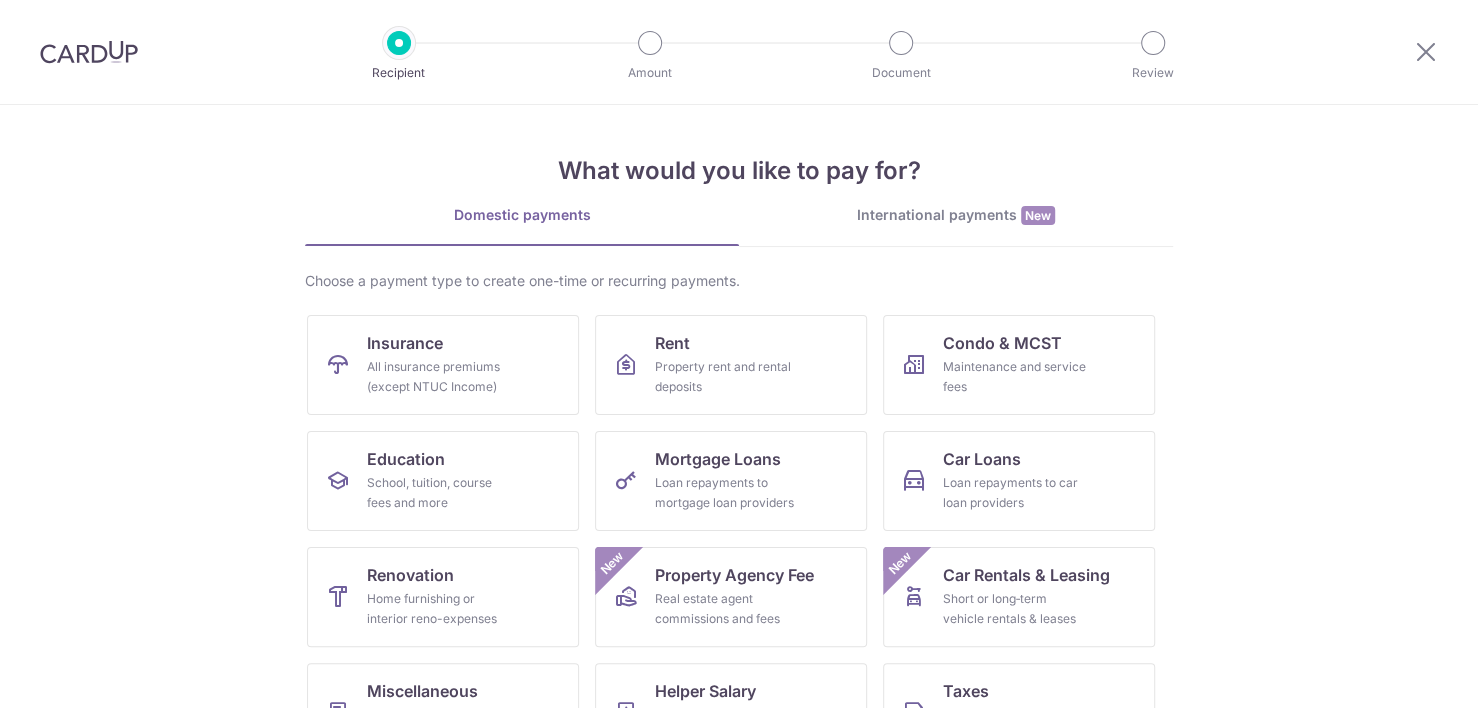 scroll, scrollTop: 0, scrollLeft: 0, axis: both 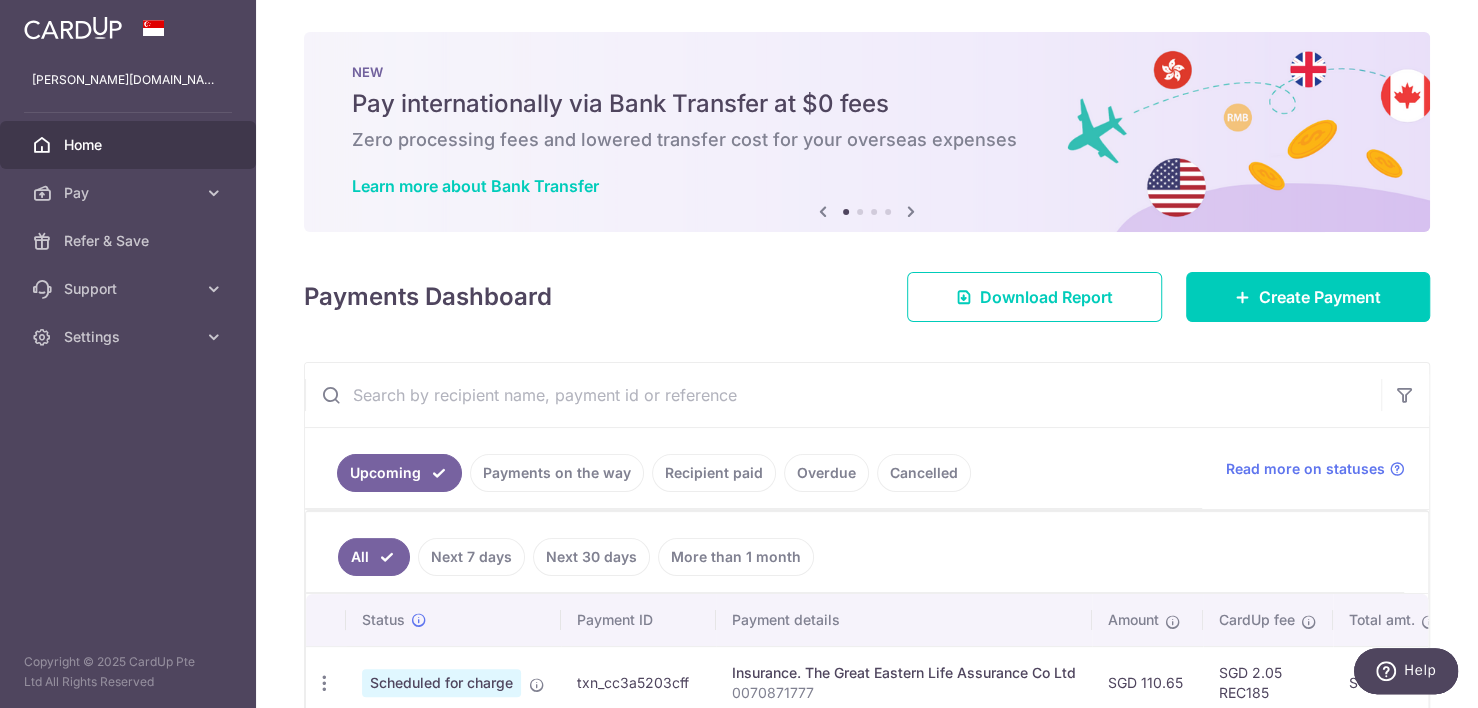 click on "Cancelled" at bounding box center [924, 473] 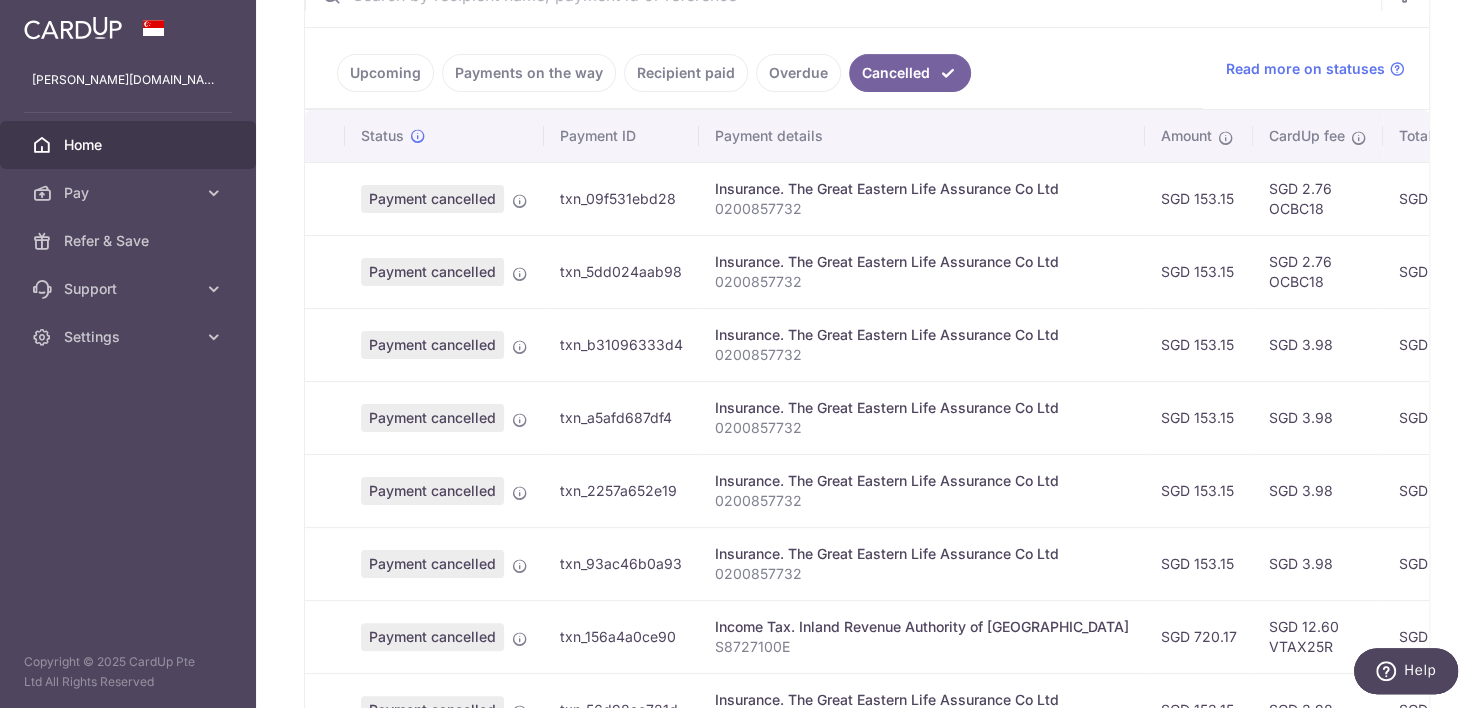 scroll, scrollTop: 734, scrollLeft: 0, axis: vertical 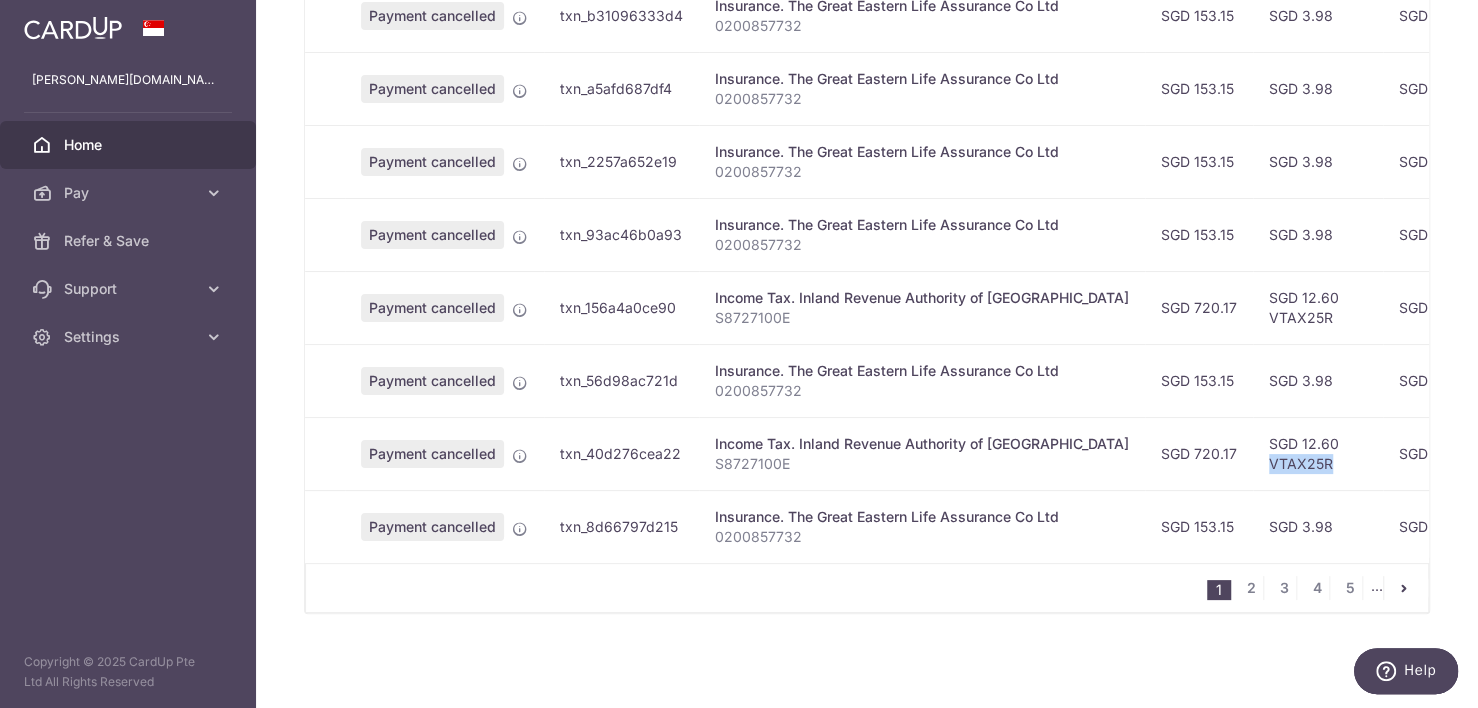 drag, startPoint x: 1266, startPoint y: 460, endPoint x: 1193, endPoint y: 456, distance: 73.109505 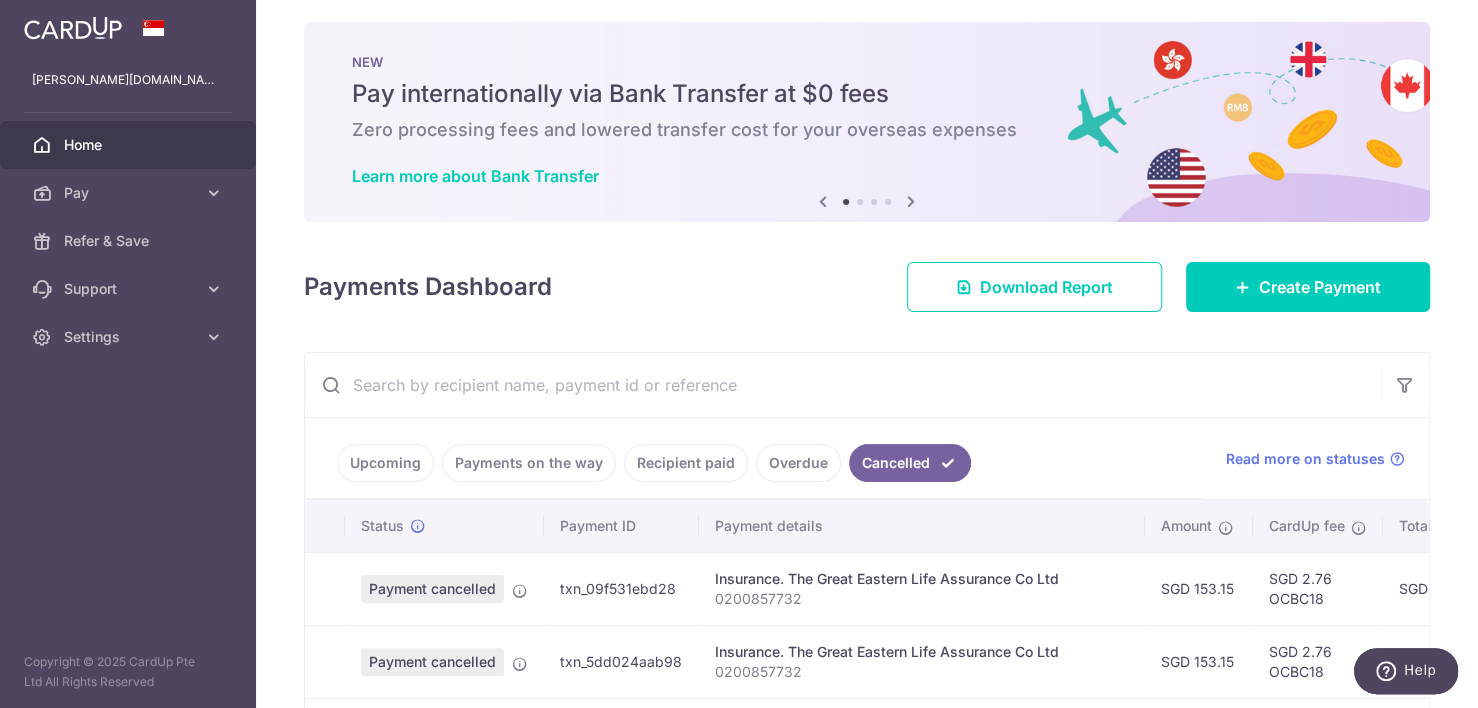 scroll, scrollTop: 0, scrollLeft: 0, axis: both 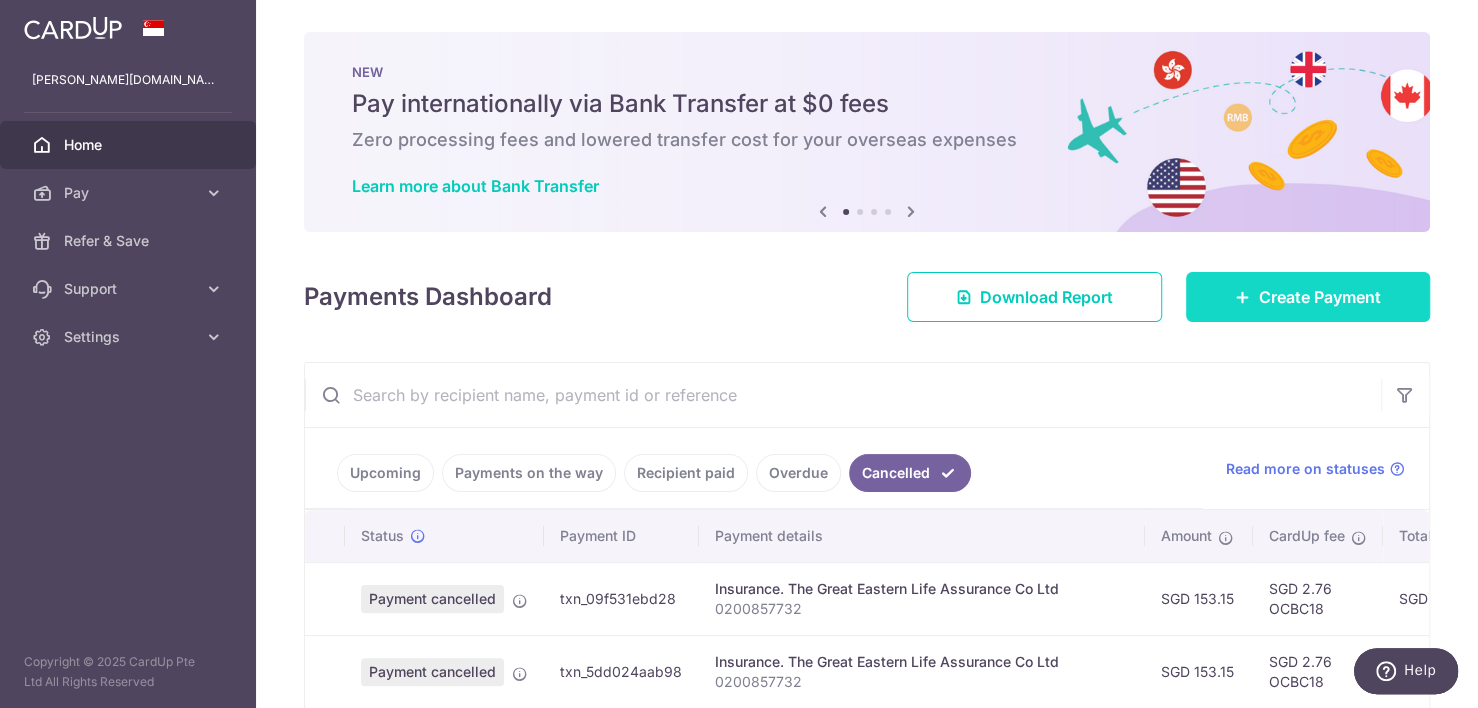 click on "Create Payment" at bounding box center [1320, 297] 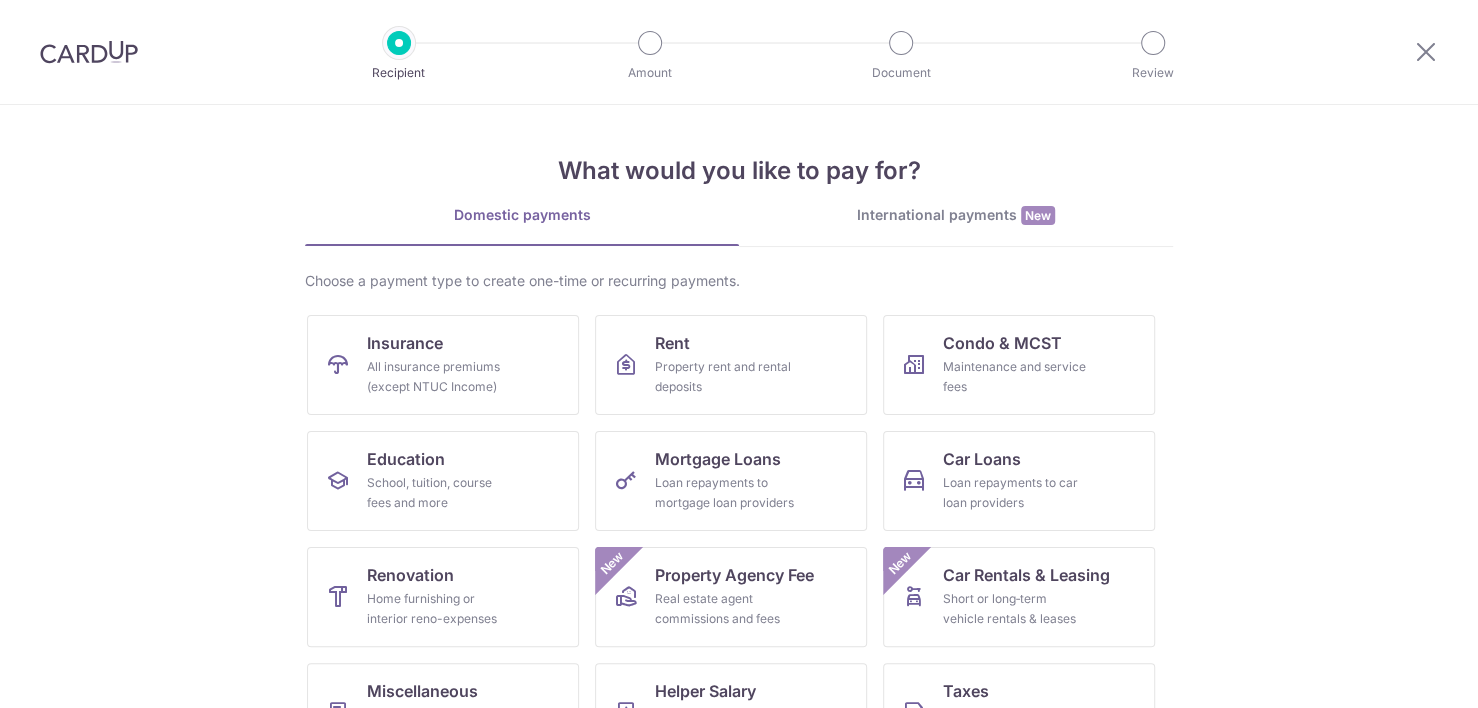 scroll, scrollTop: 0, scrollLeft: 0, axis: both 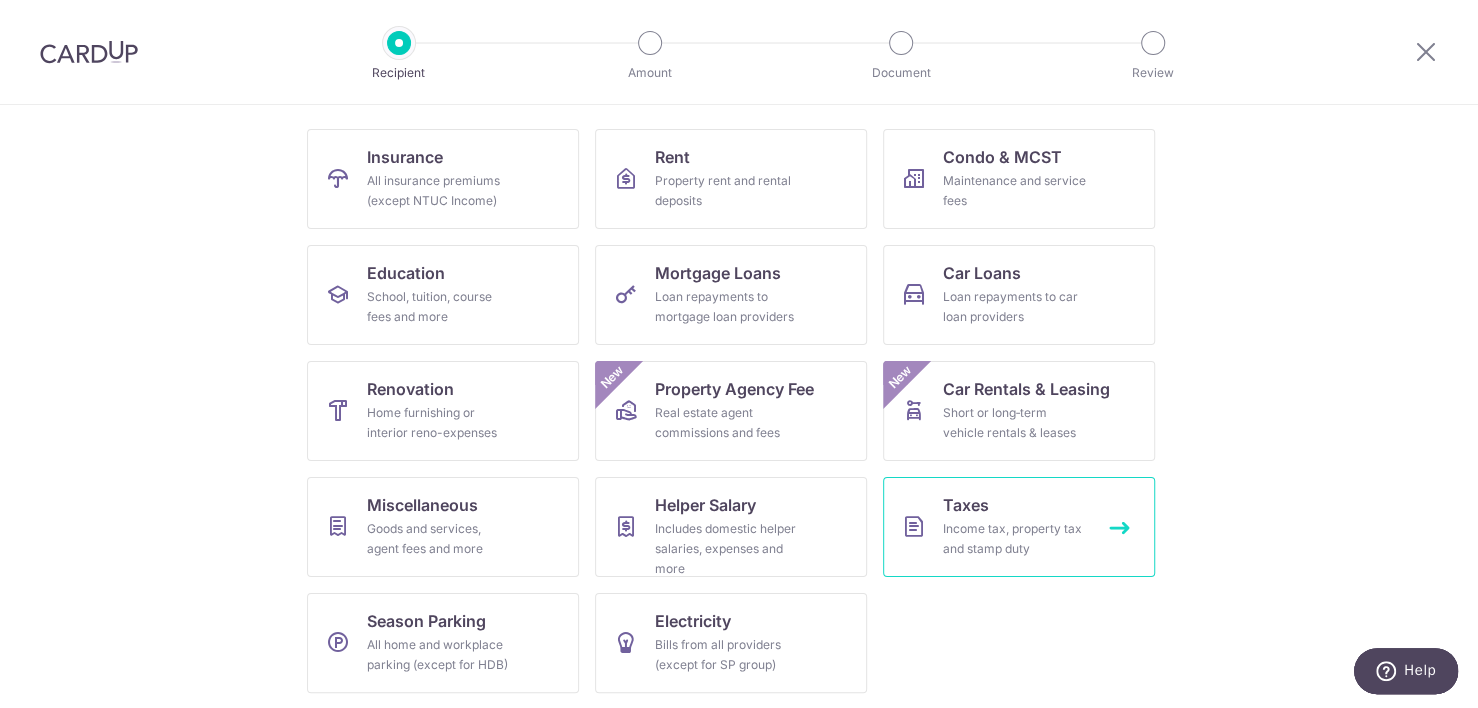 click on "Income tax, property tax and stamp duty" at bounding box center (1015, 539) 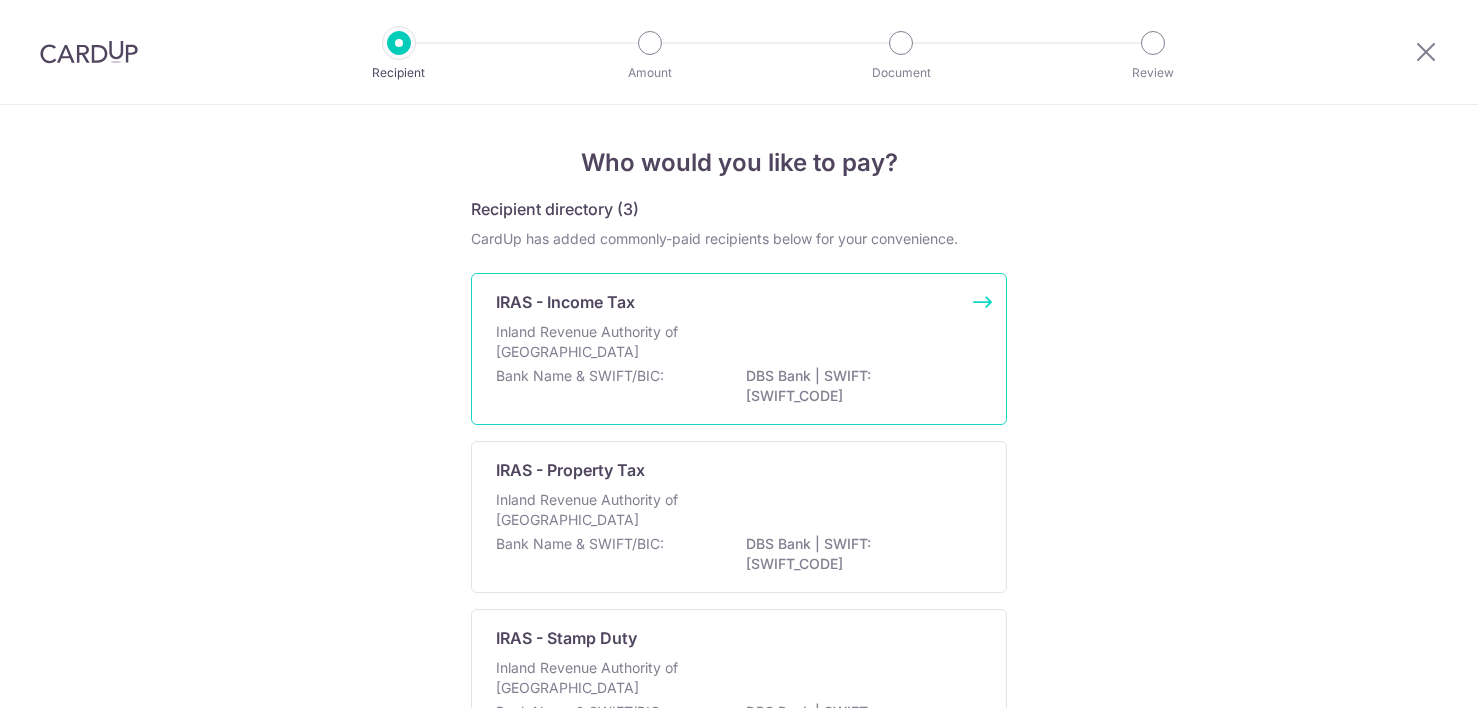 scroll, scrollTop: 0, scrollLeft: 0, axis: both 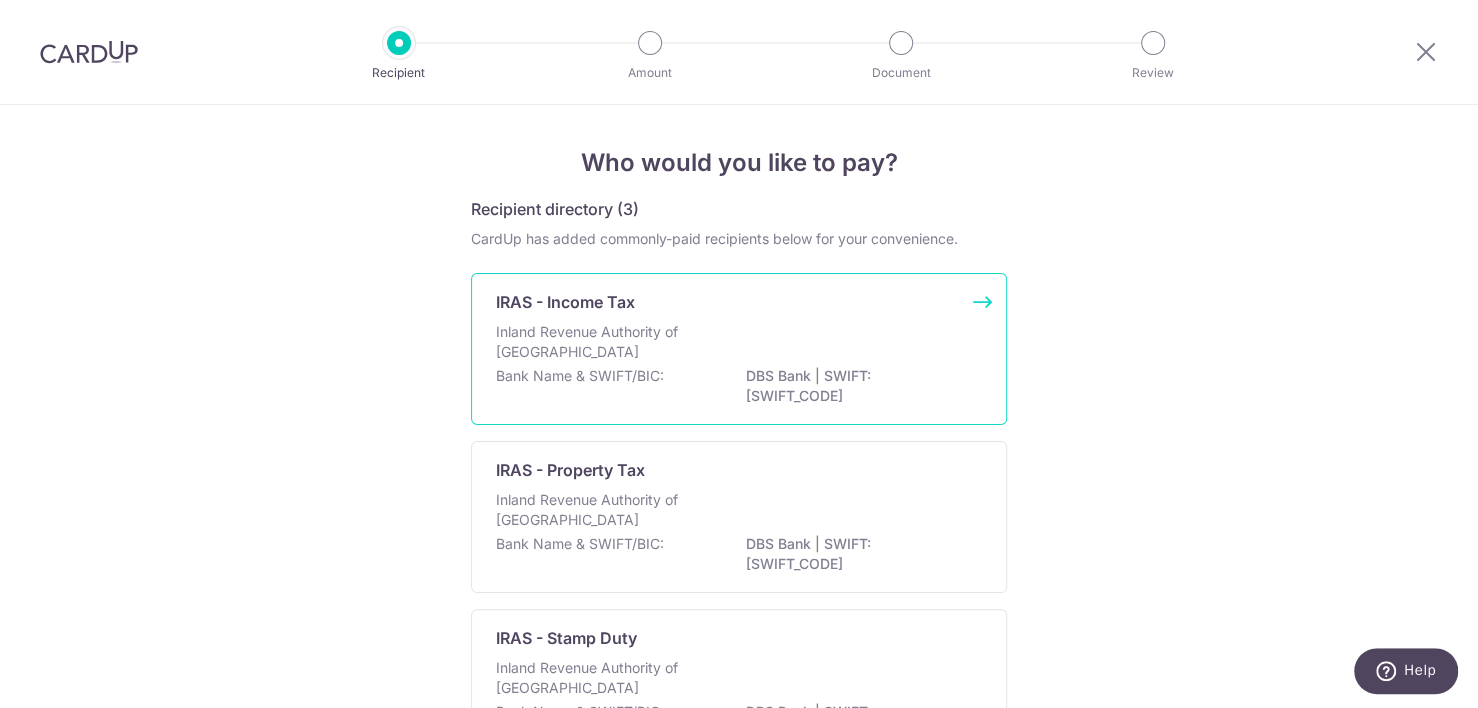 click on "DBS Bank | SWIFT: [SWIFT_CODE]" at bounding box center (858, 386) 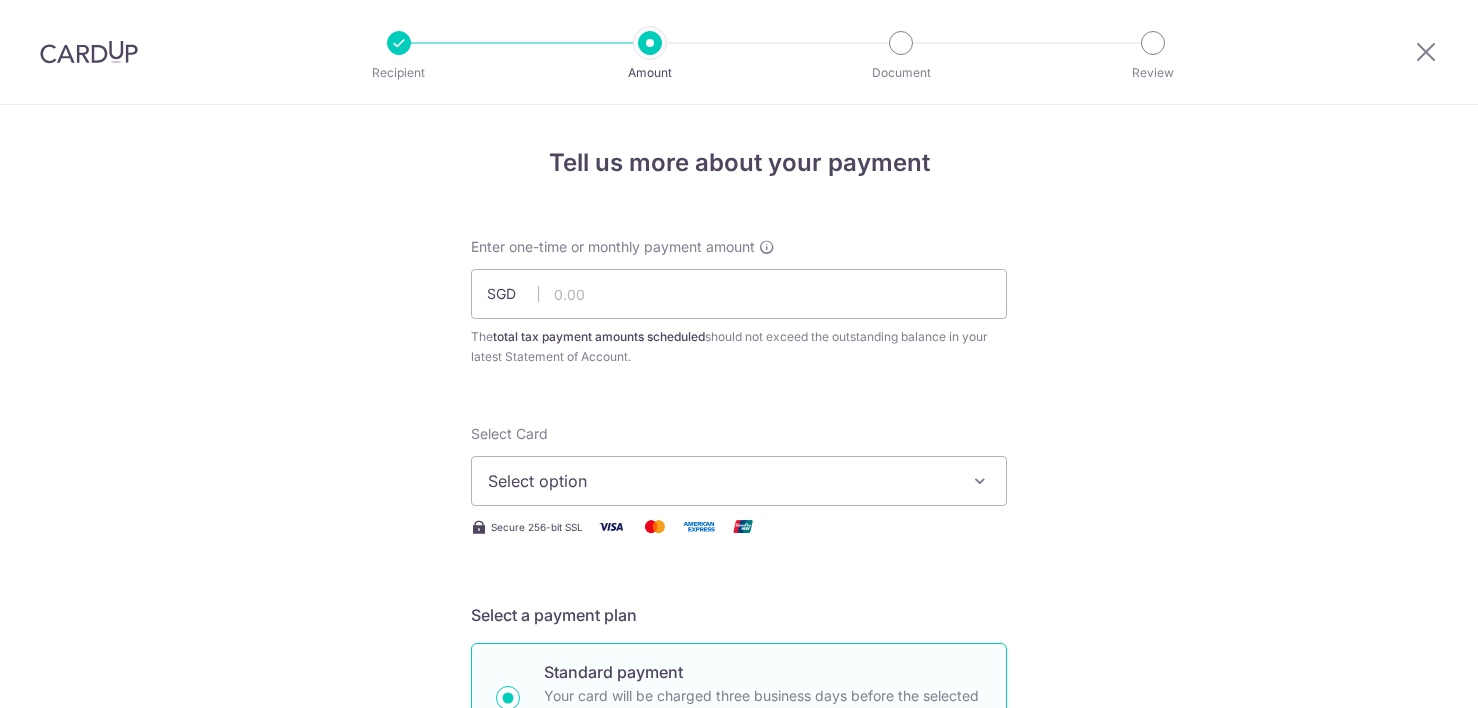 scroll, scrollTop: 0, scrollLeft: 0, axis: both 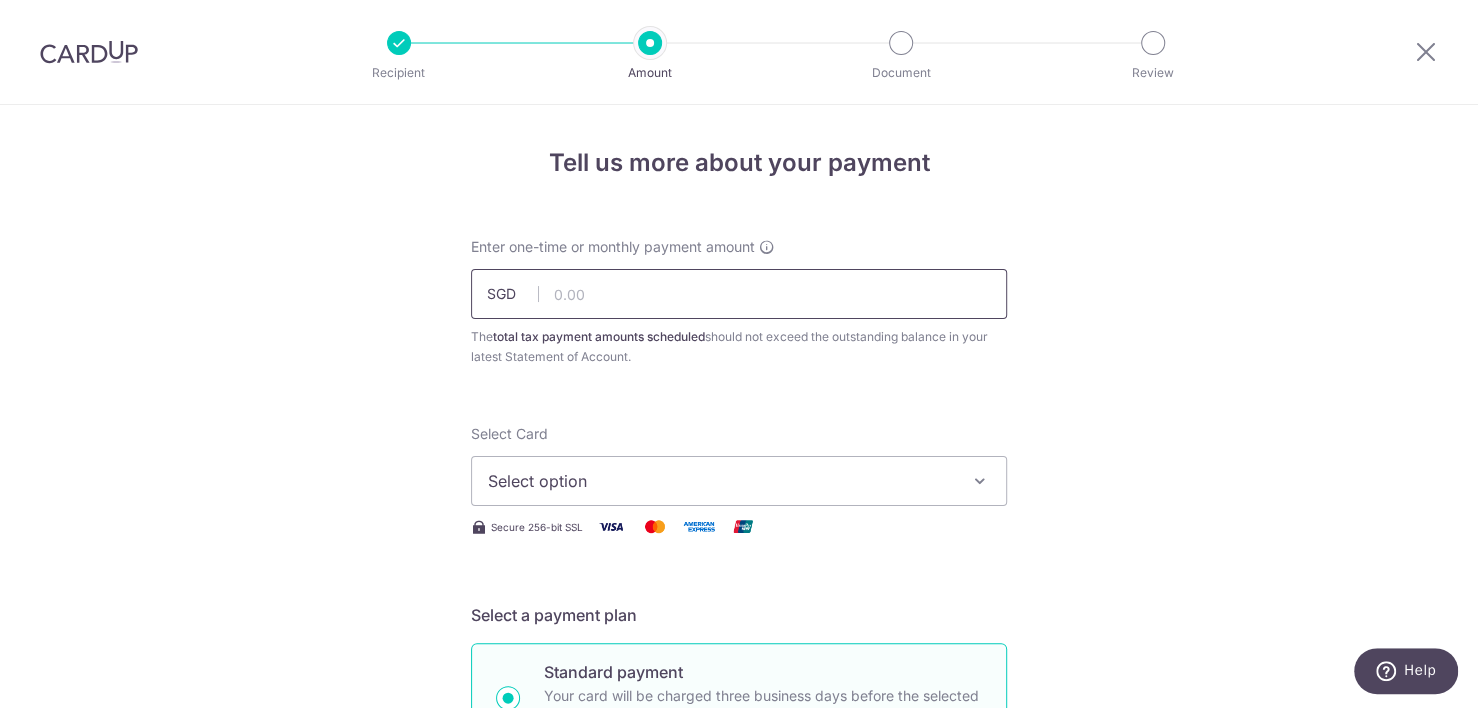 click at bounding box center [739, 294] 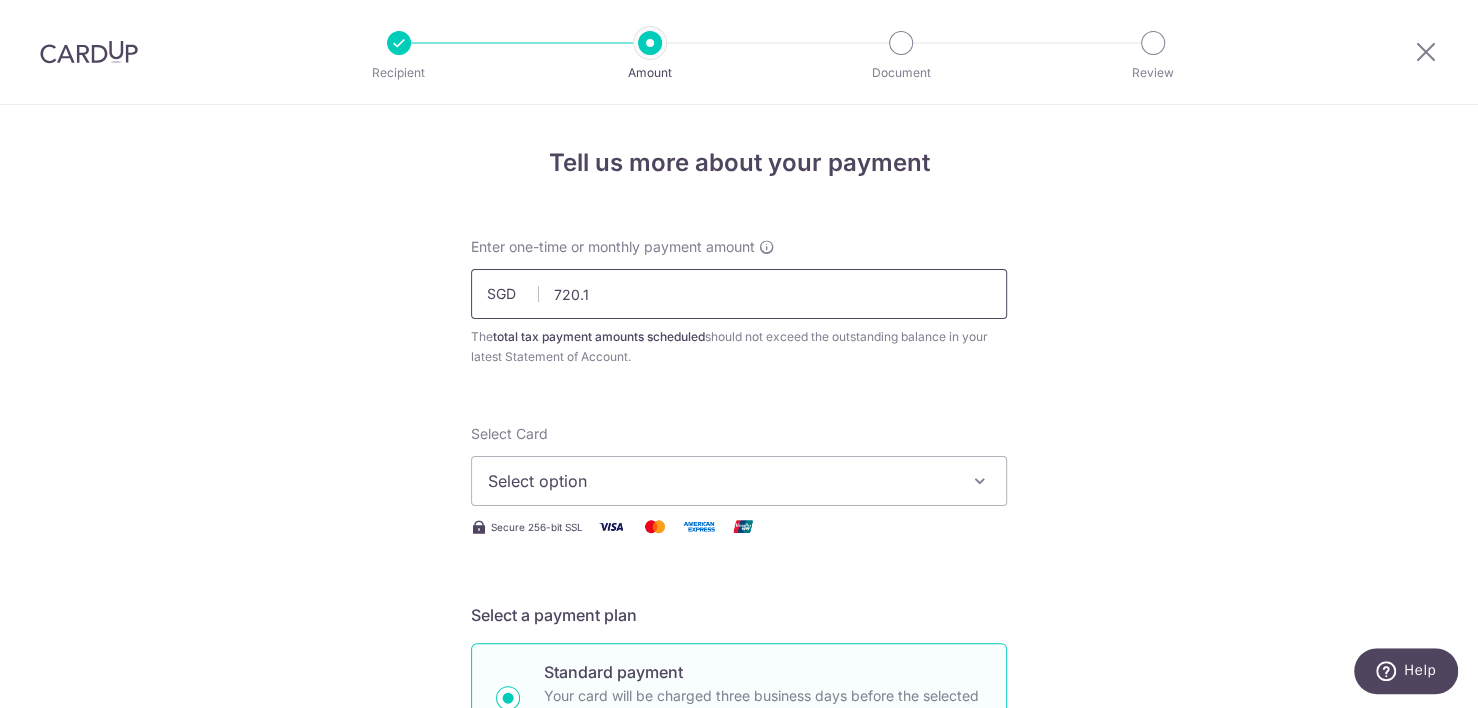 type on "720.17" 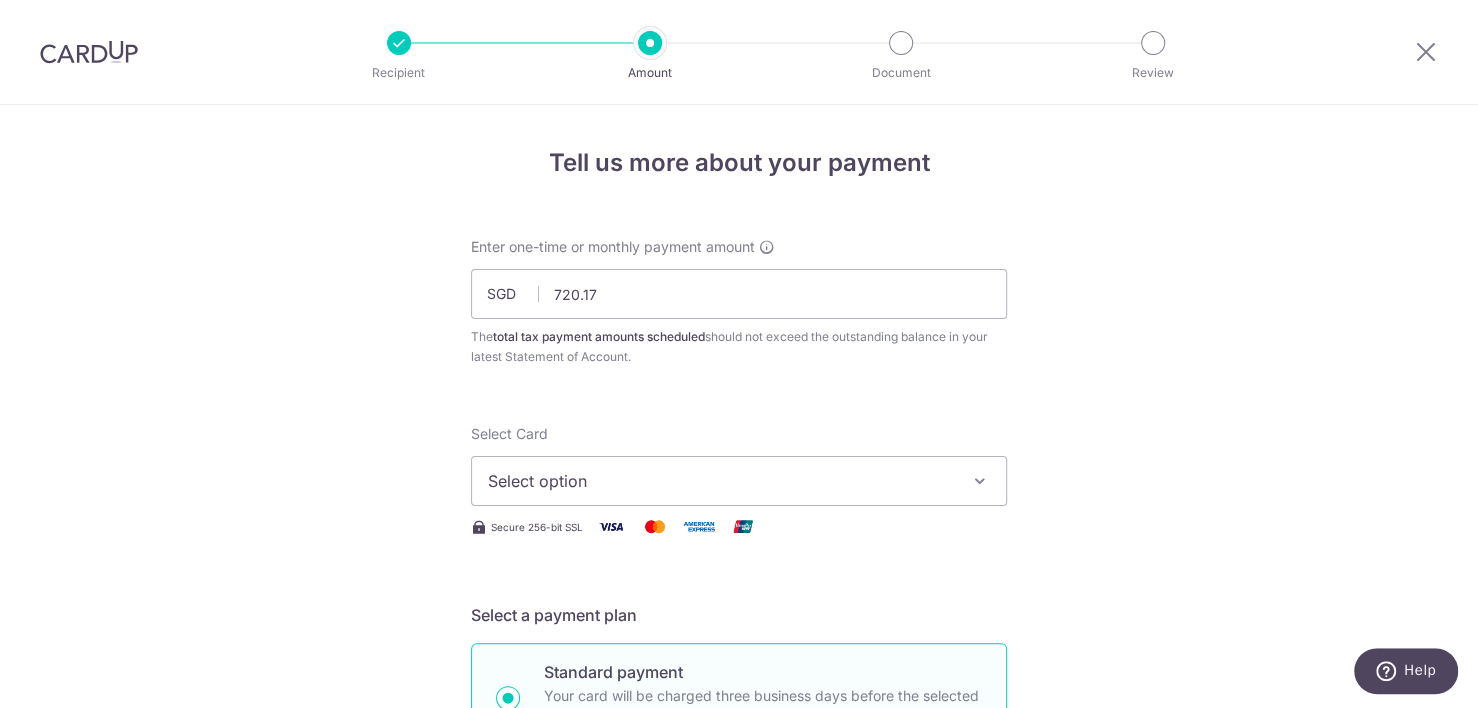 click on "Select option" at bounding box center (721, 481) 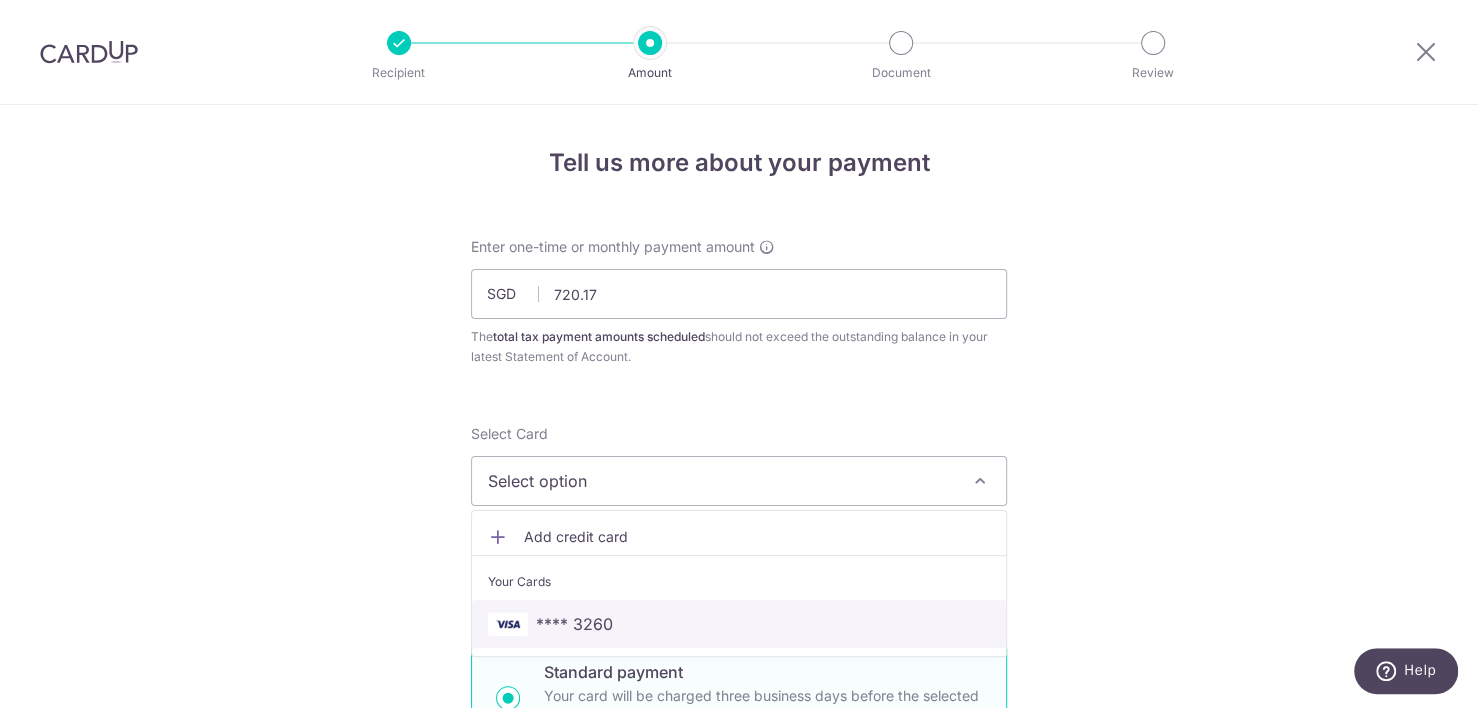 click on "**** 3260" at bounding box center (739, 624) 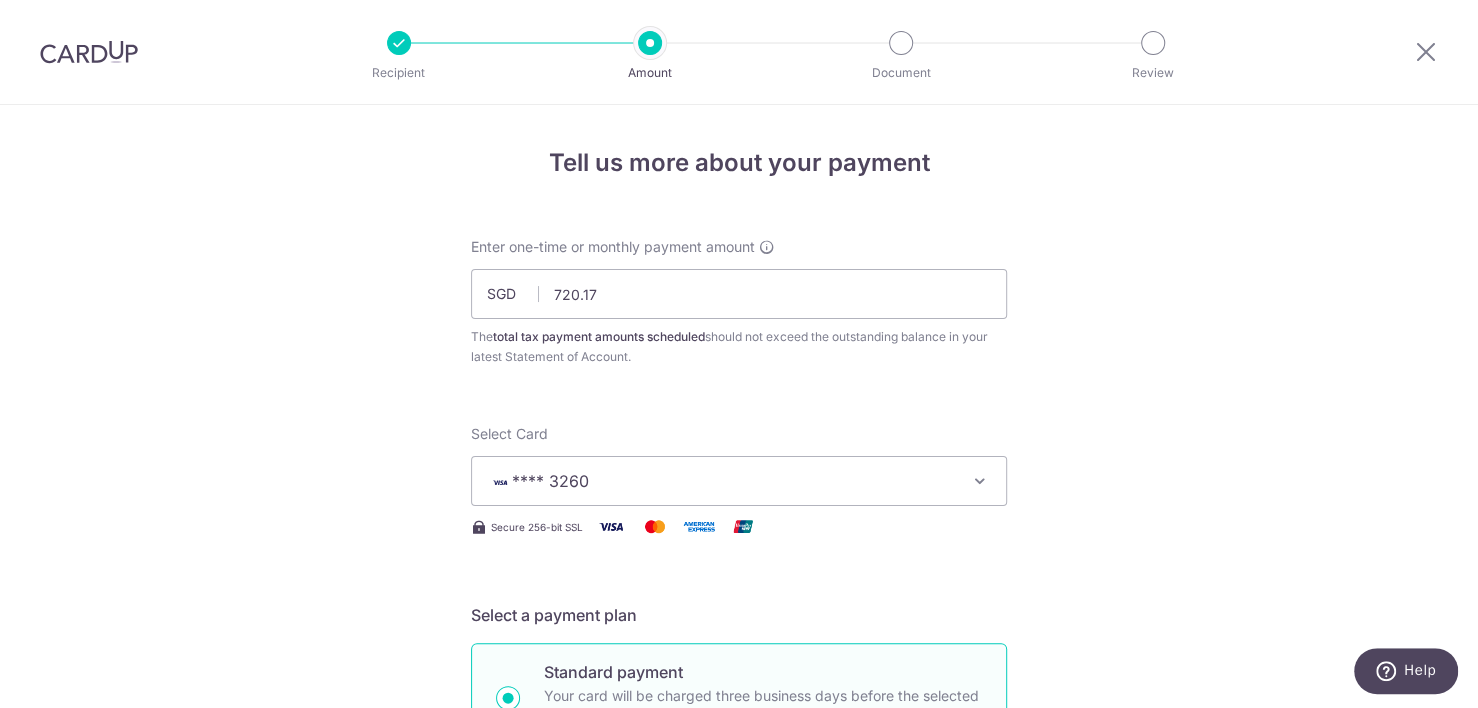 scroll, scrollTop: 400, scrollLeft: 0, axis: vertical 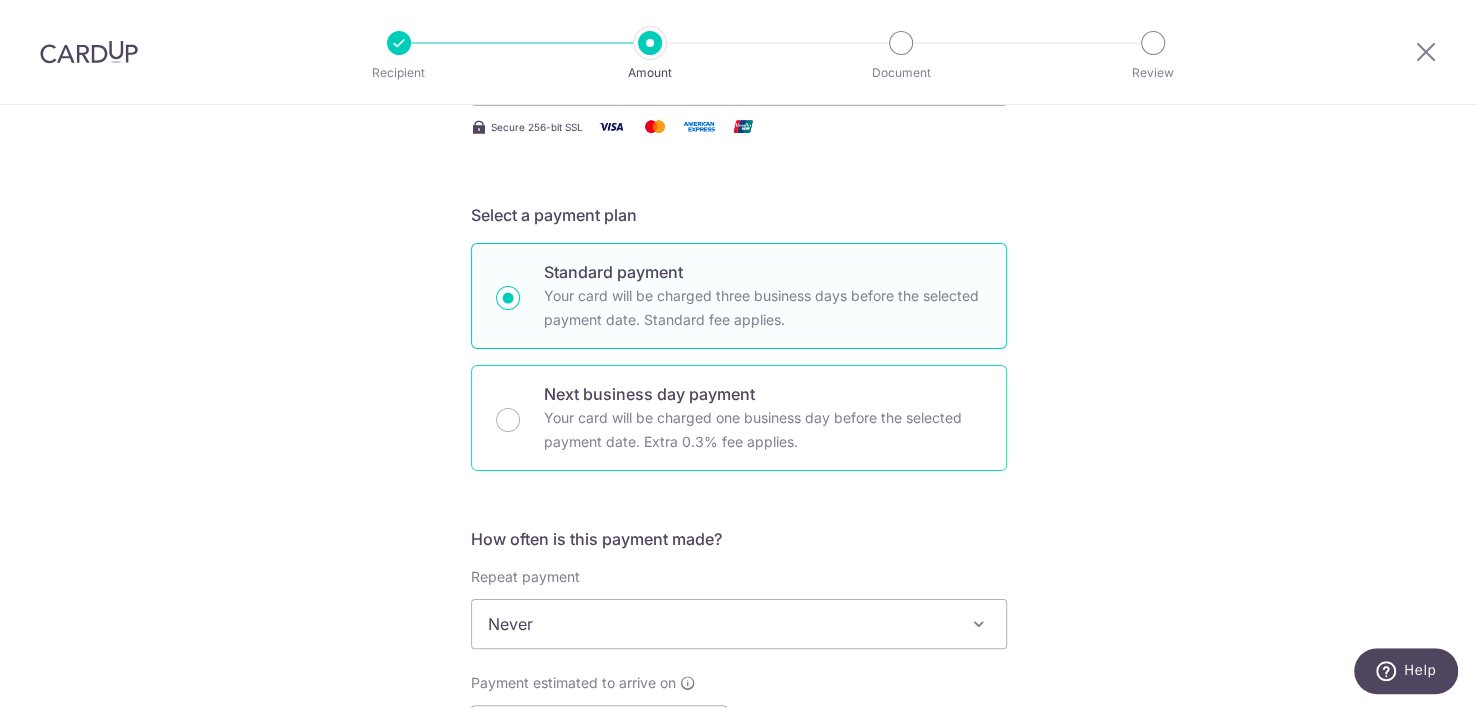 click on "Your card will be charged one business day before the selected payment date. Extra 0.3% fee applies." at bounding box center (763, 430) 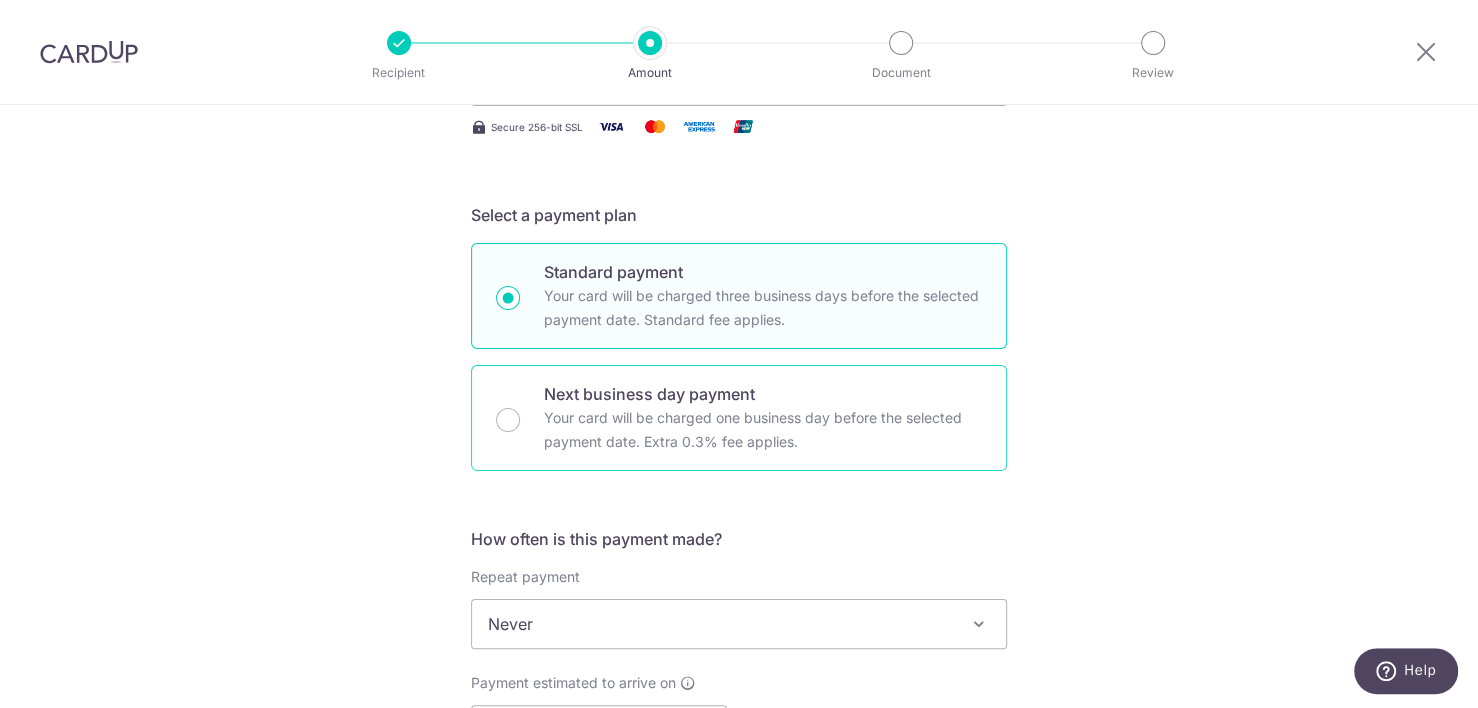 radio on "false" 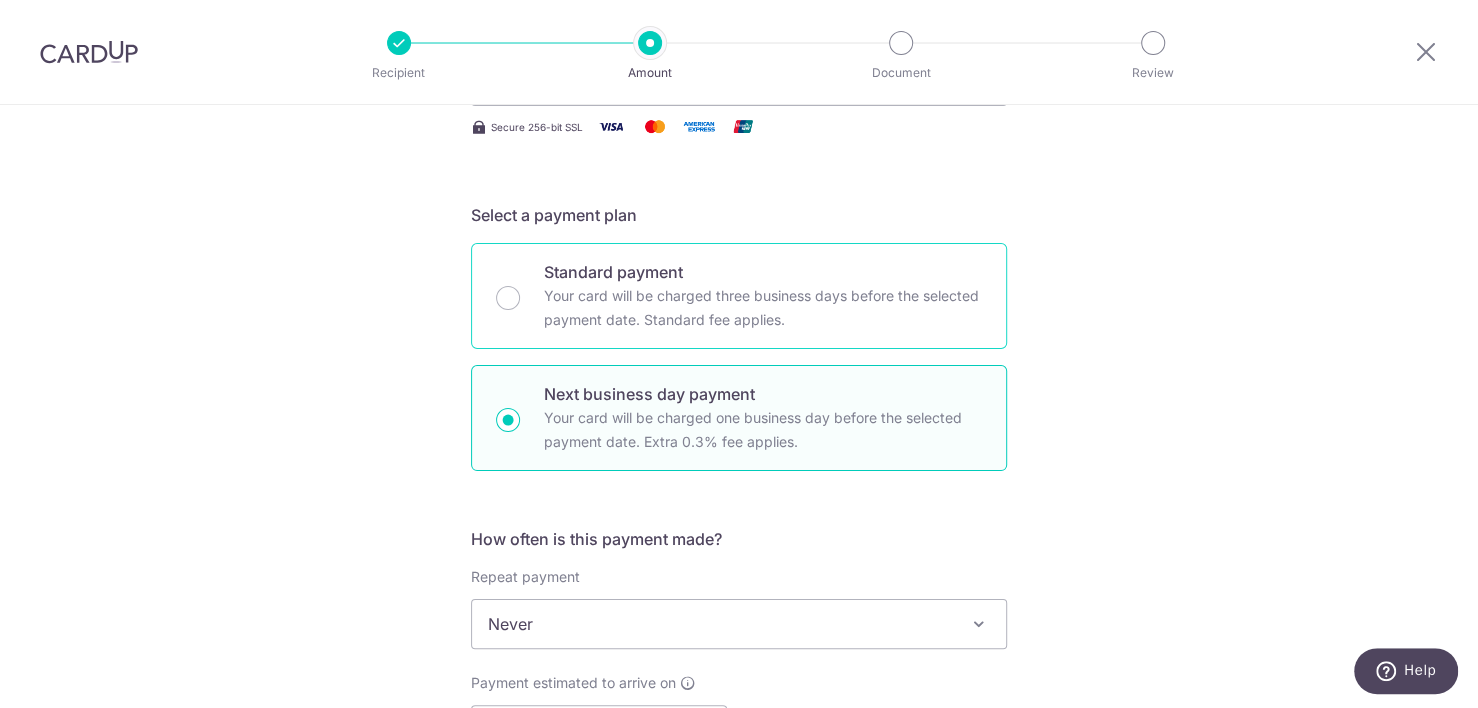 click on "Your card will be charged three business days before the selected payment date. Standard fee applies." at bounding box center (763, 308) 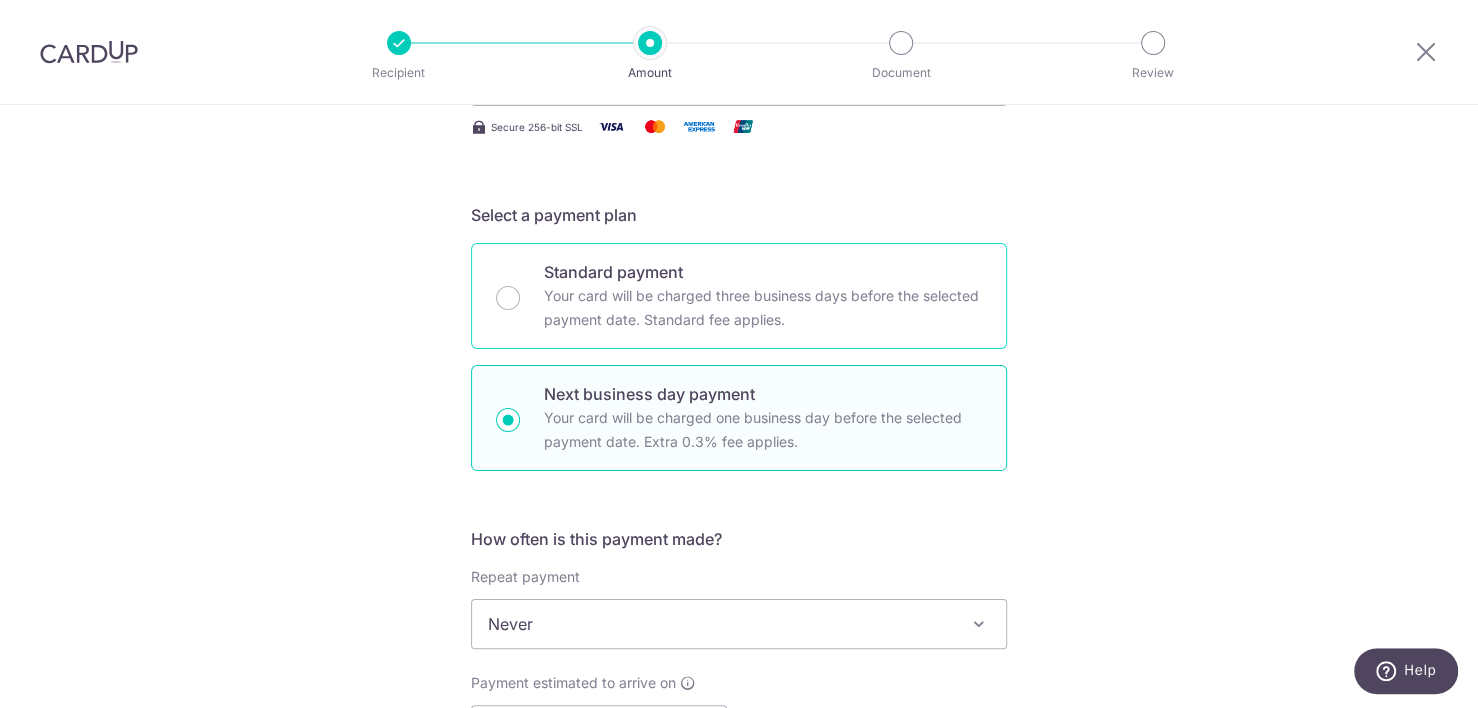 radio on "true" 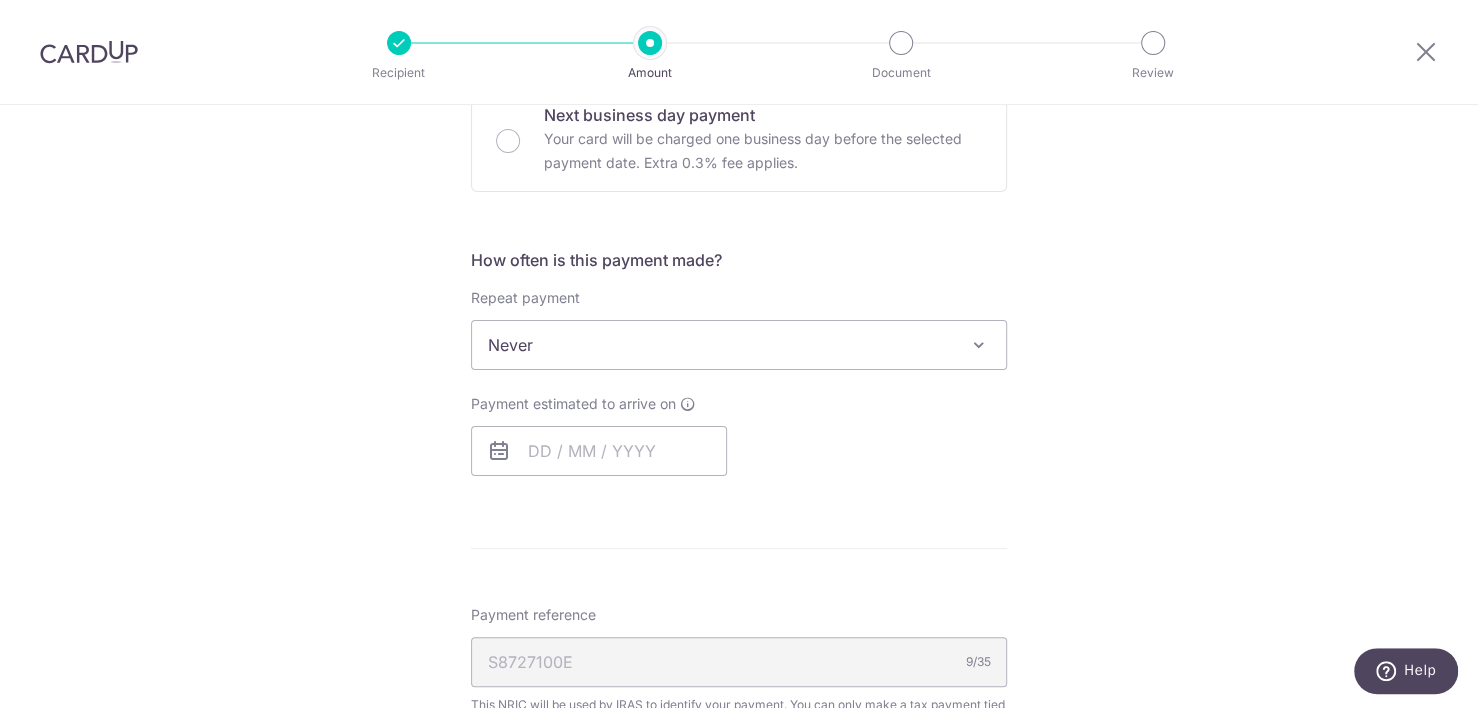 scroll, scrollTop: 700, scrollLeft: 0, axis: vertical 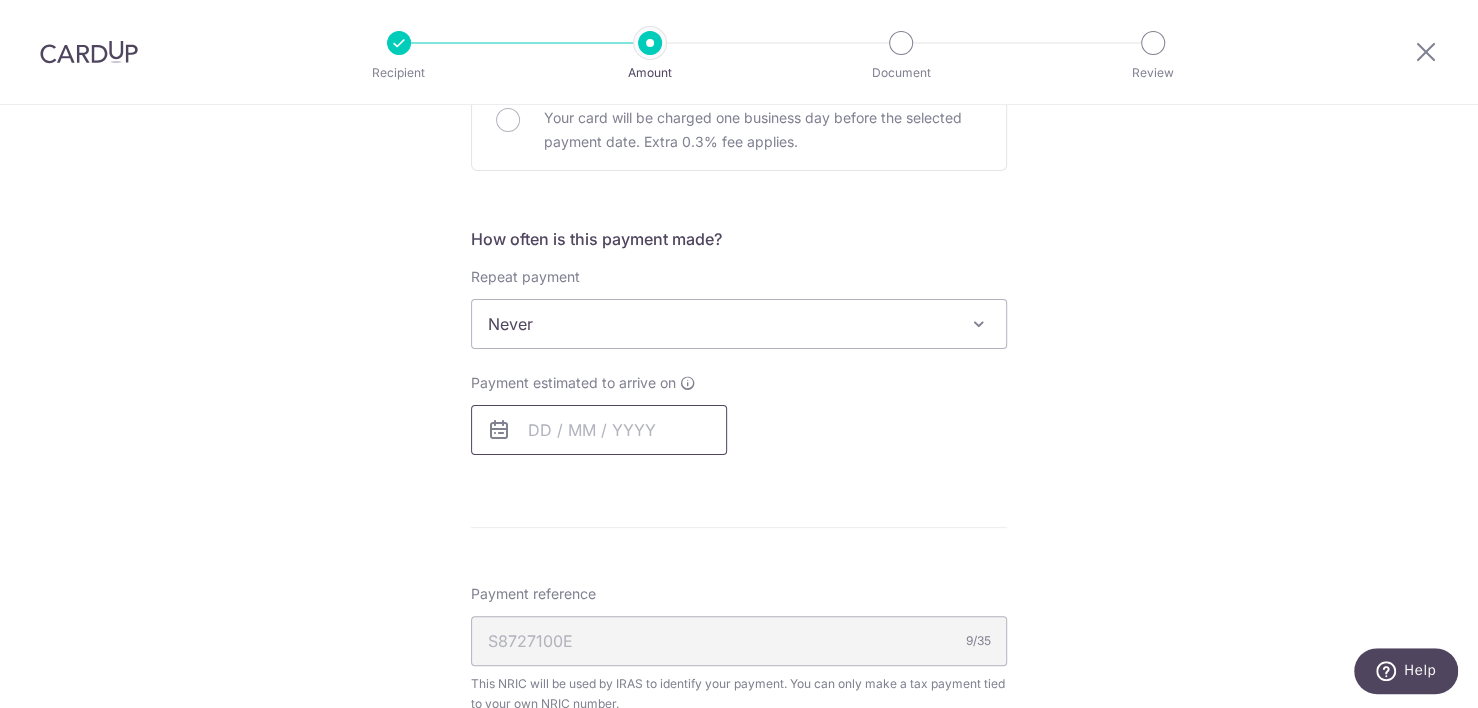 click at bounding box center (599, 430) 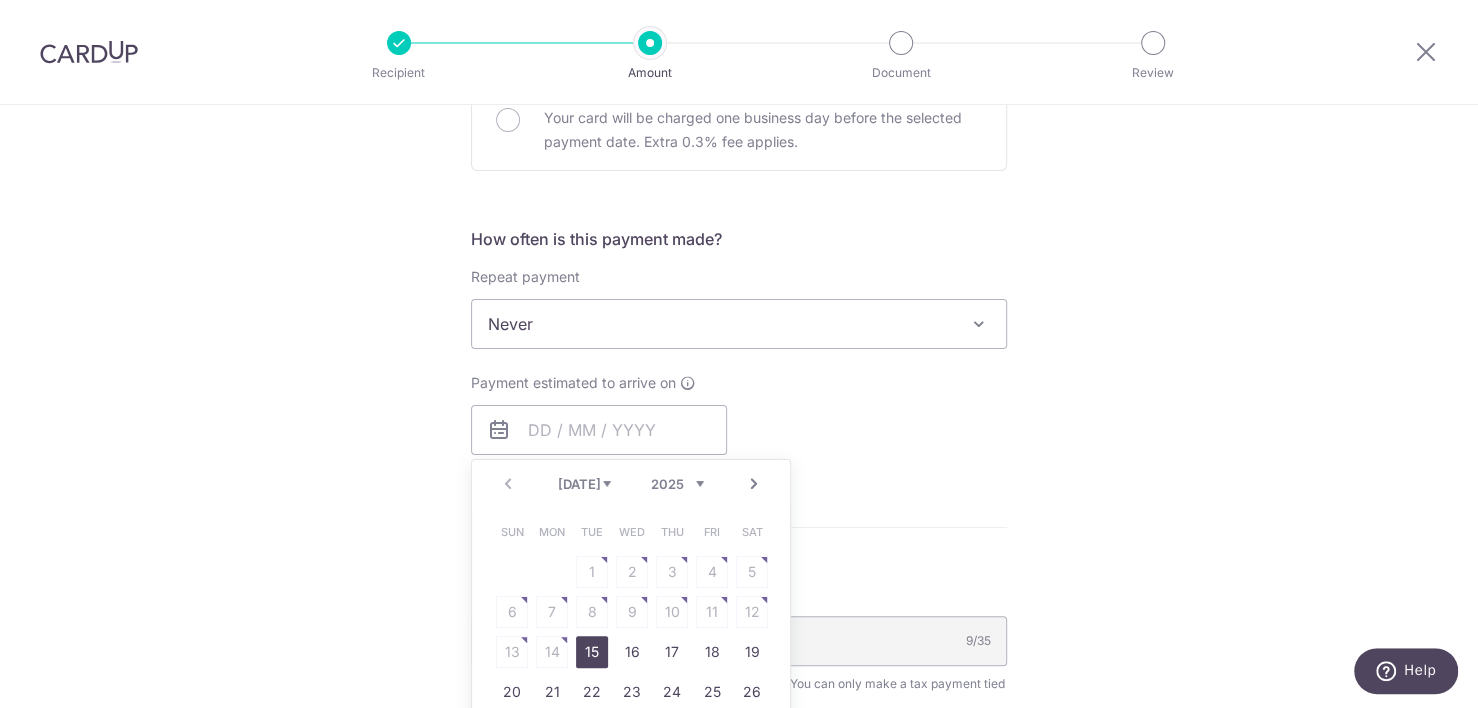 click on "Next" at bounding box center [754, 484] 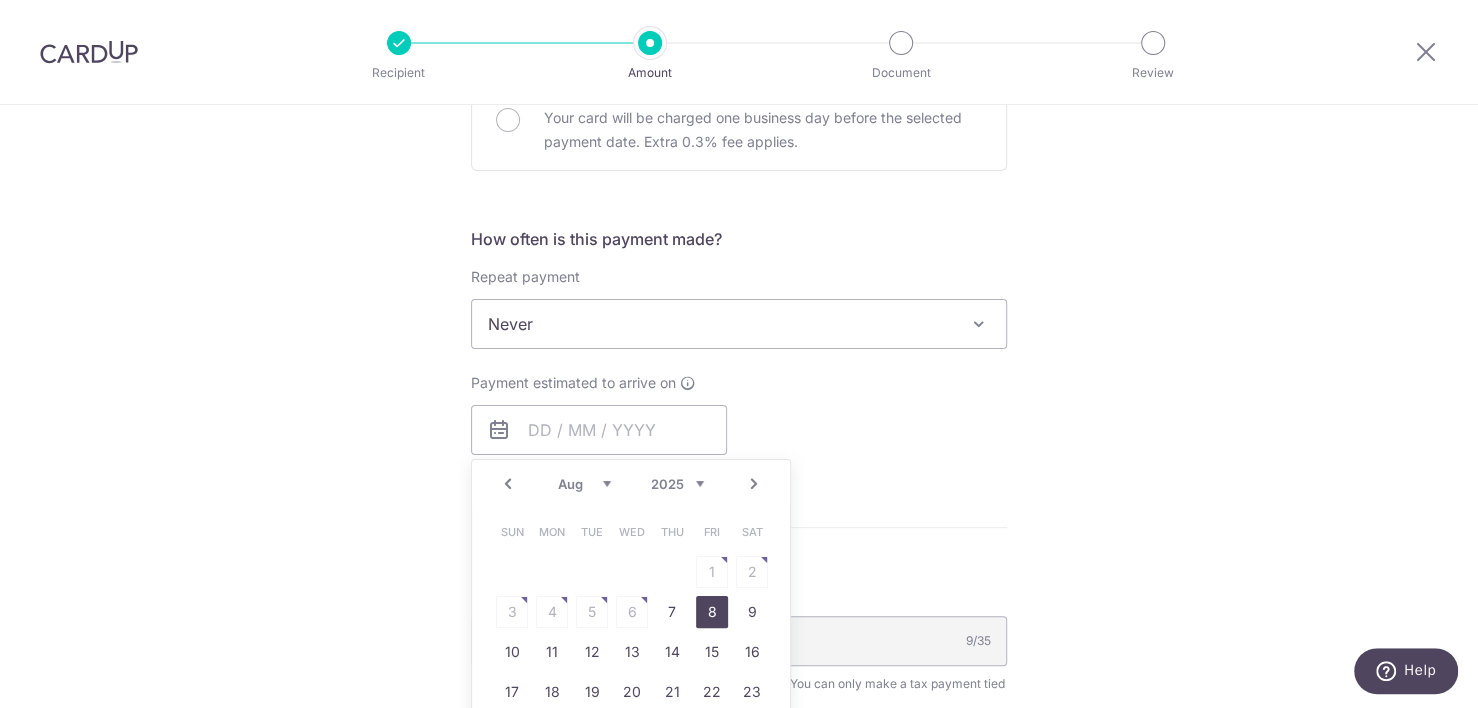 click on "8" at bounding box center [712, 612] 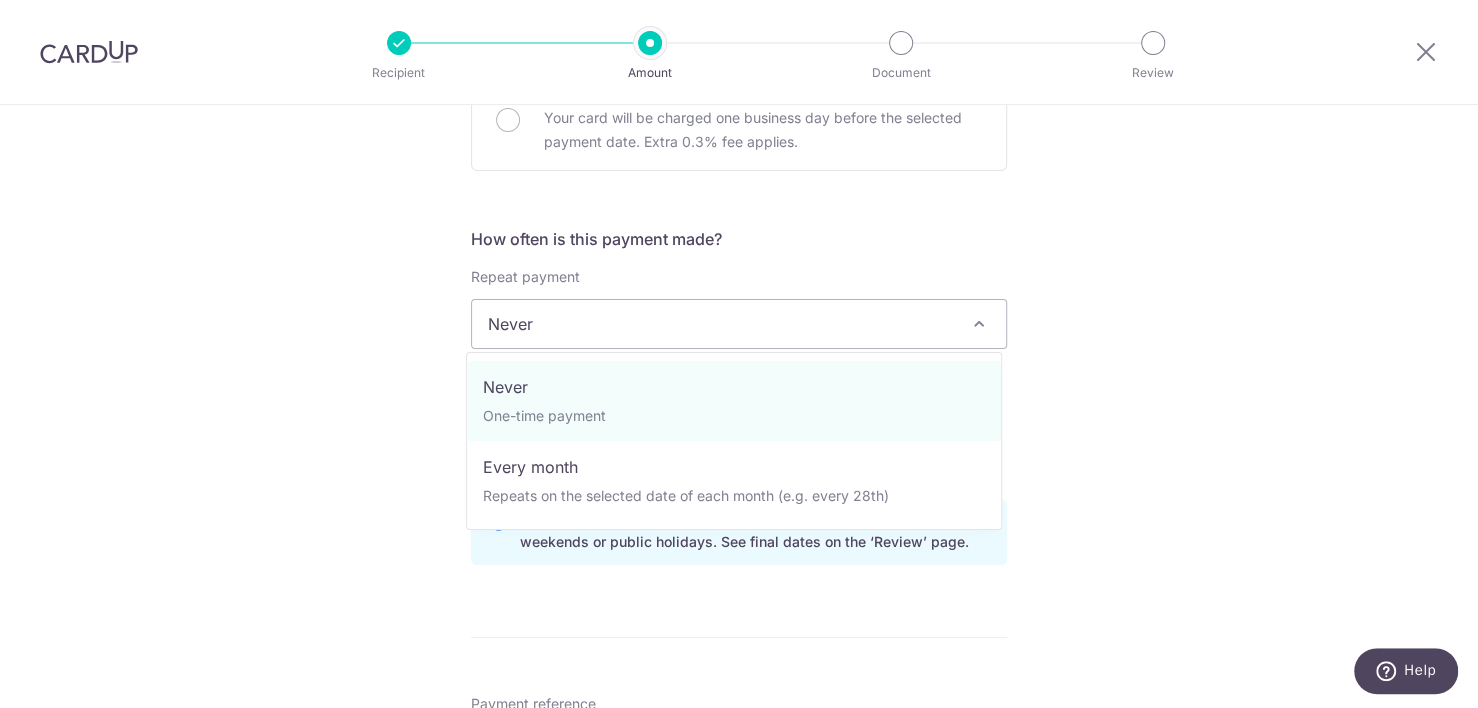 click on "Never" at bounding box center [739, 324] 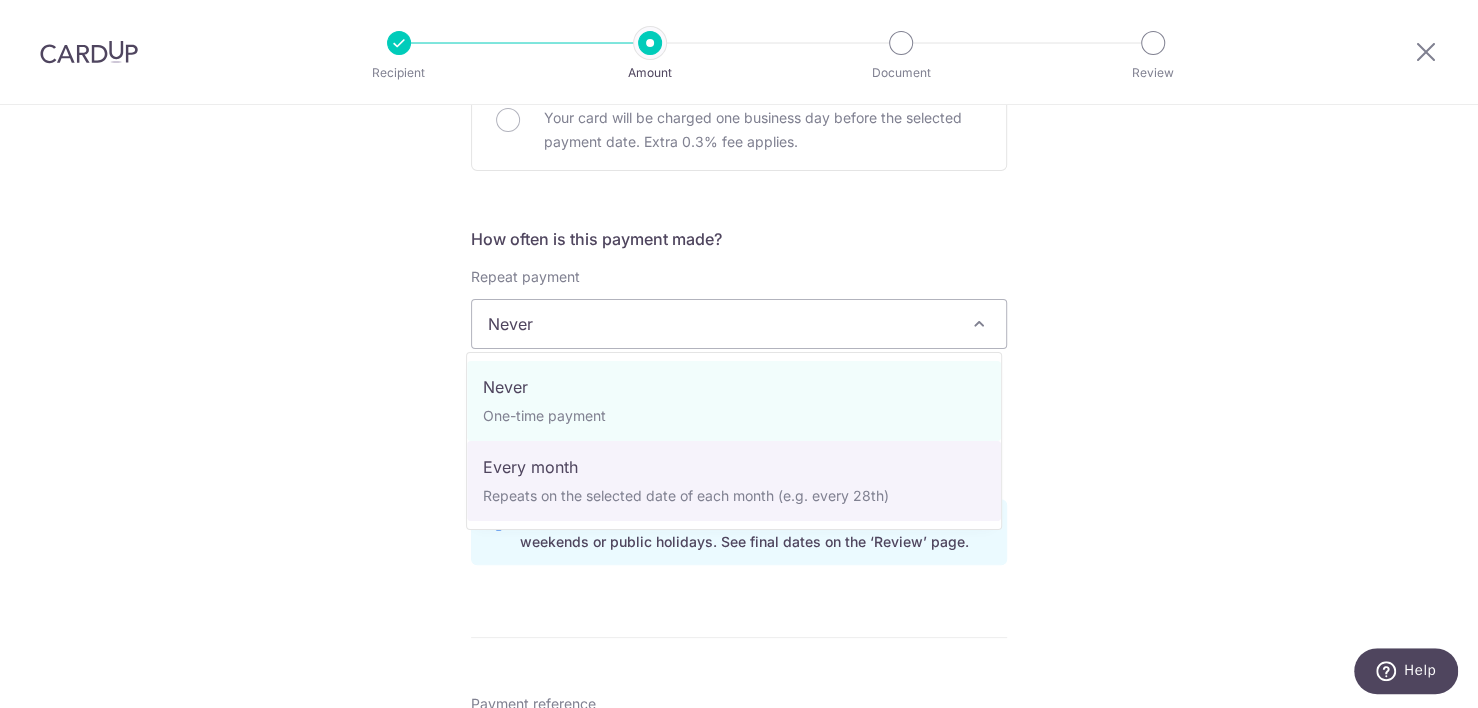 select on "3" 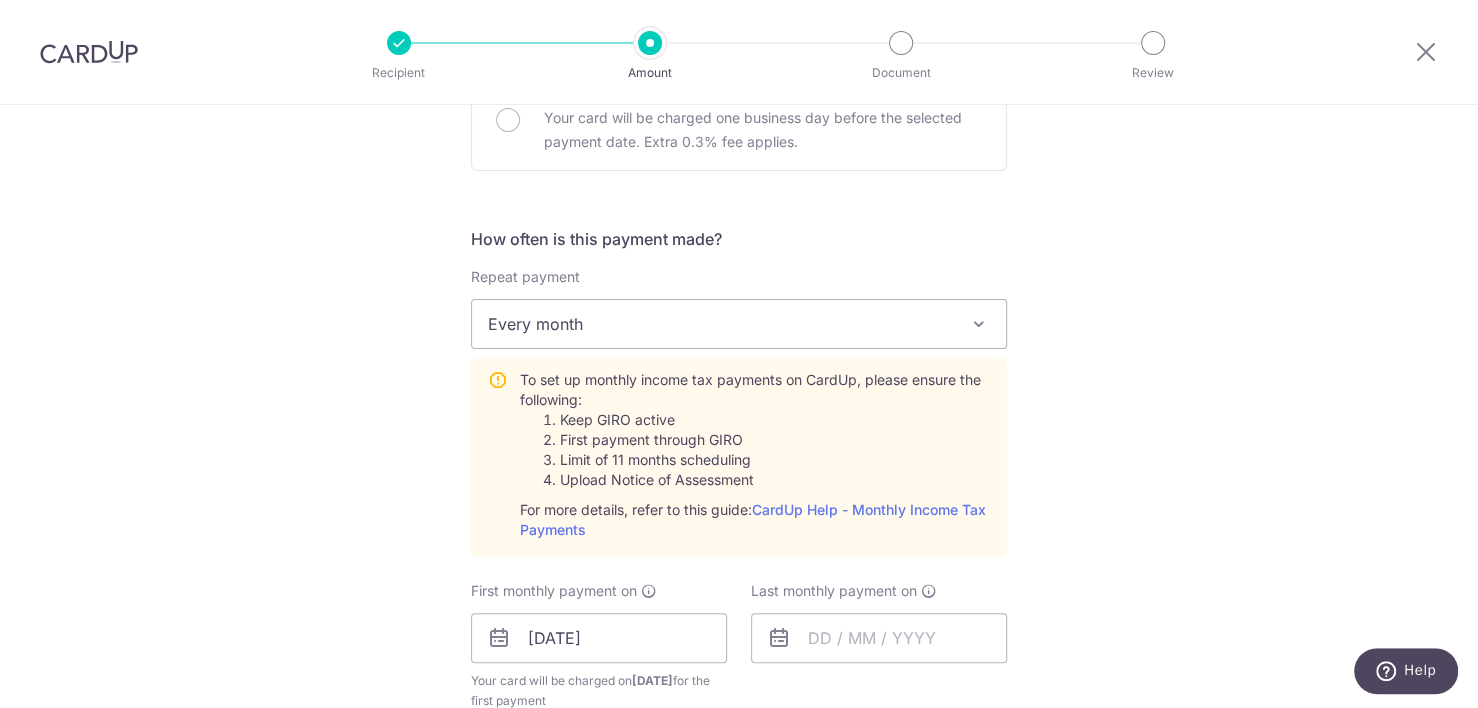 scroll, scrollTop: 900, scrollLeft: 0, axis: vertical 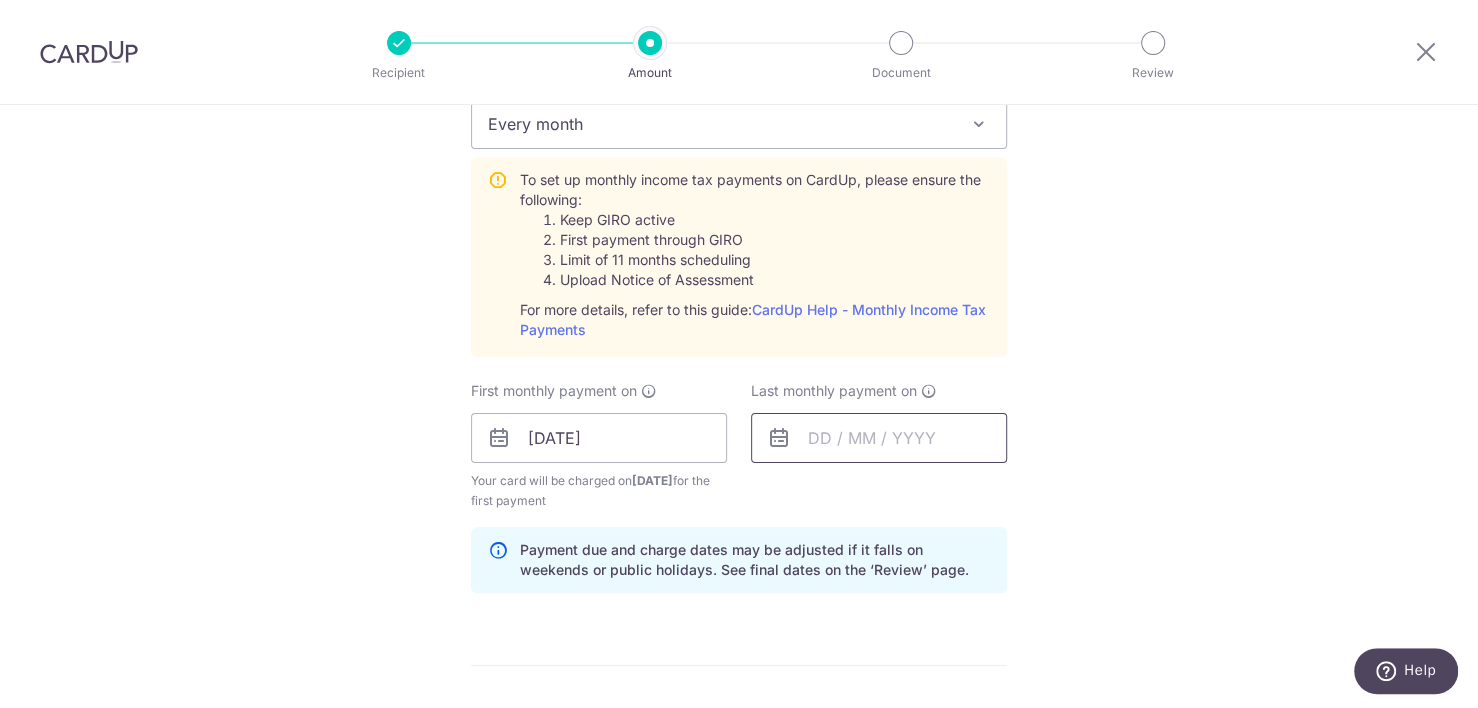 click at bounding box center (879, 438) 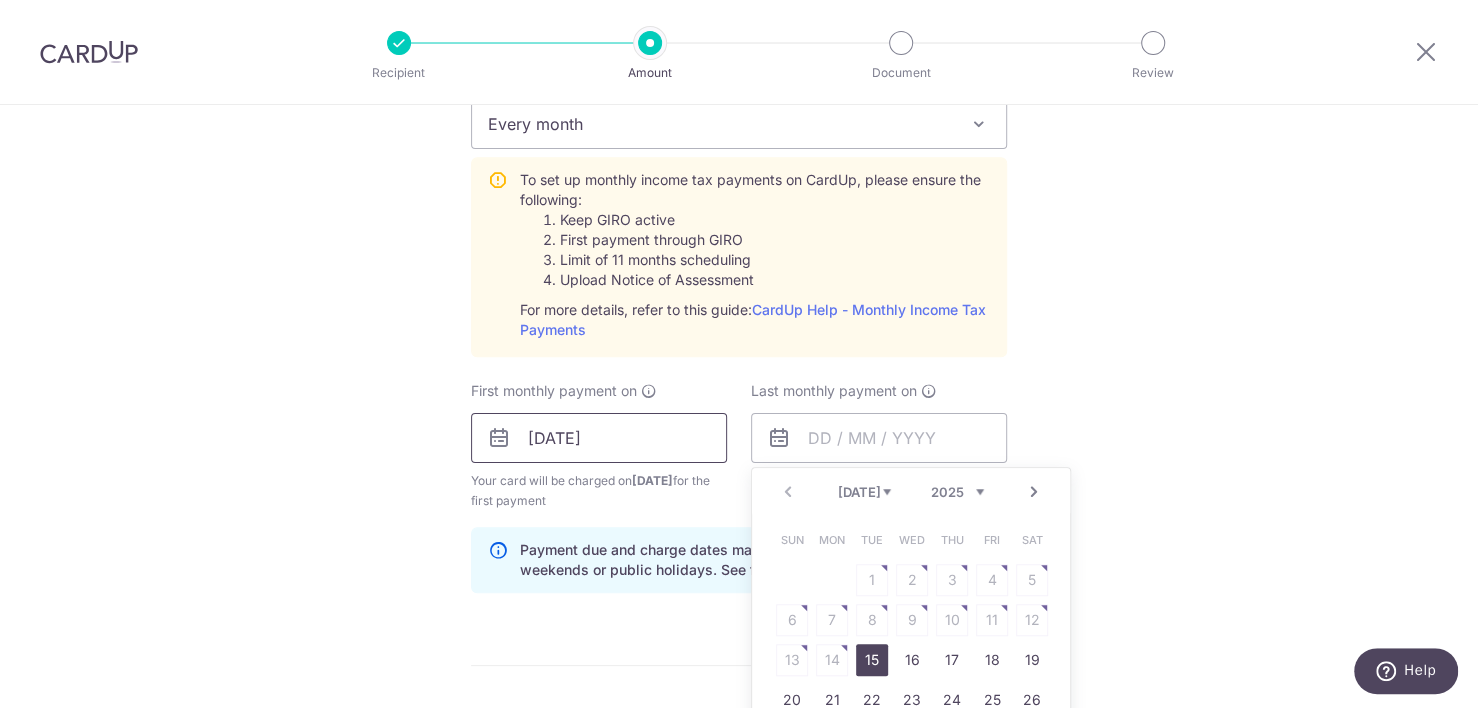 click on "08/08/2025" at bounding box center [599, 438] 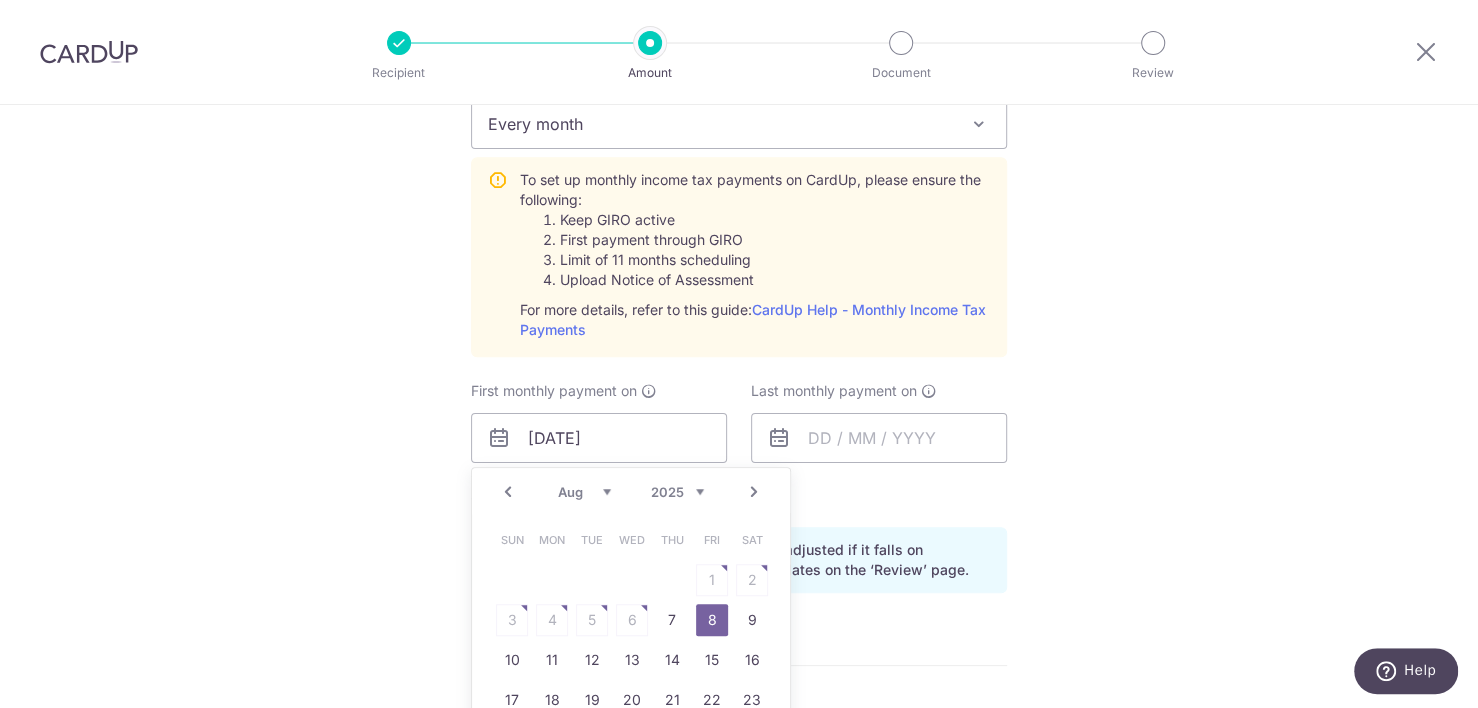 click on "Next" at bounding box center [754, 492] 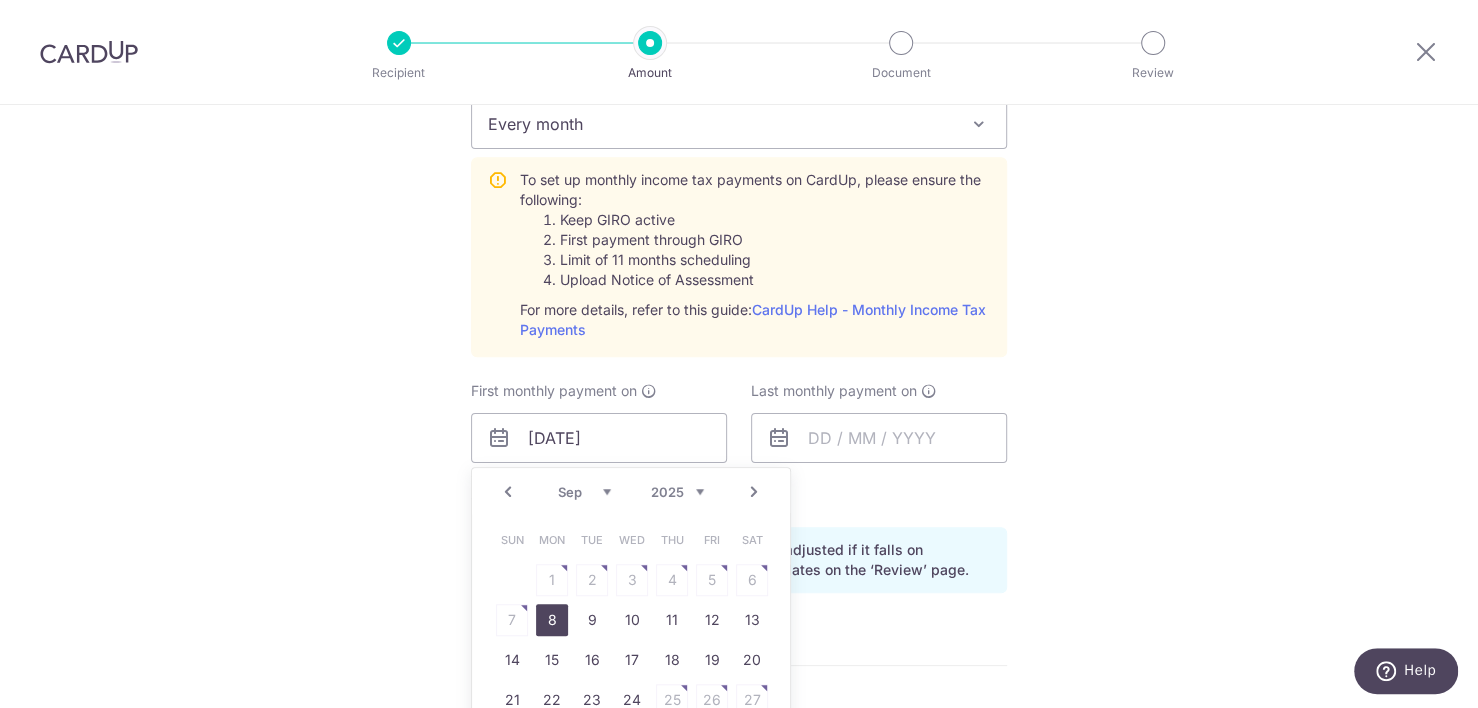 click on "8" at bounding box center [552, 620] 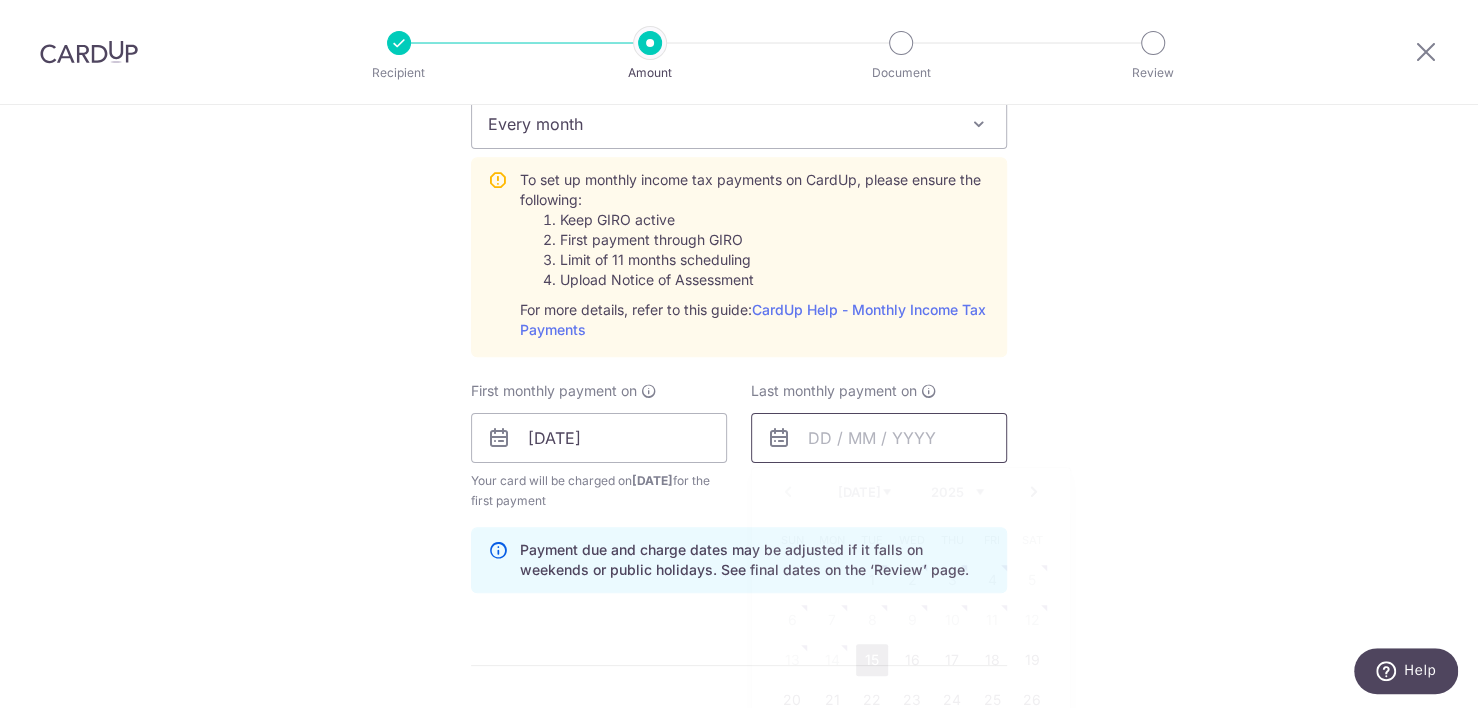 click at bounding box center [879, 438] 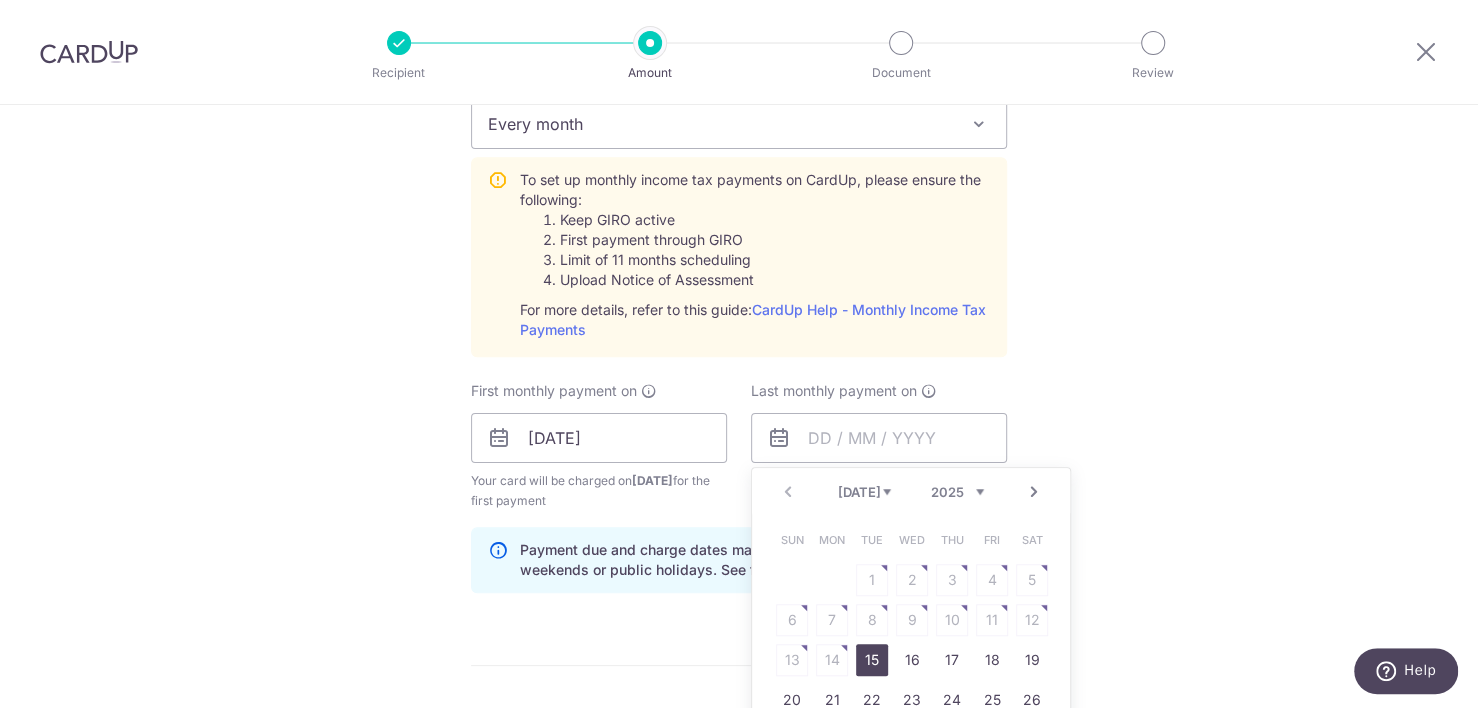 click on "Next" at bounding box center (1034, 492) 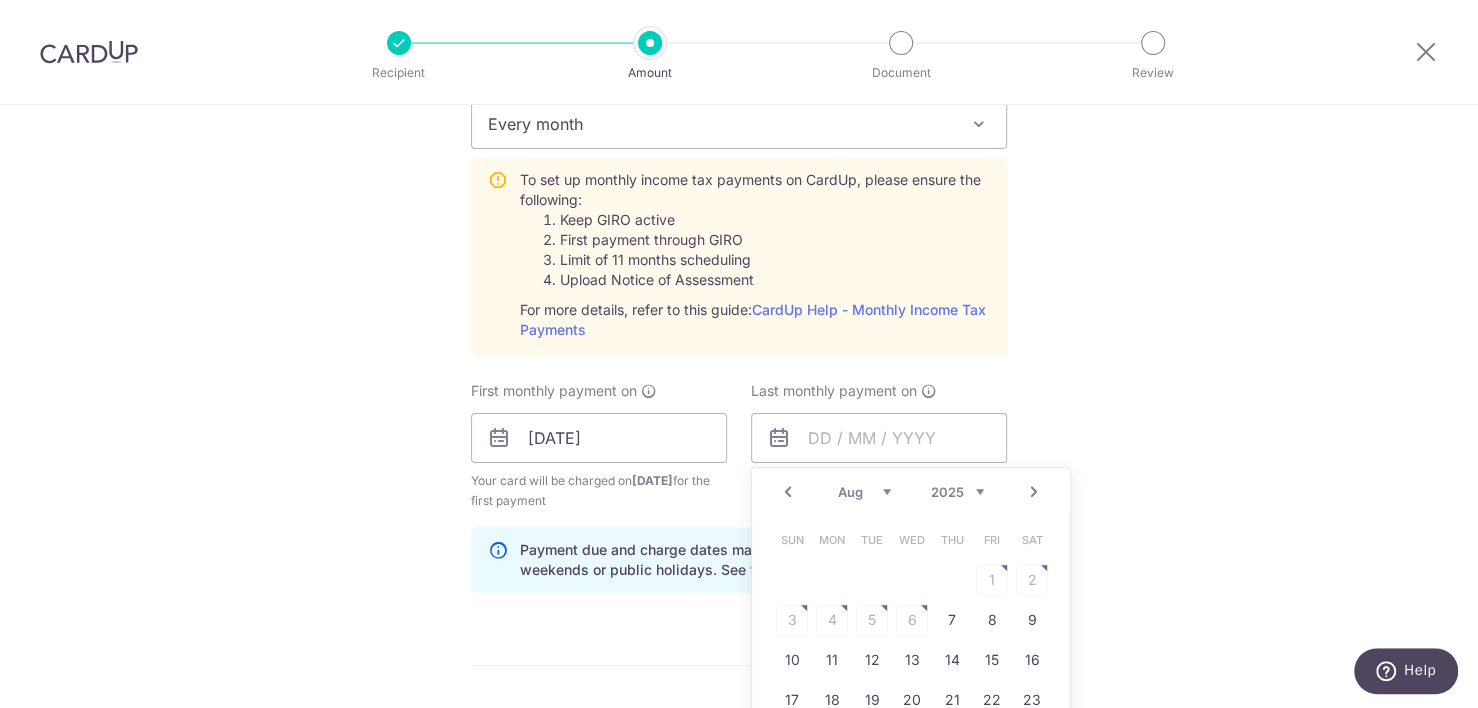 click on "Next" at bounding box center (1034, 492) 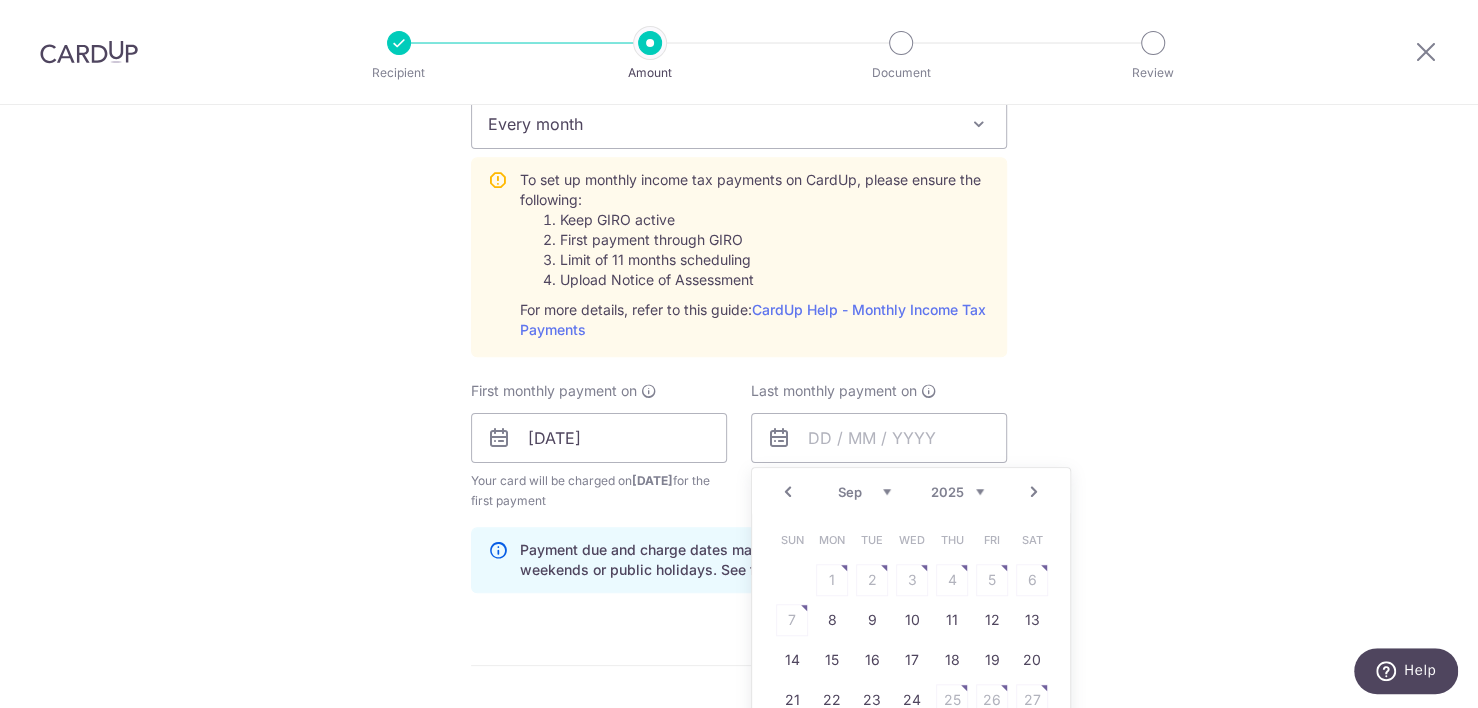 click on "Next" at bounding box center (1034, 492) 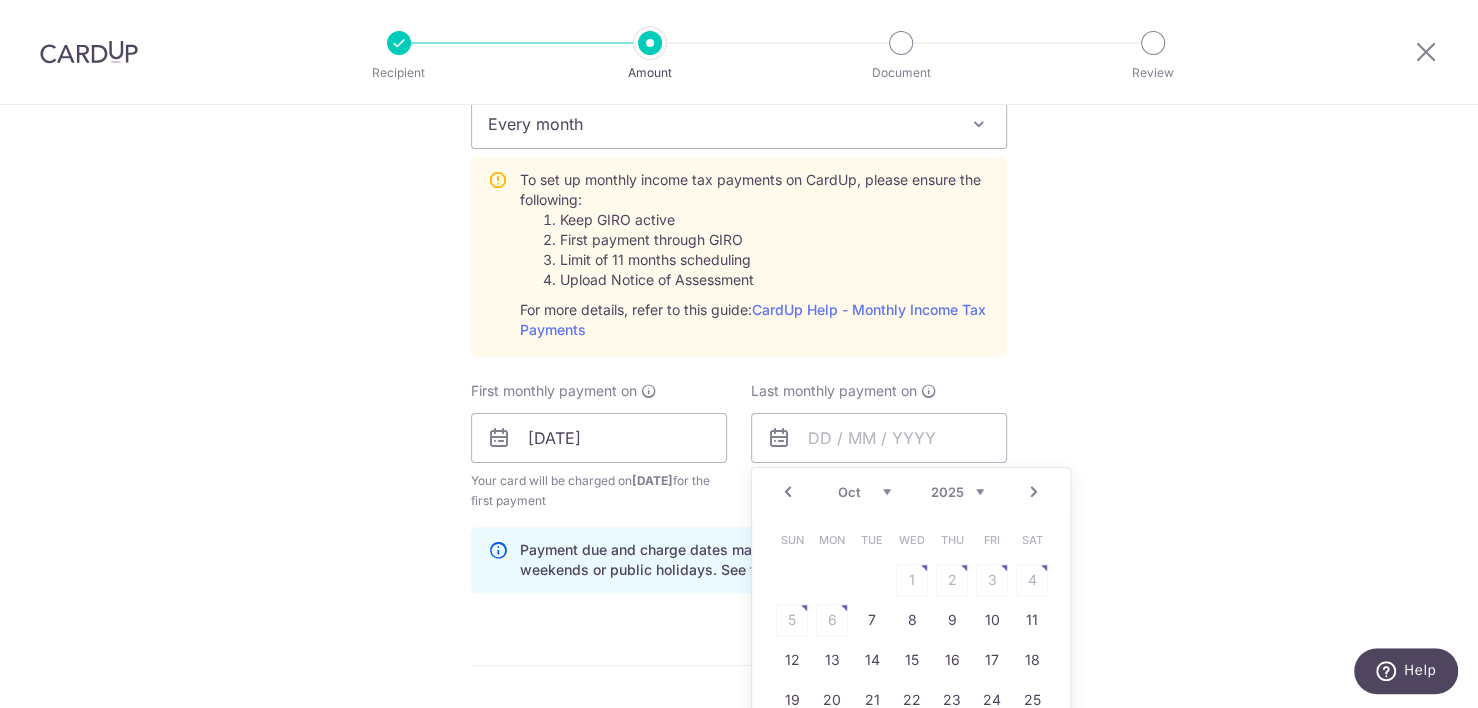 click on "Next" at bounding box center (1034, 492) 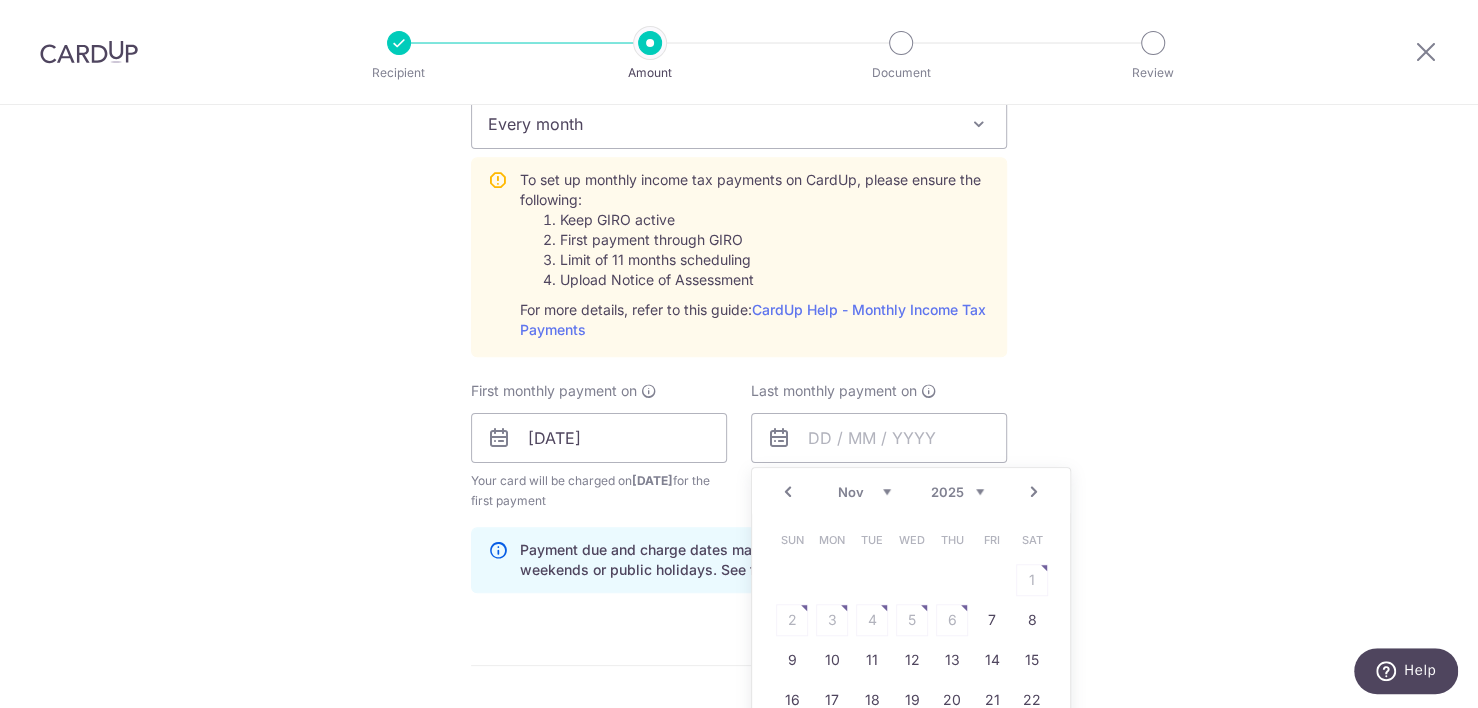 click on "Next" at bounding box center [1034, 492] 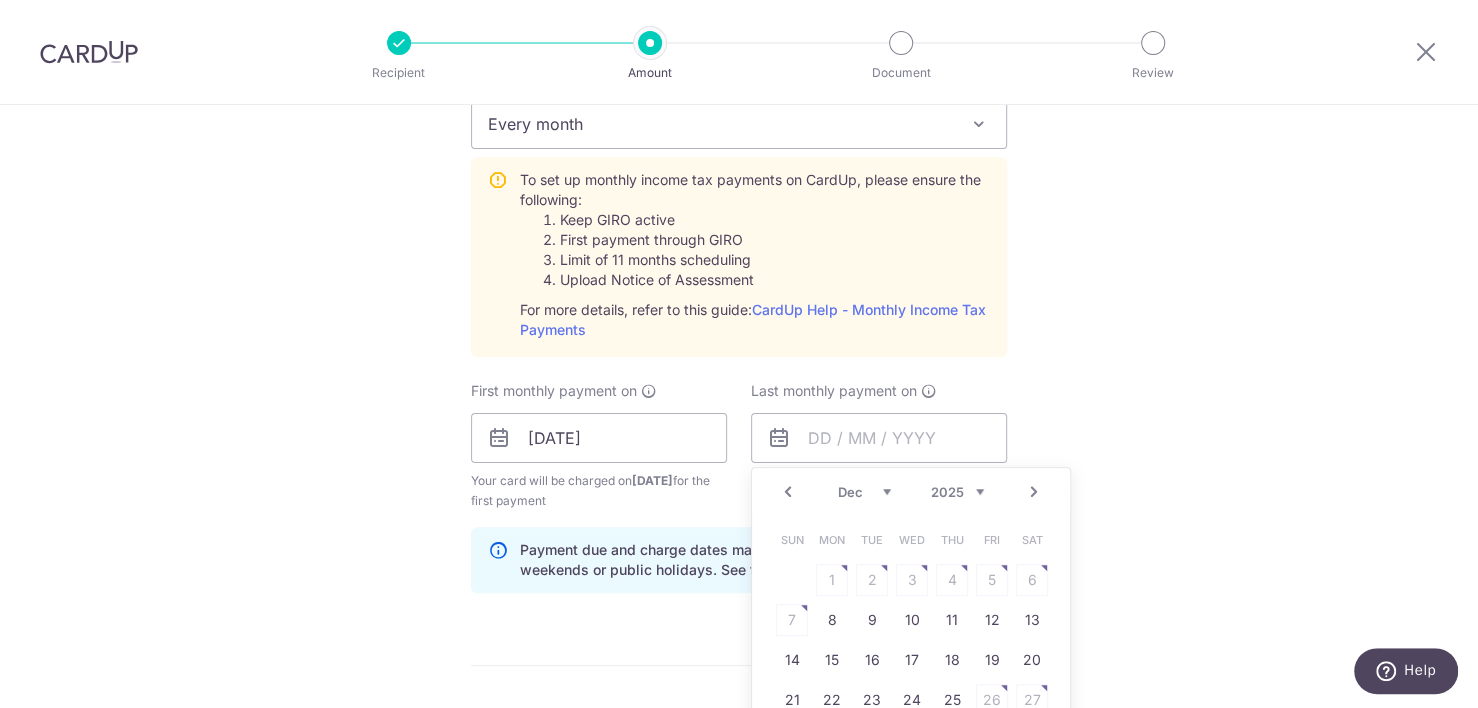 click on "Next" at bounding box center [1034, 492] 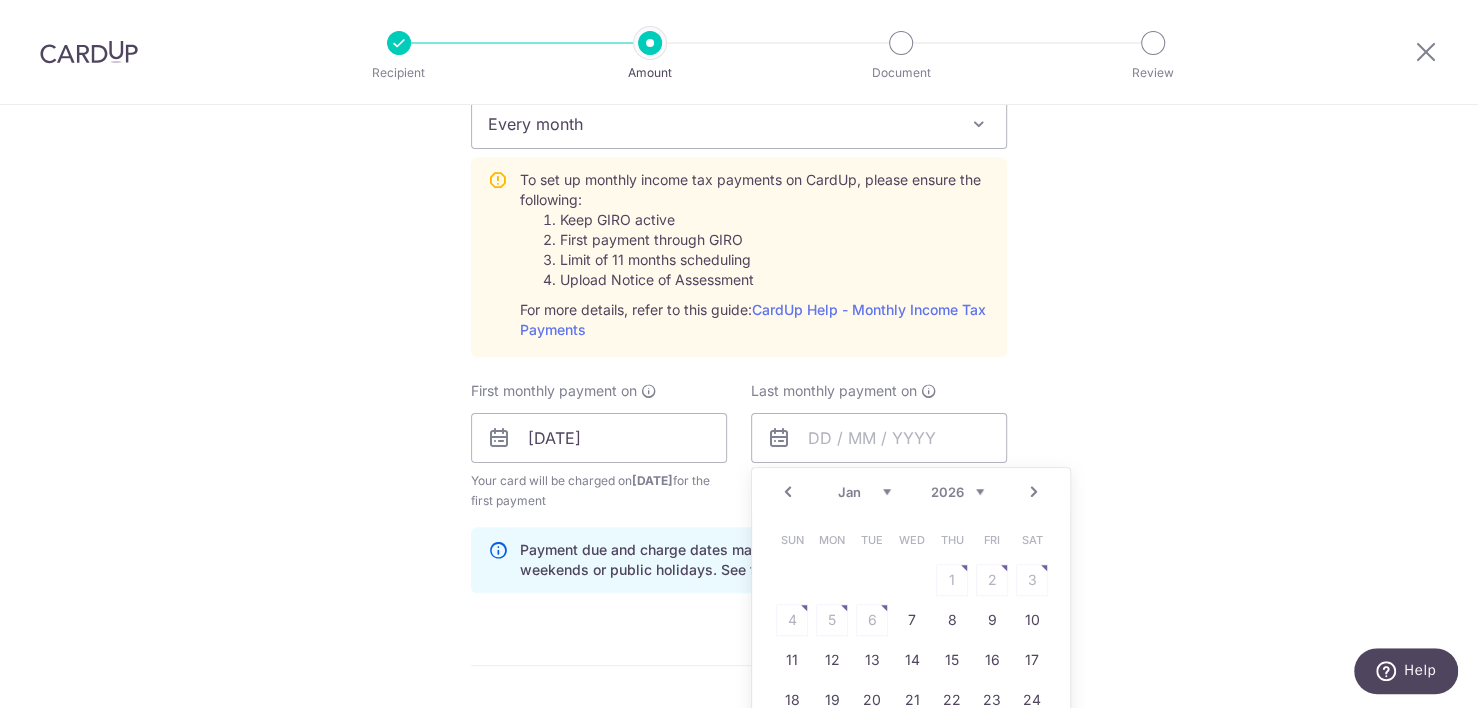 click on "Next" at bounding box center [1034, 492] 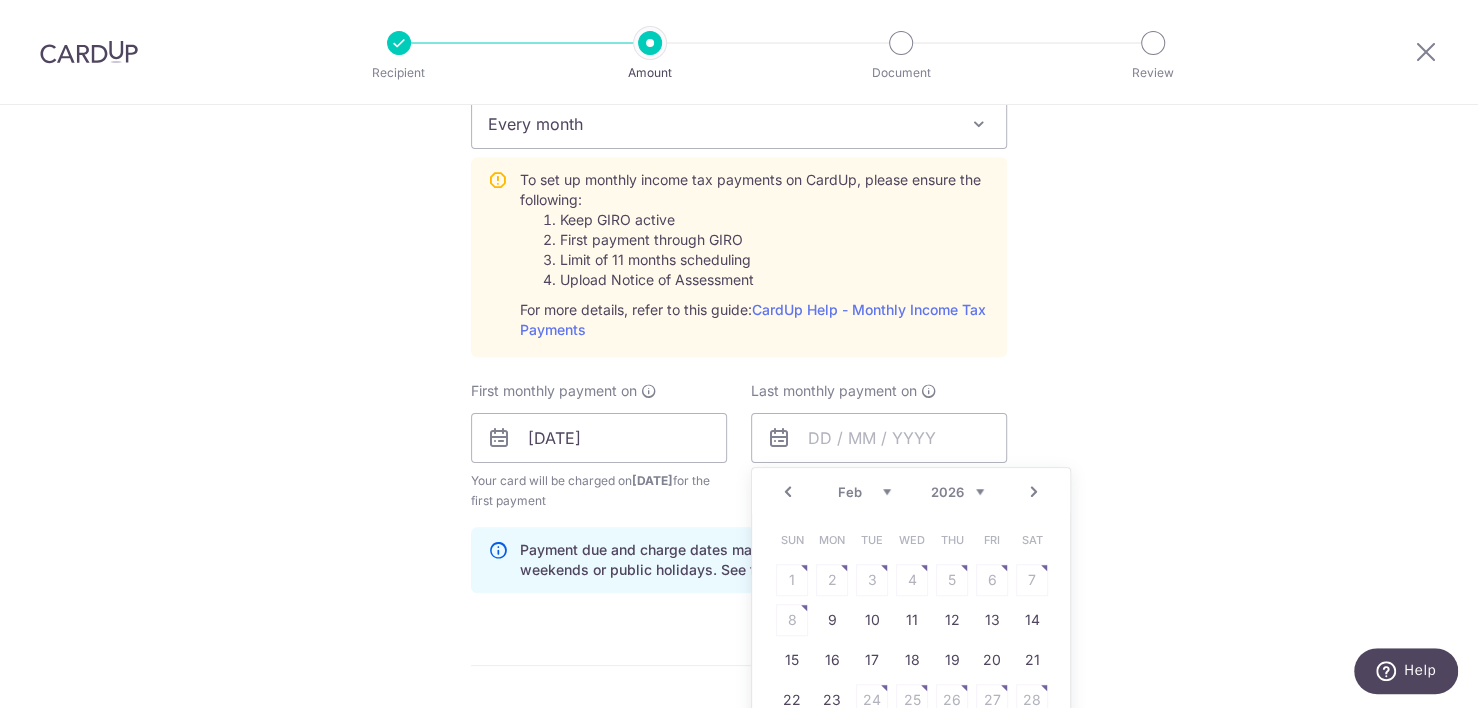 click on "Next" at bounding box center (1034, 492) 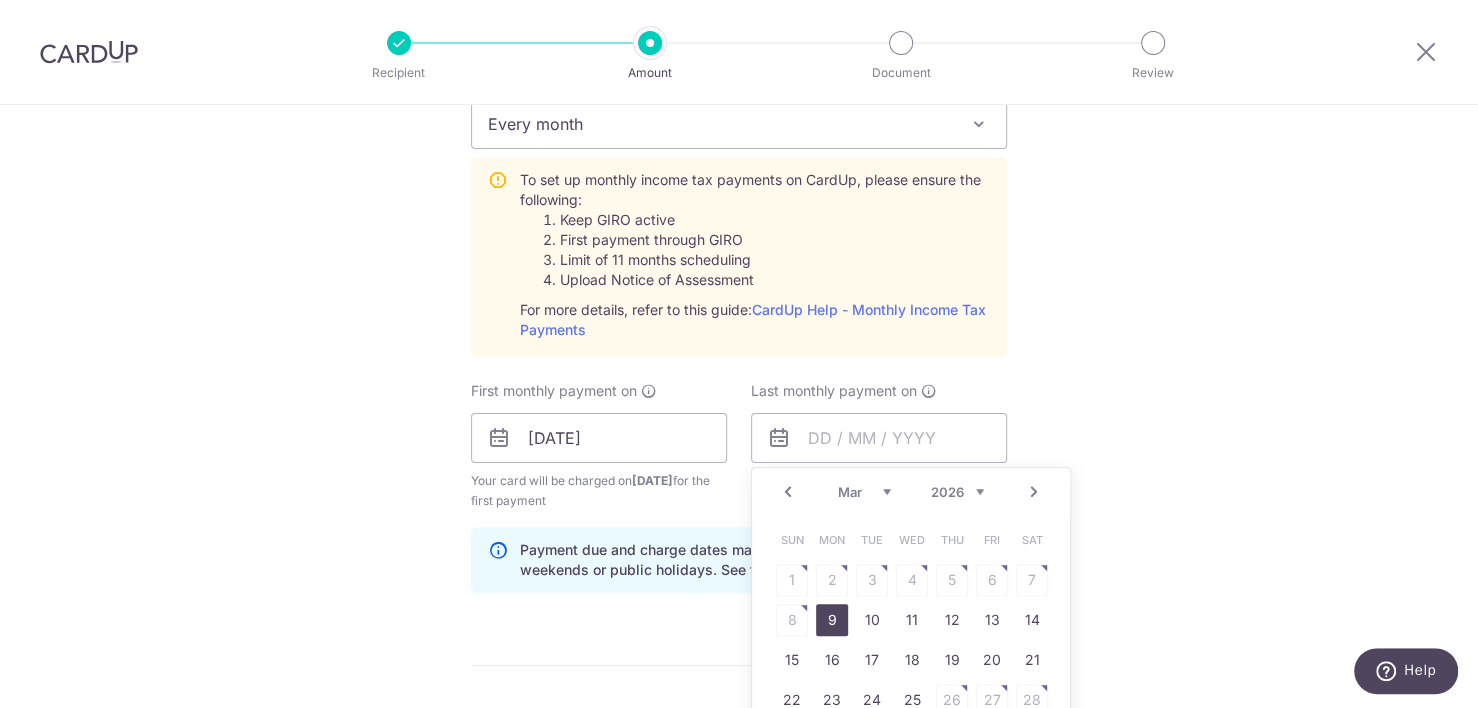 click on "9" at bounding box center (832, 620) 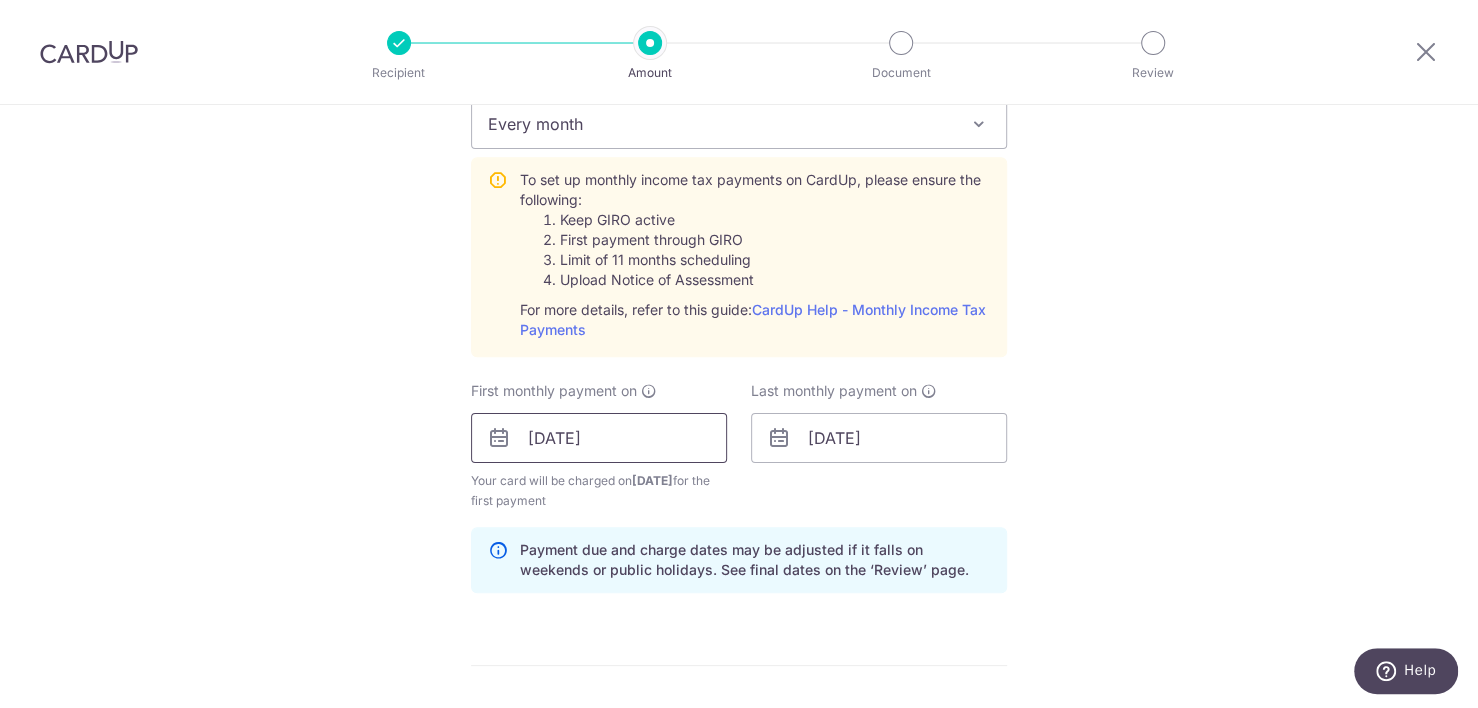 click on "[DATE]" at bounding box center (599, 438) 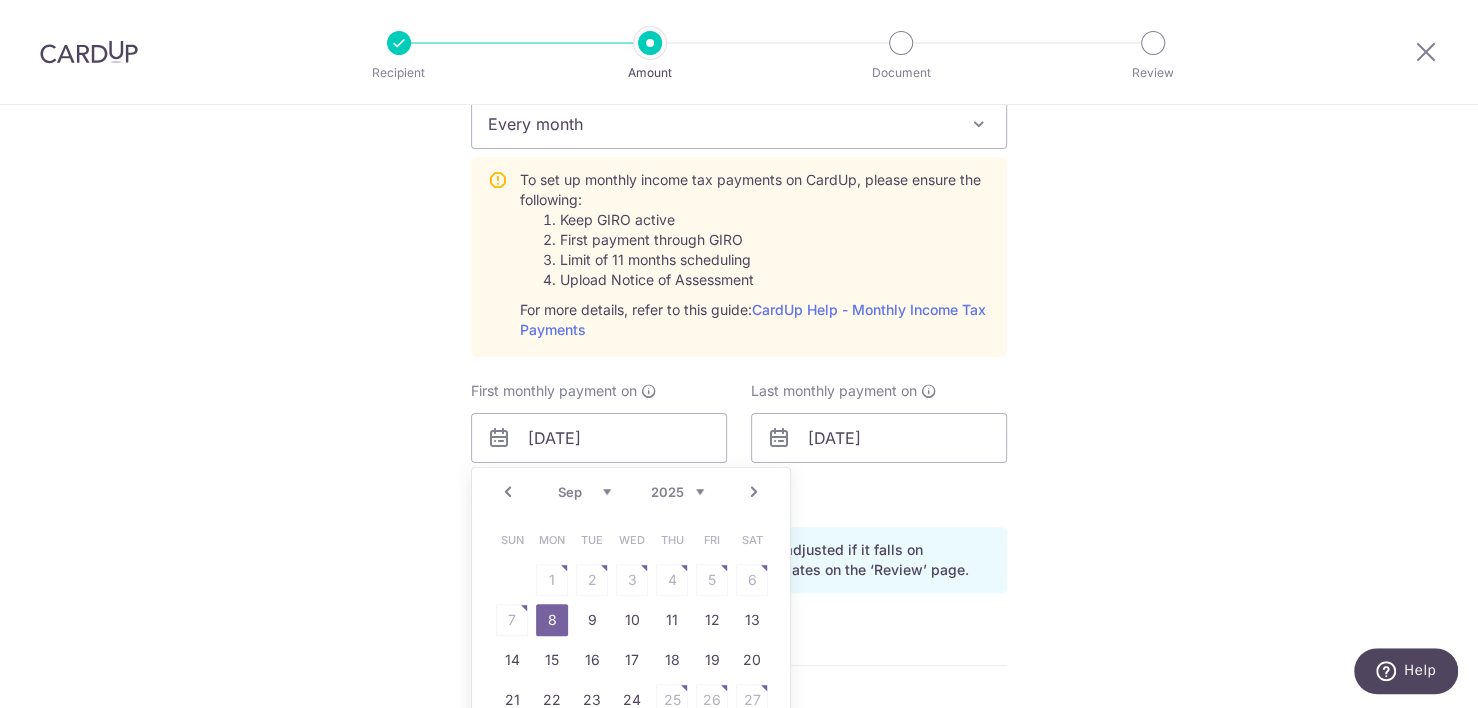 click on "Sun Mon Tue Wed Thu Fri Sat   1 2 3 4 5 6 7 8 9 10 11 12 13 14 15 16 17 18 19 20 21 22 23 24 25 26 27 28 29 30" at bounding box center [632, 640] 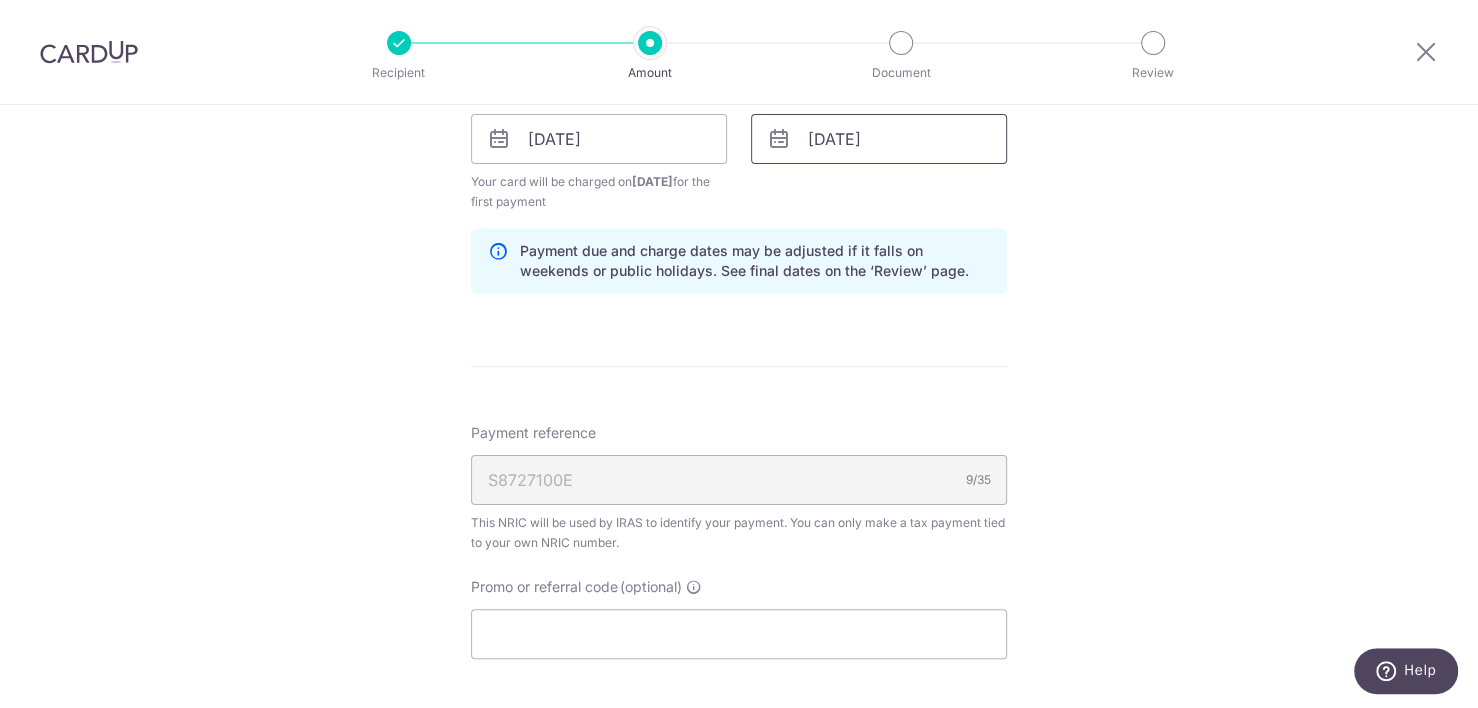 scroll, scrollTop: 1200, scrollLeft: 0, axis: vertical 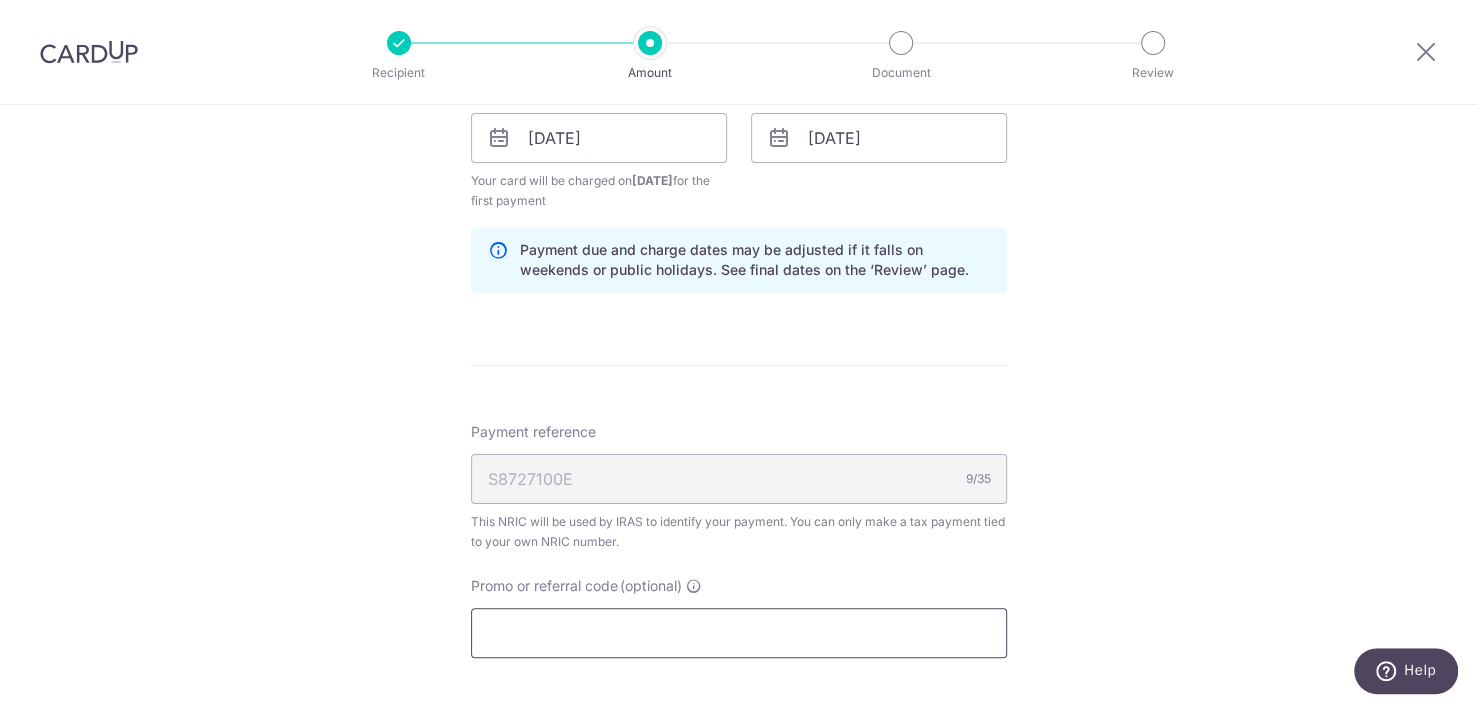 click on "Promo or referral code
(optional)" at bounding box center (739, 633) 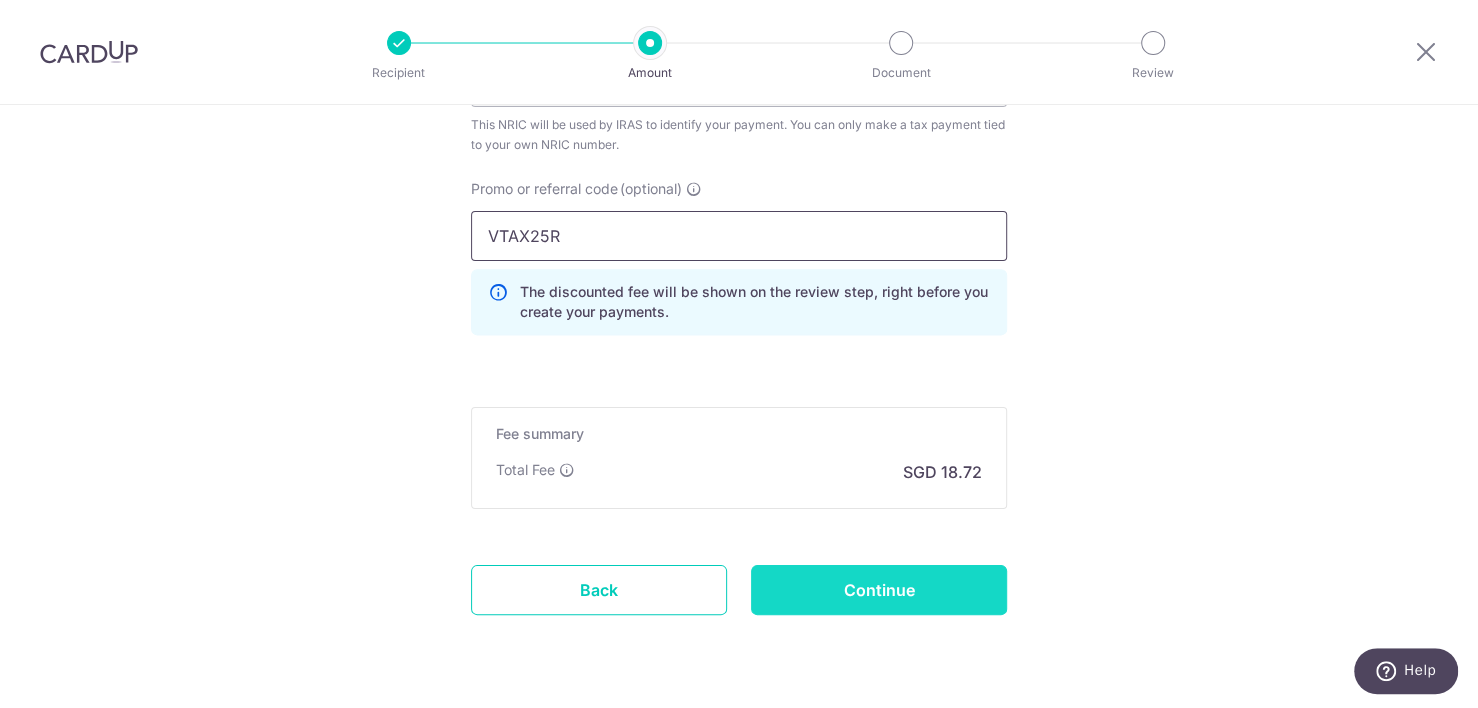 scroll, scrollTop: 1600, scrollLeft: 0, axis: vertical 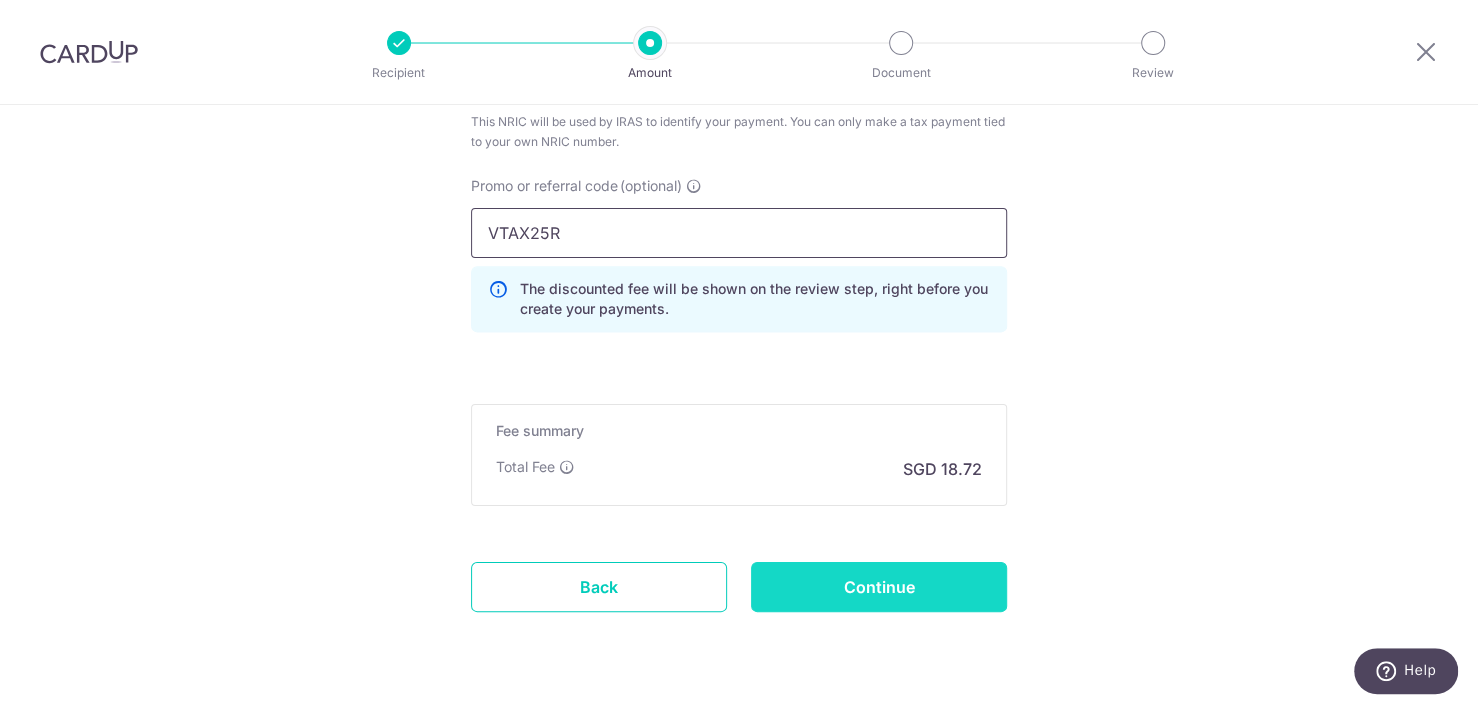 type on "VTAX25R" 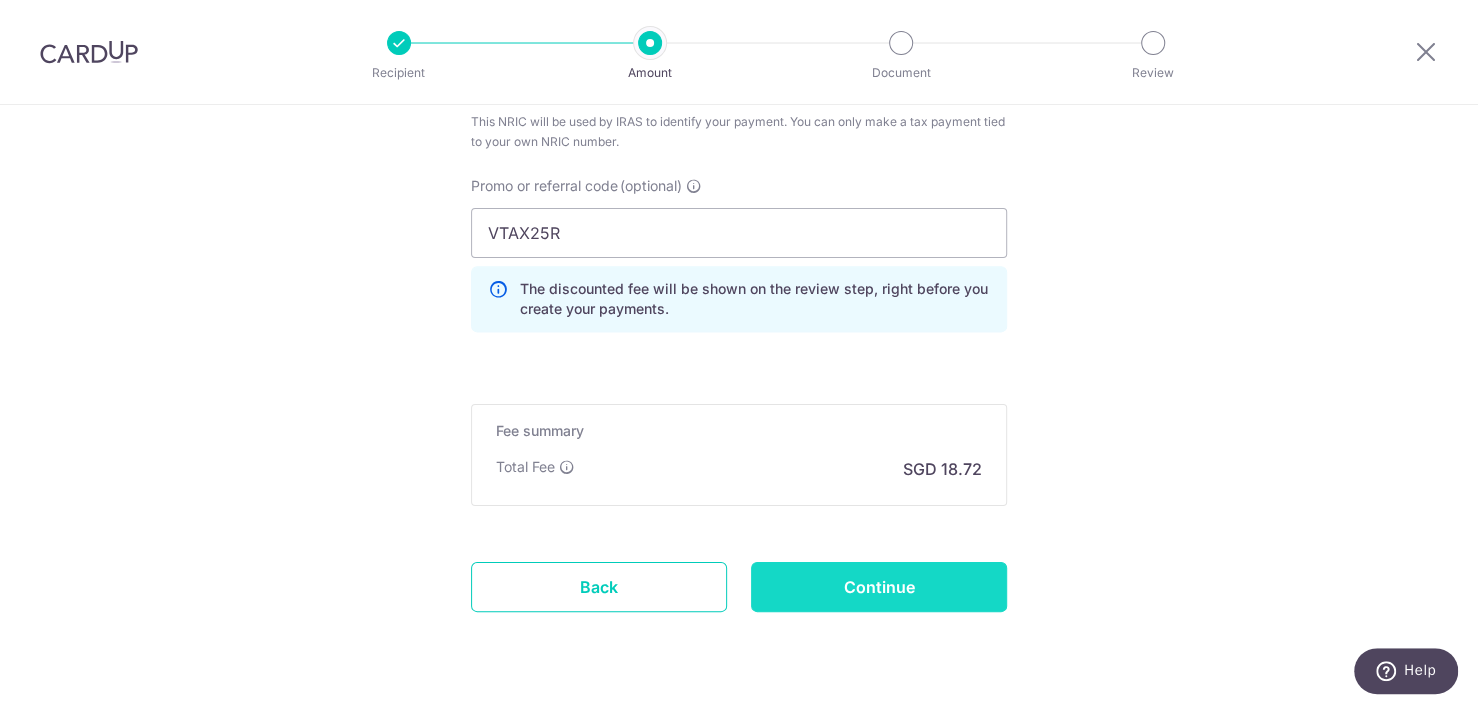 click on "Continue" at bounding box center [879, 587] 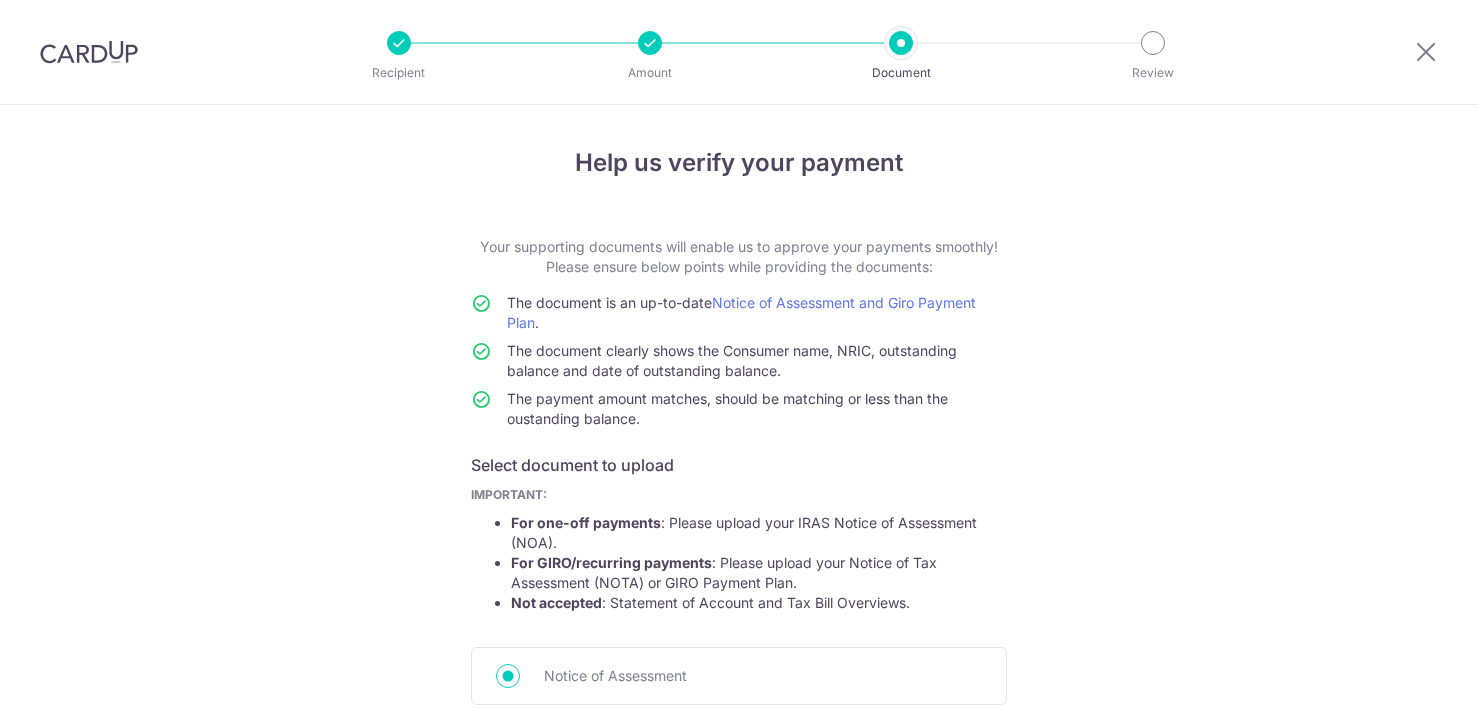 scroll, scrollTop: 0, scrollLeft: 0, axis: both 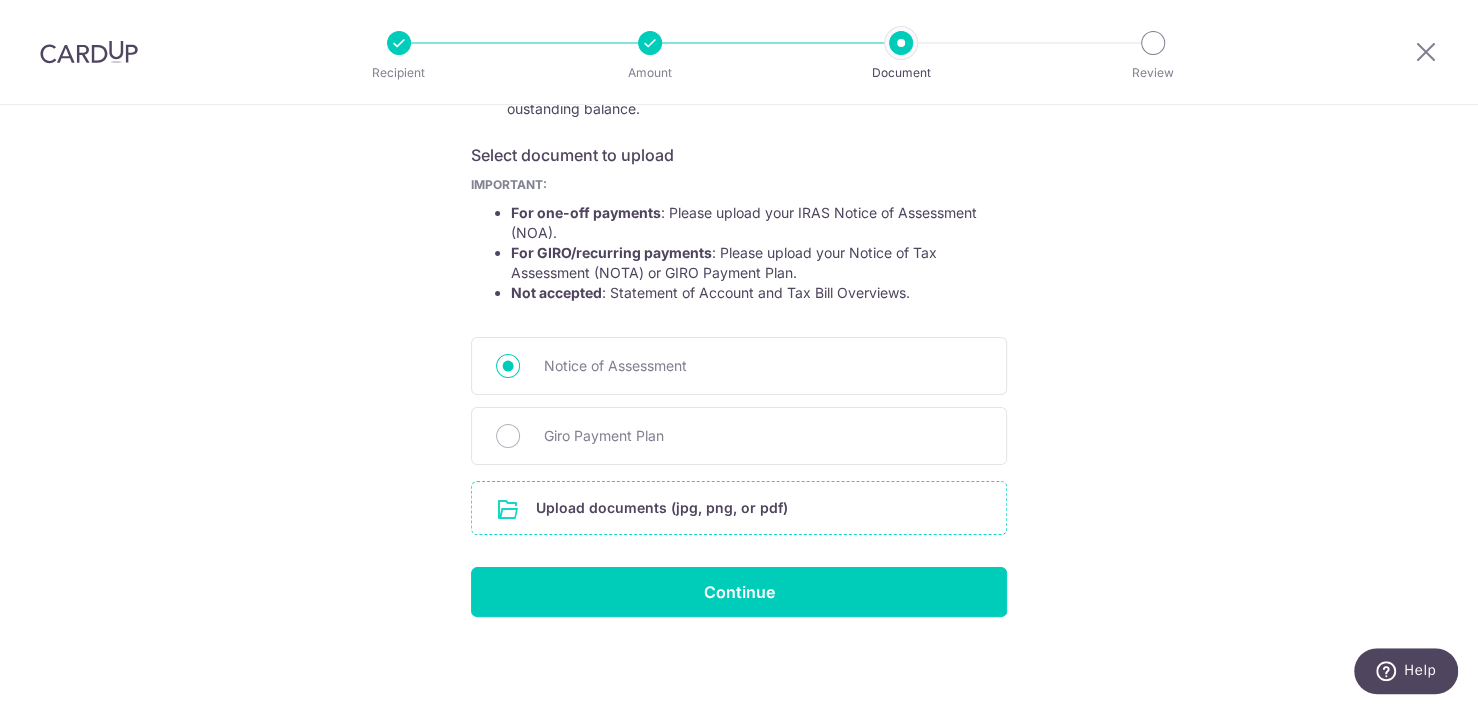 click at bounding box center [739, 508] 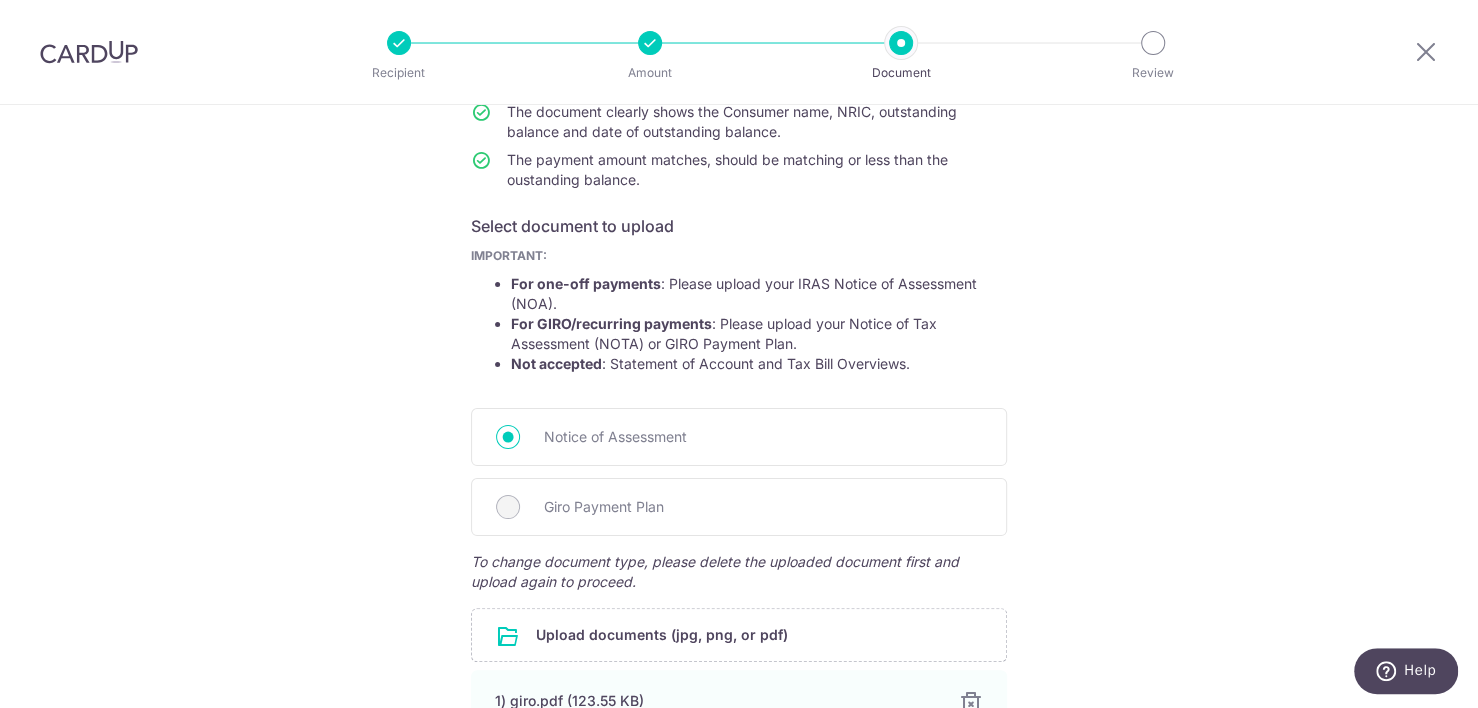 scroll, scrollTop: 449, scrollLeft: 0, axis: vertical 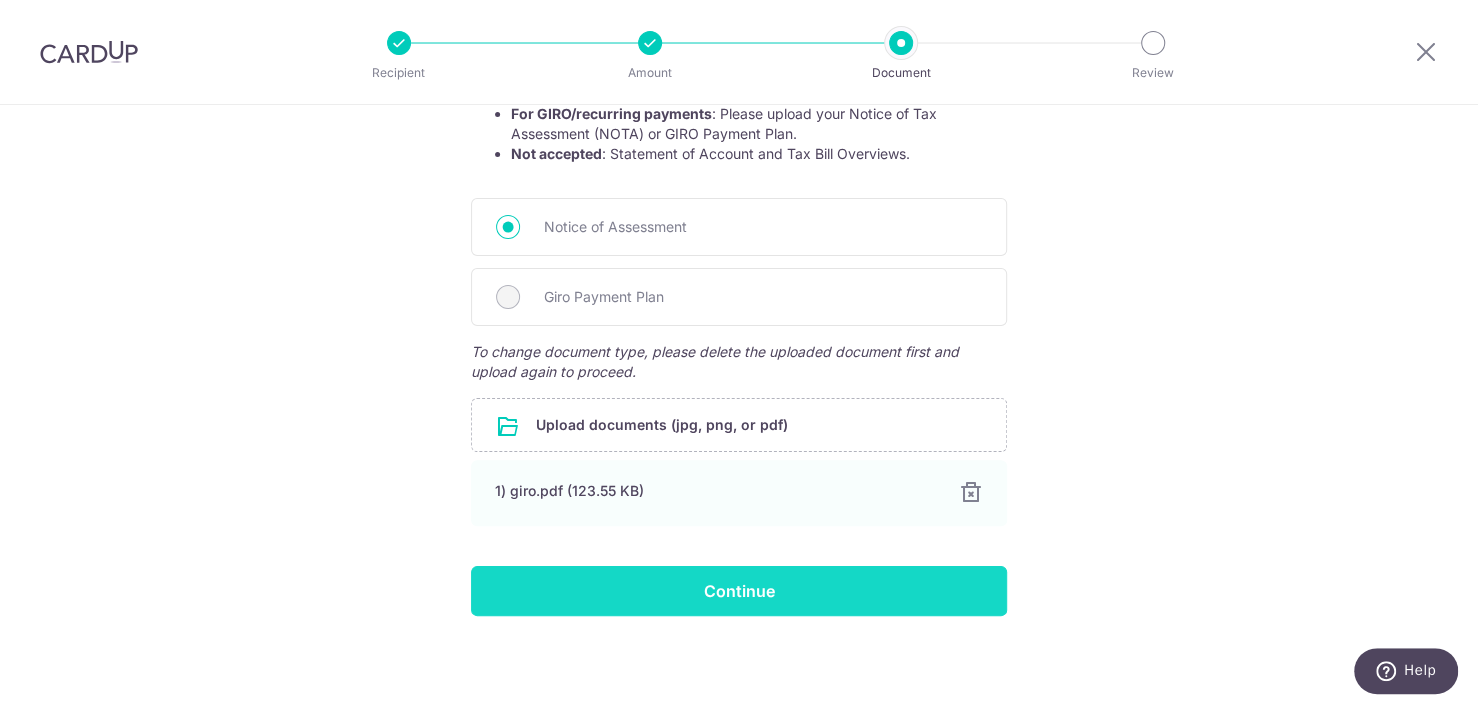 click on "Continue" at bounding box center [739, 591] 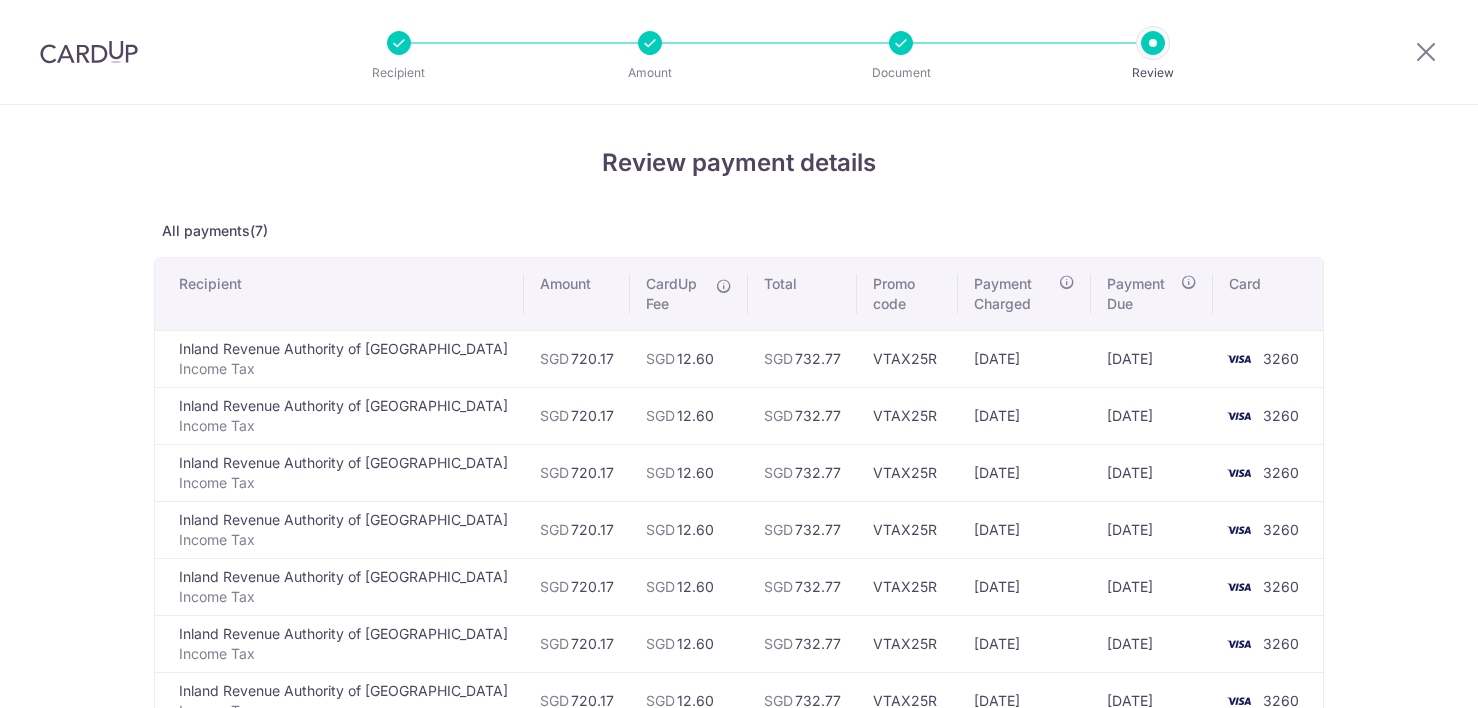 scroll, scrollTop: 0, scrollLeft: 0, axis: both 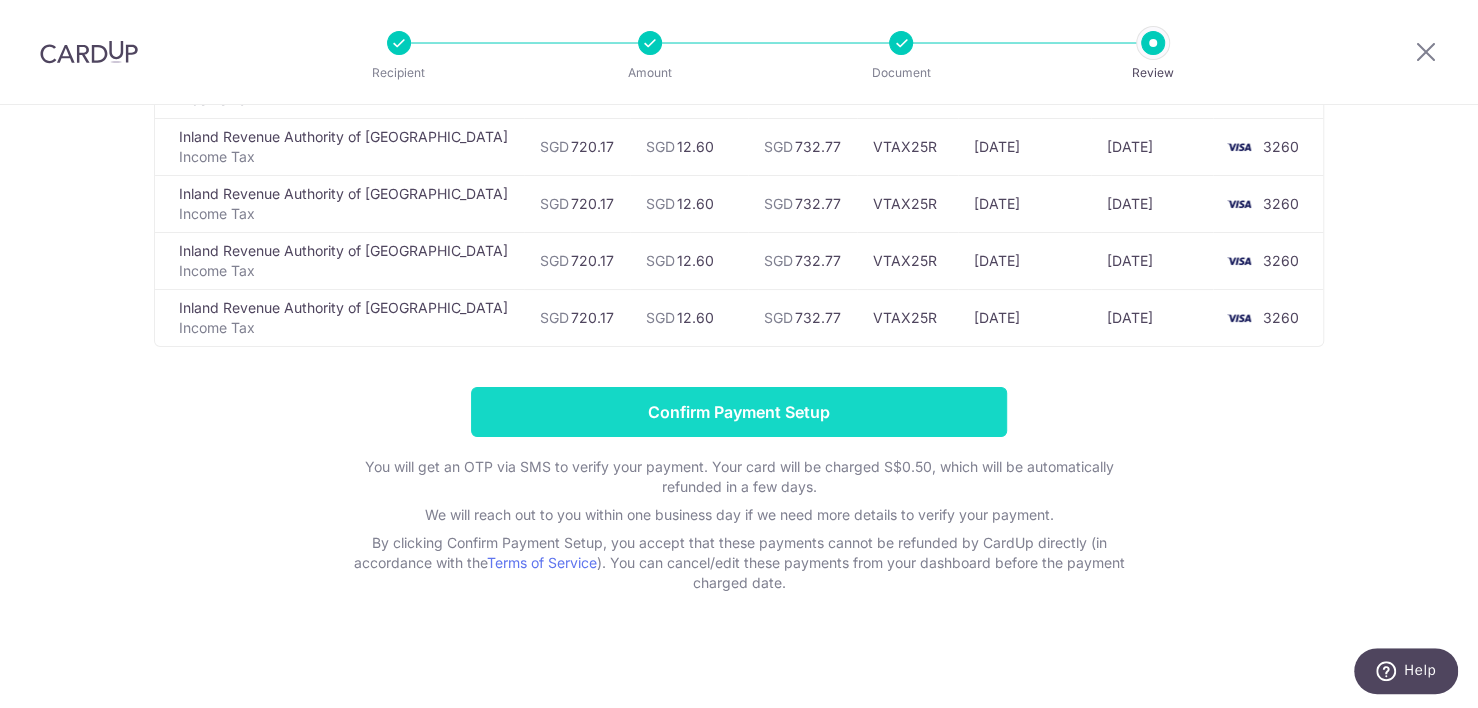 click on "Confirm Payment Setup" at bounding box center [739, 412] 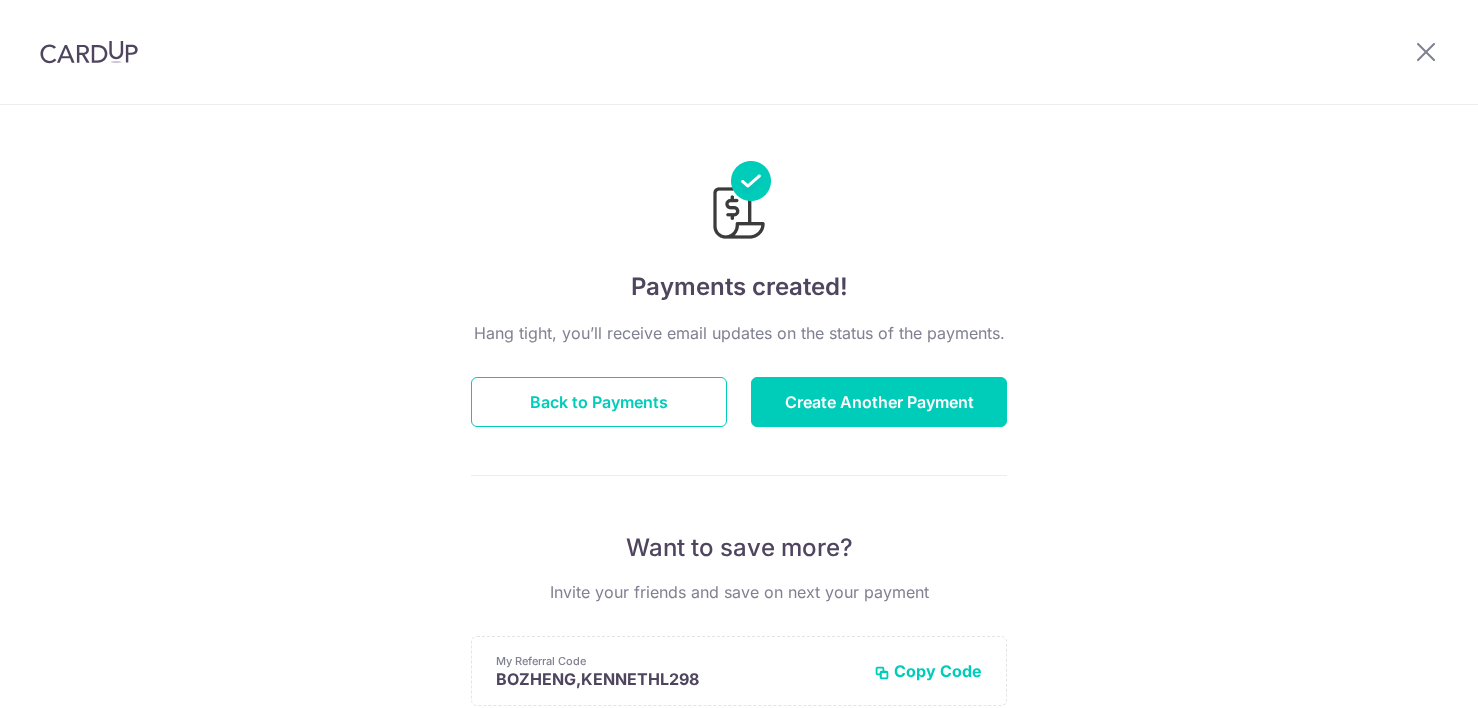 scroll, scrollTop: 0, scrollLeft: 0, axis: both 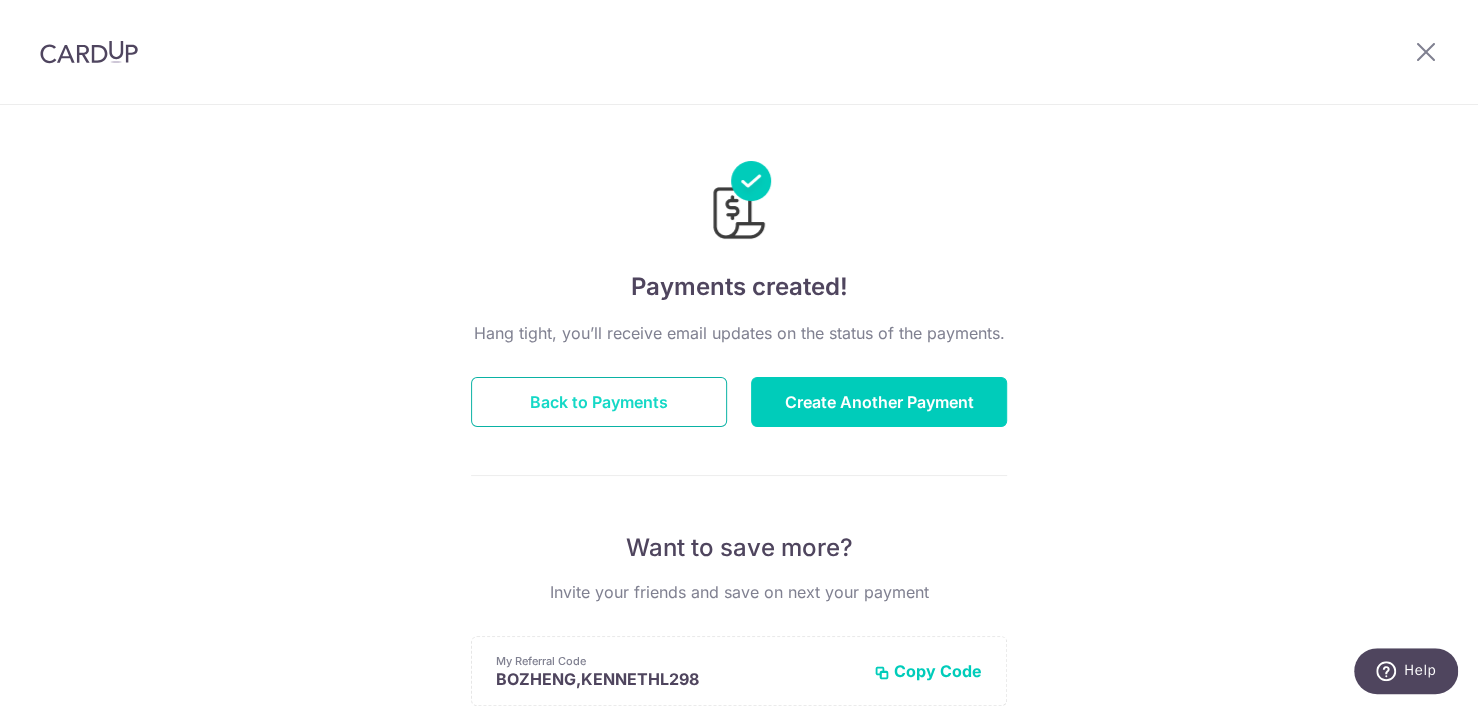 click on "Back to Payments" at bounding box center [599, 402] 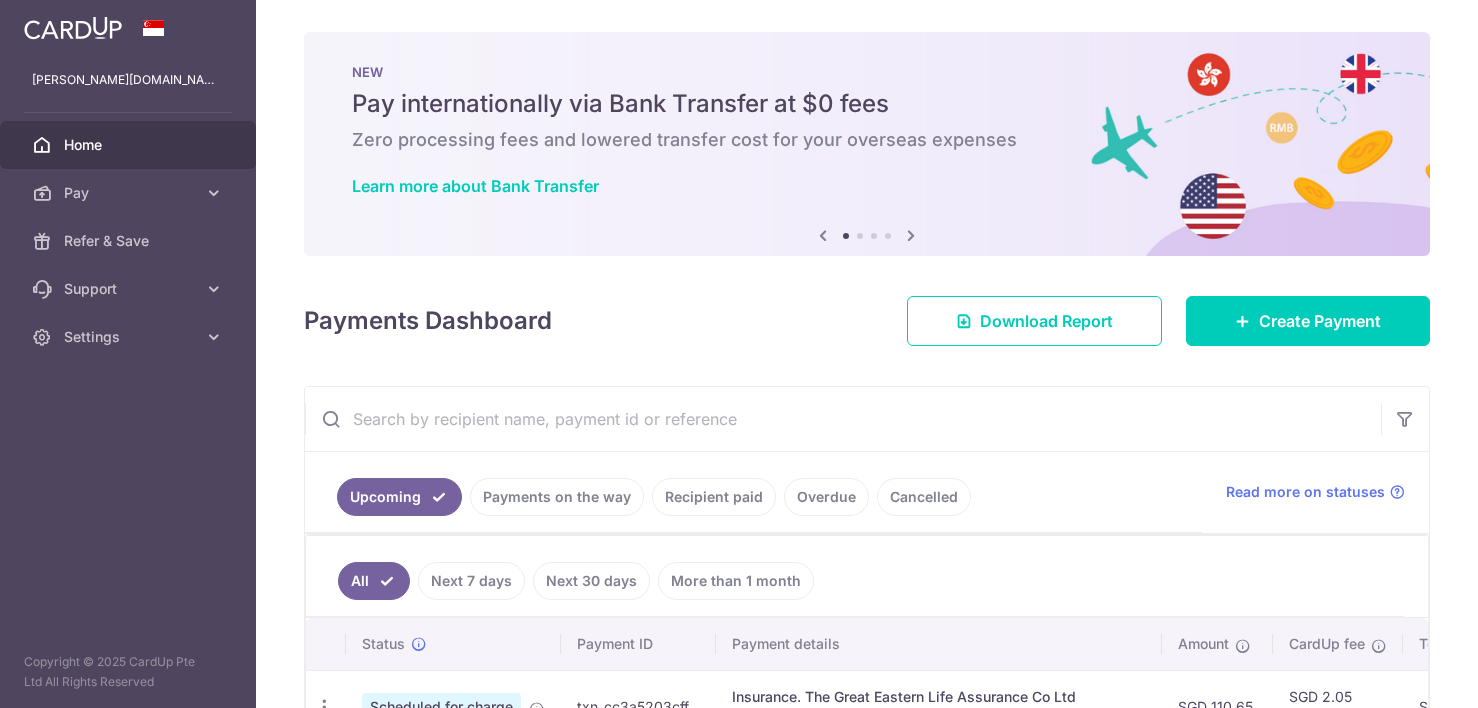 scroll, scrollTop: 0, scrollLeft: 0, axis: both 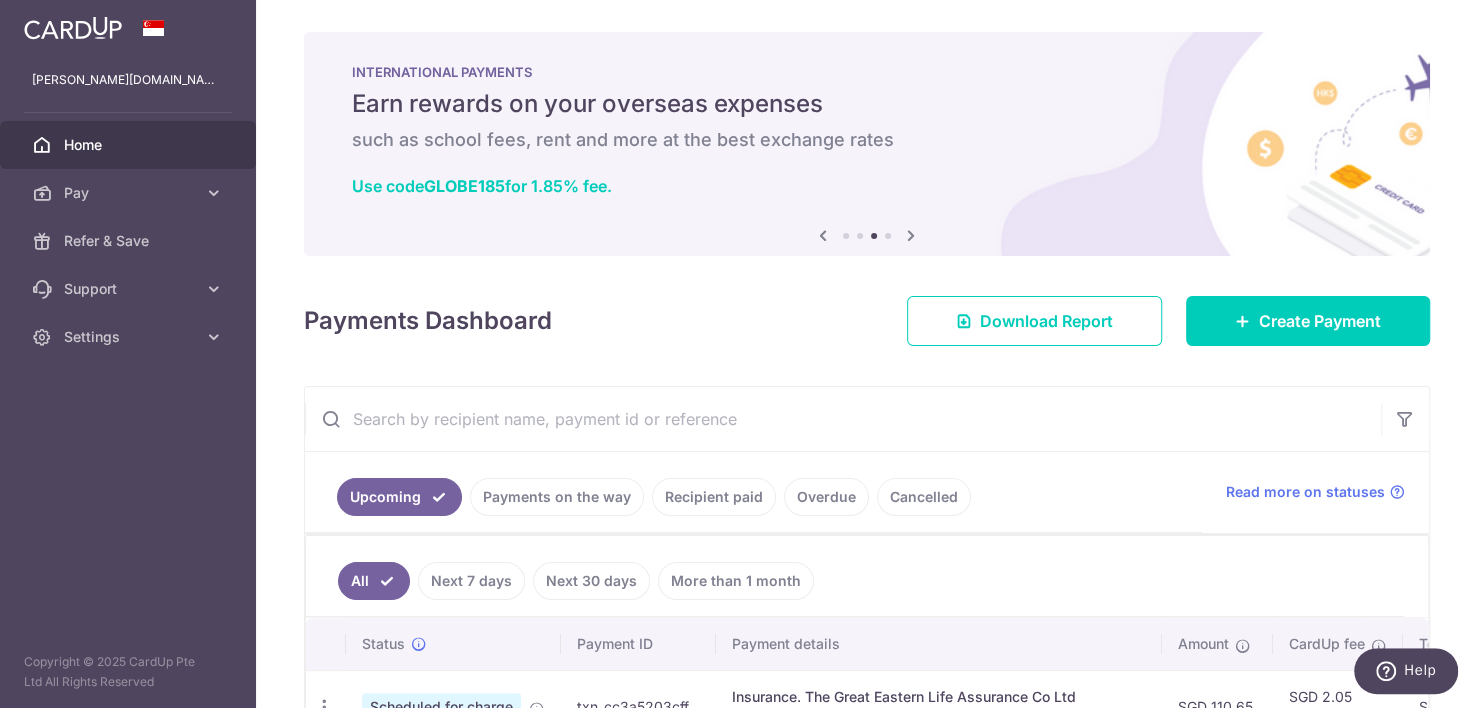 click on "Use code  GLOBE185  for 1.85% fee." at bounding box center [867, 186] 